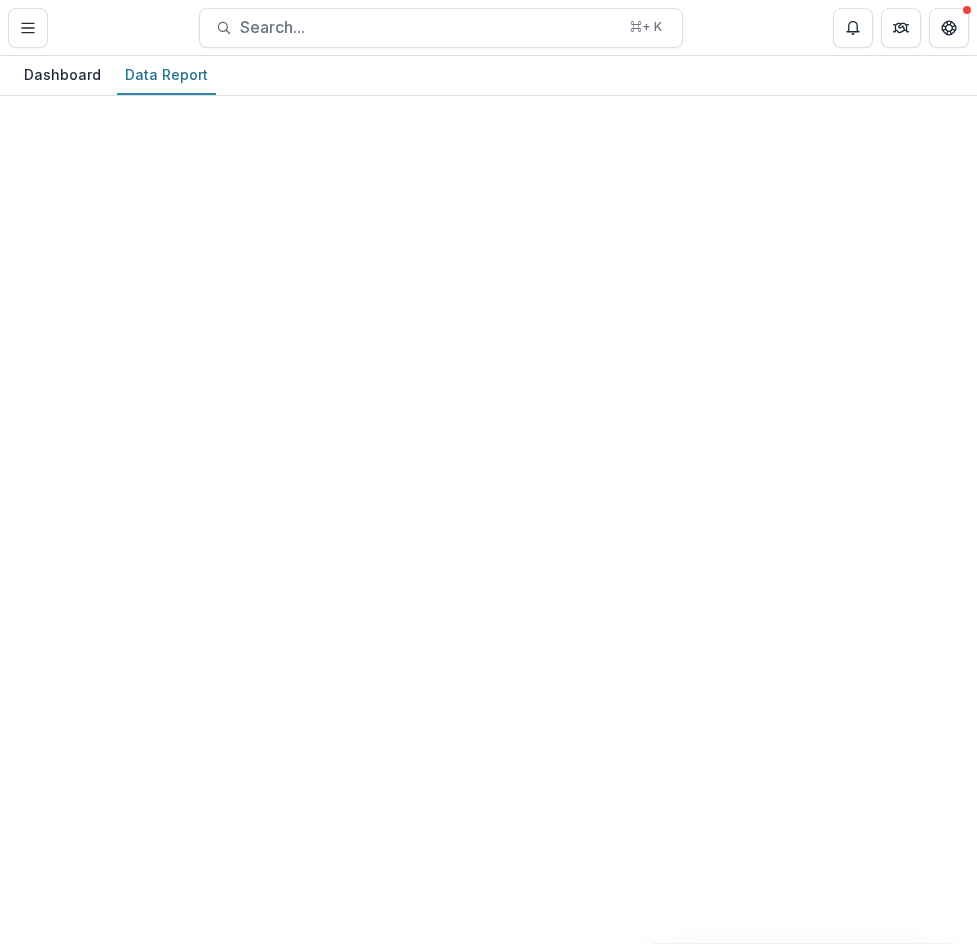 scroll, scrollTop: 0, scrollLeft: 0, axis: both 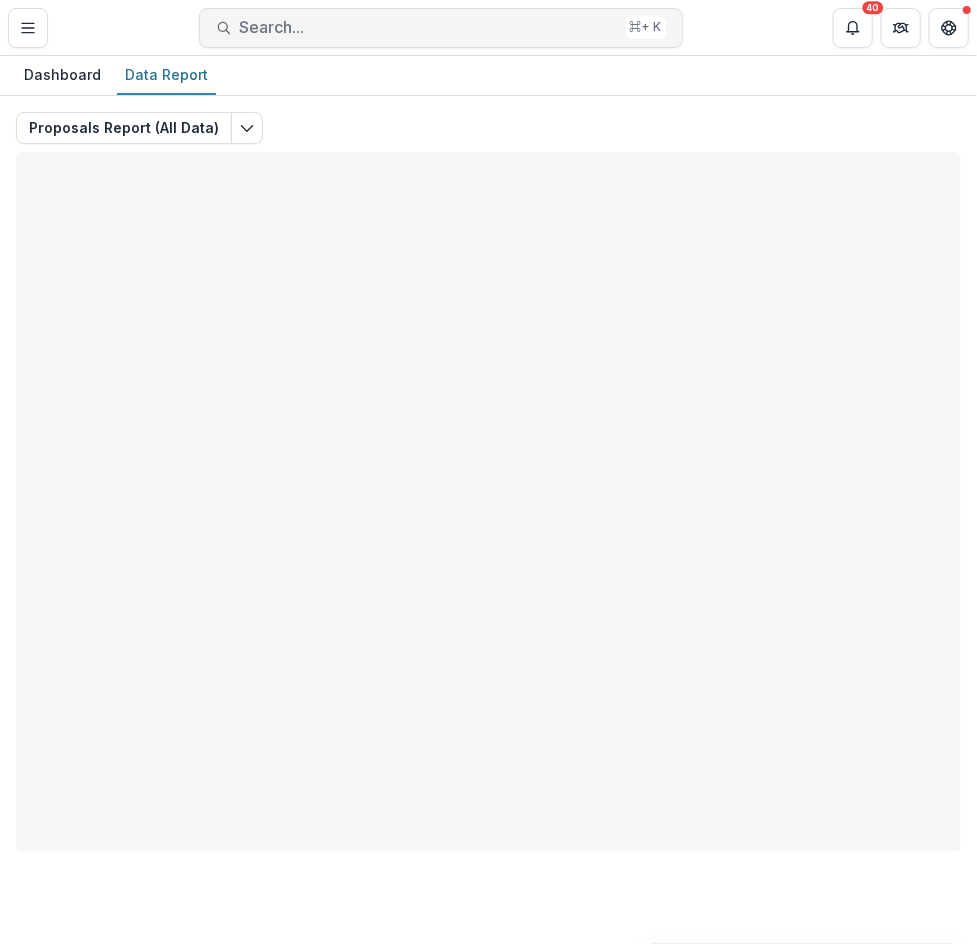 click on "Search..." at bounding box center (429, 27) 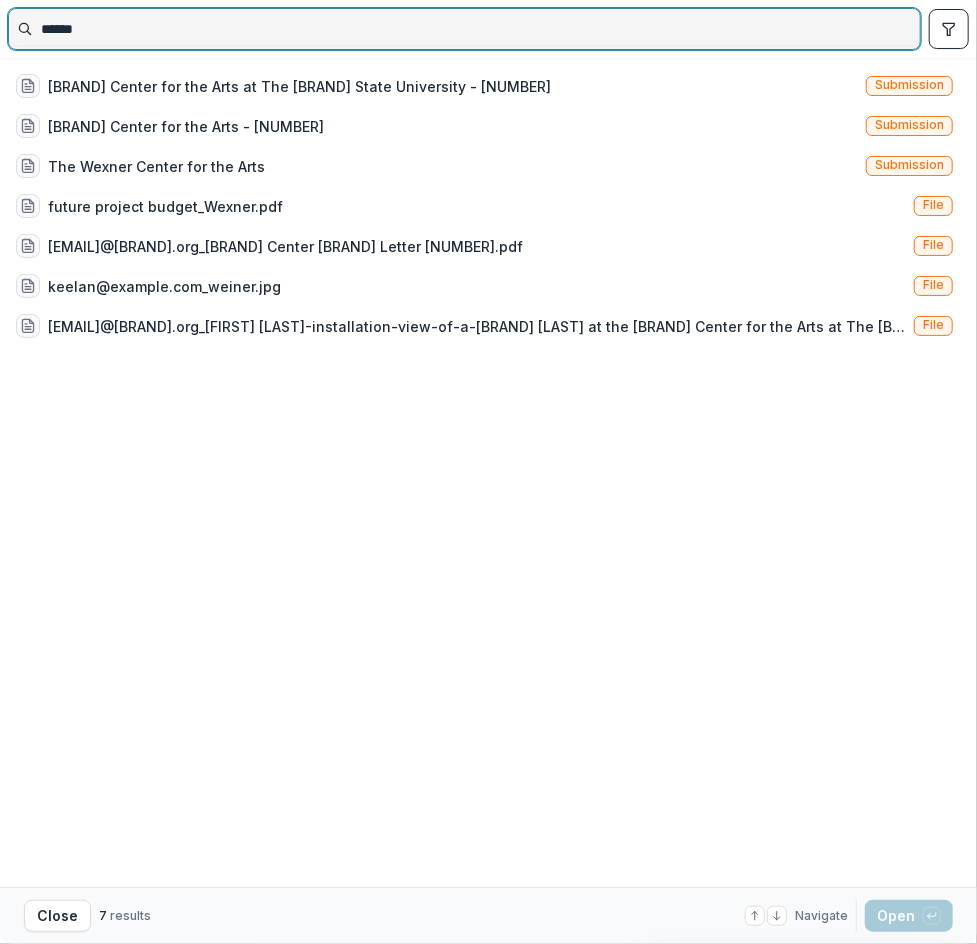 click on "******" at bounding box center [464, 29] 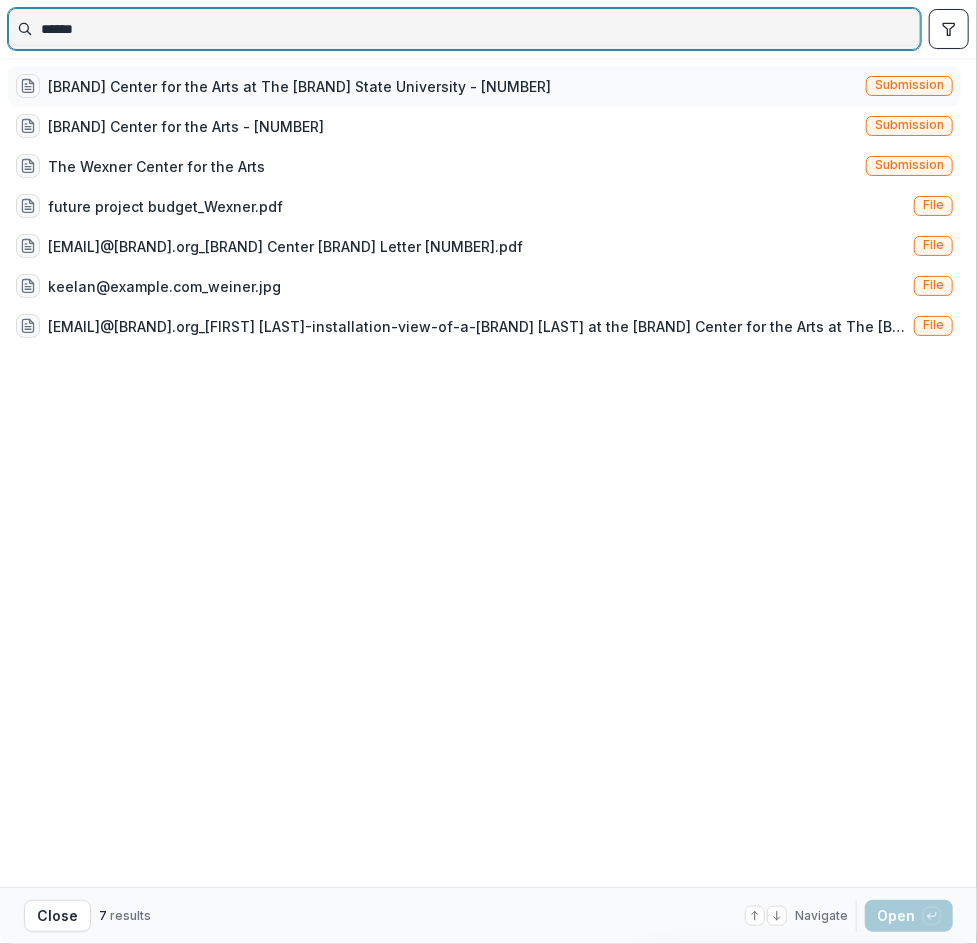 type on "******" 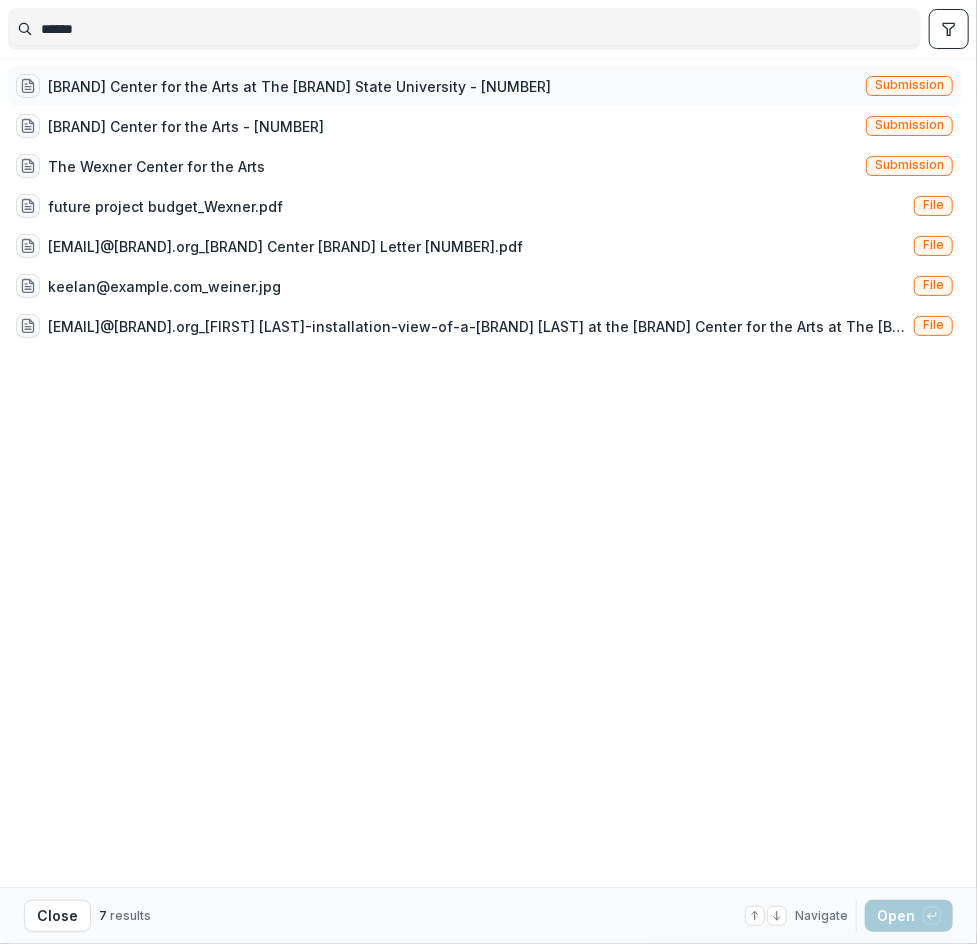 click on "[BRAND] Center for the Arts at The [BRAND] State University - [NUMBER]" at bounding box center (299, 86) 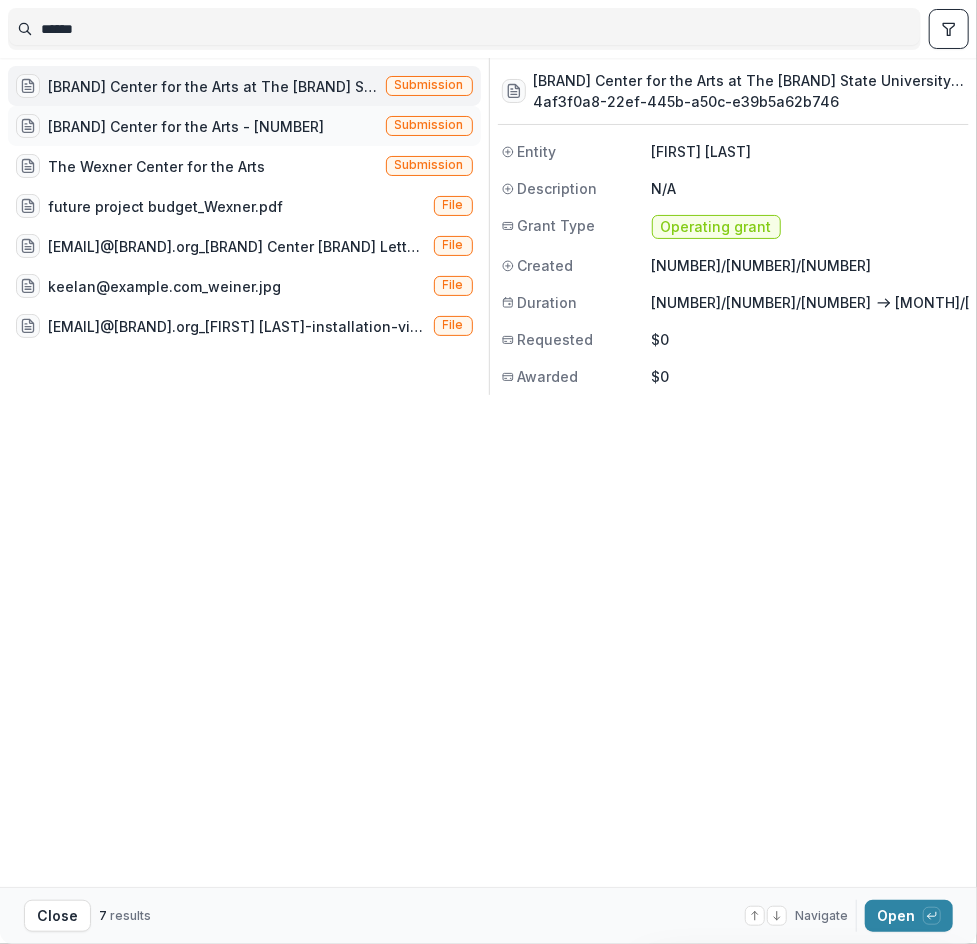 click on "[BRAND] Center for the Arts - [NUMBER]" at bounding box center [186, 126] 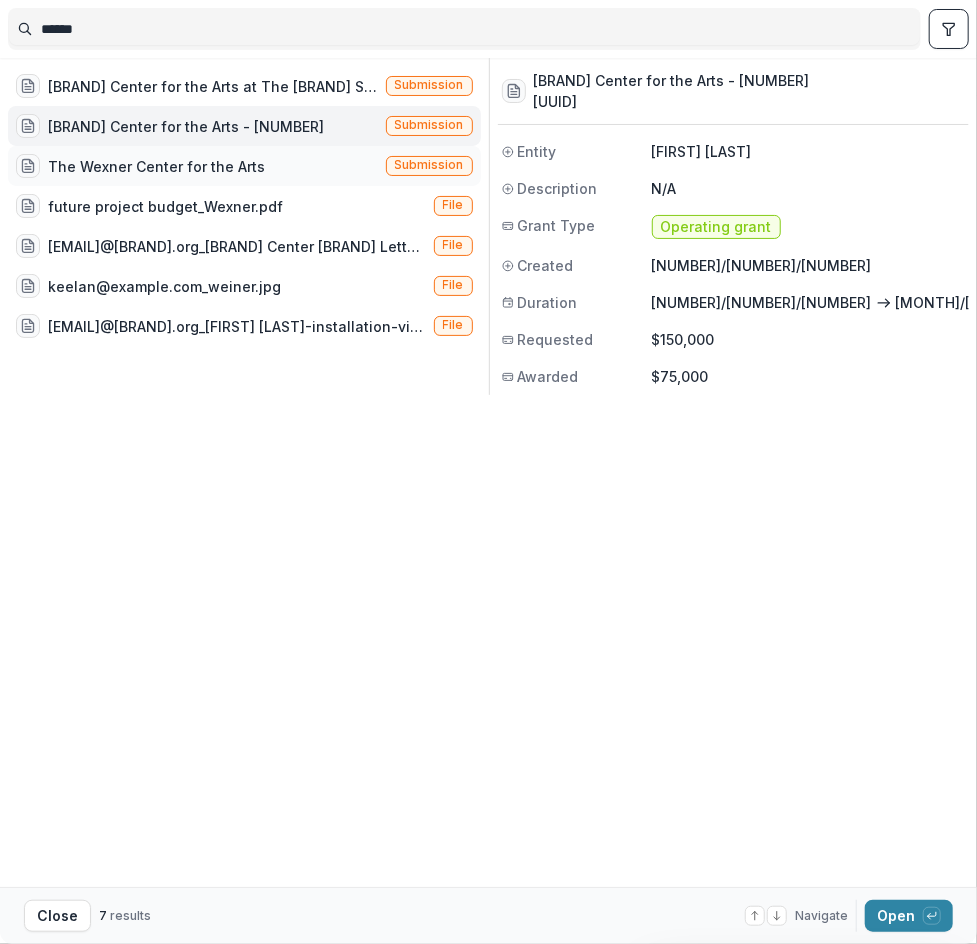 click on "The Wexner Center for the Arts" at bounding box center [156, 166] 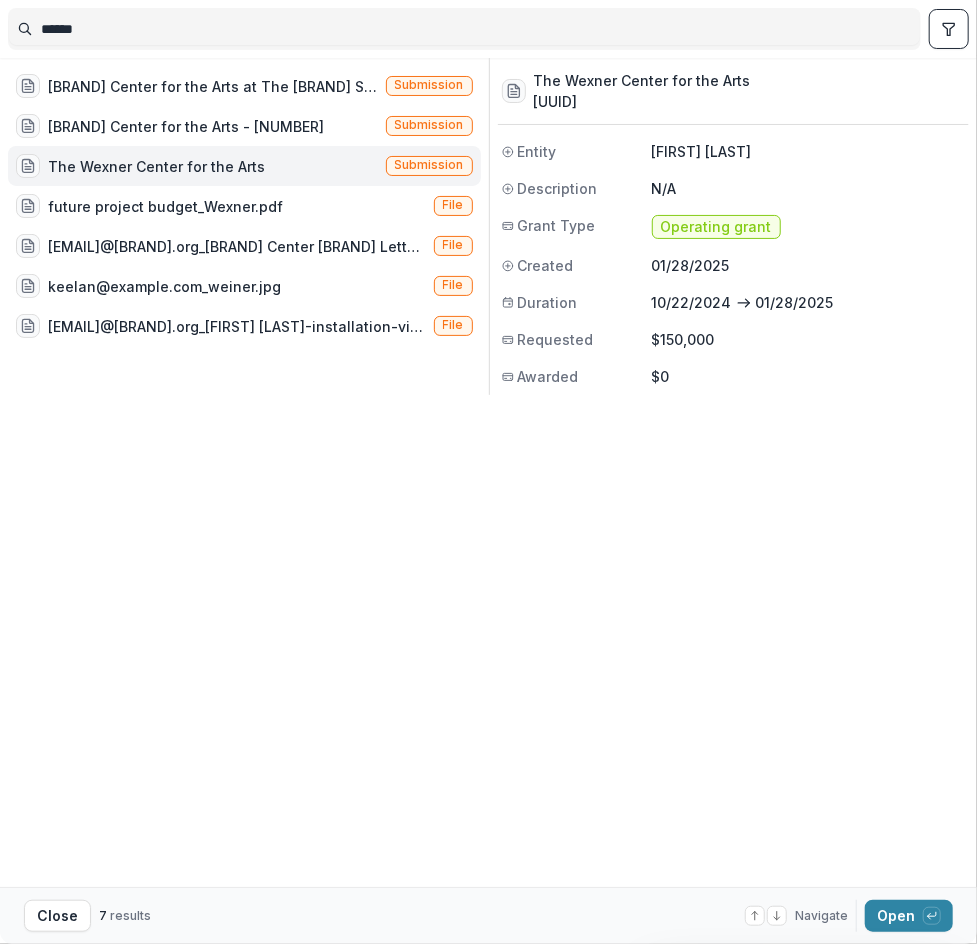 click on "The Wexner Center for the Arts" at bounding box center (156, 166) 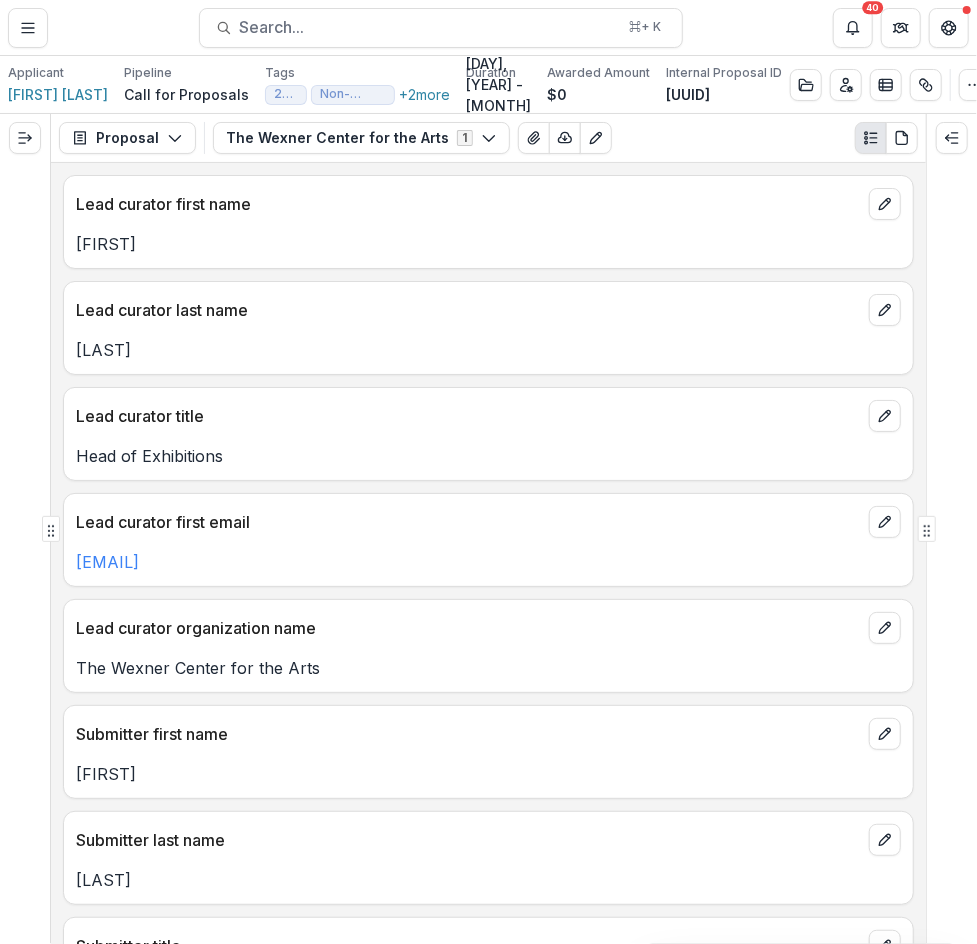 drag, startPoint x: 295, startPoint y: 562, endPoint x: 70, endPoint y: 563, distance: 225.00223 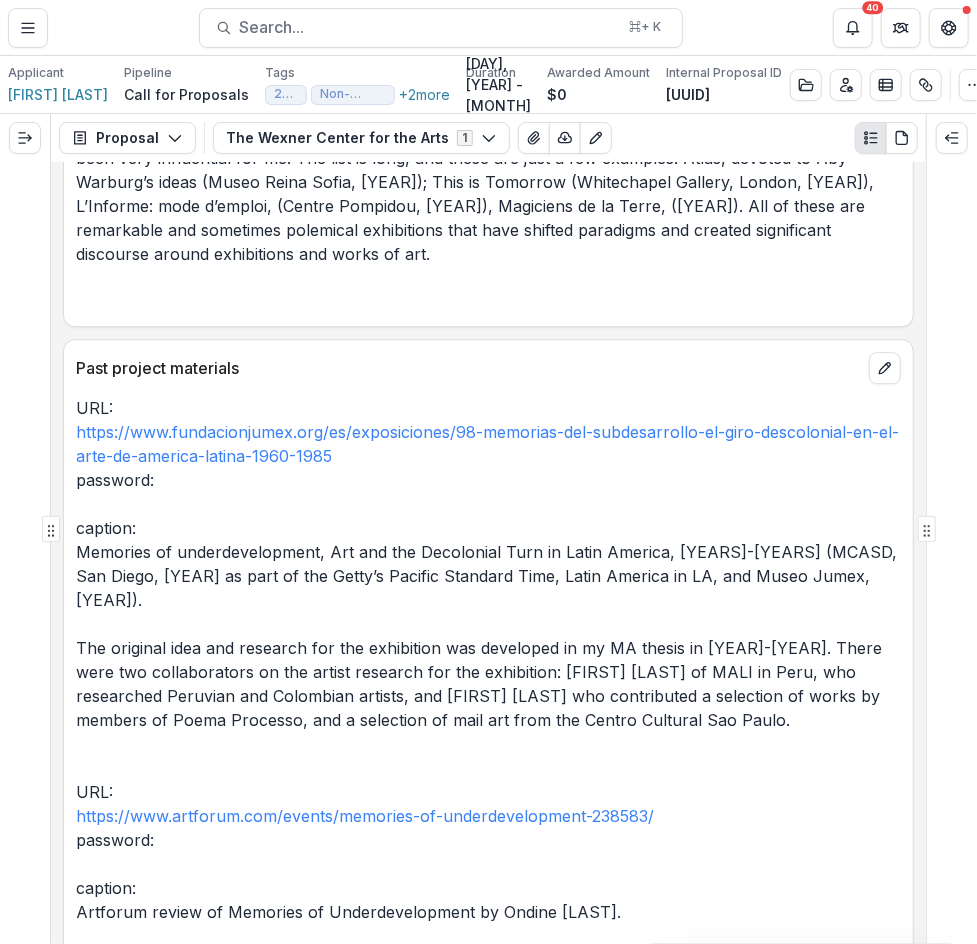 scroll, scrollTop: 2601, scrollLeft: 0, axis: vertical 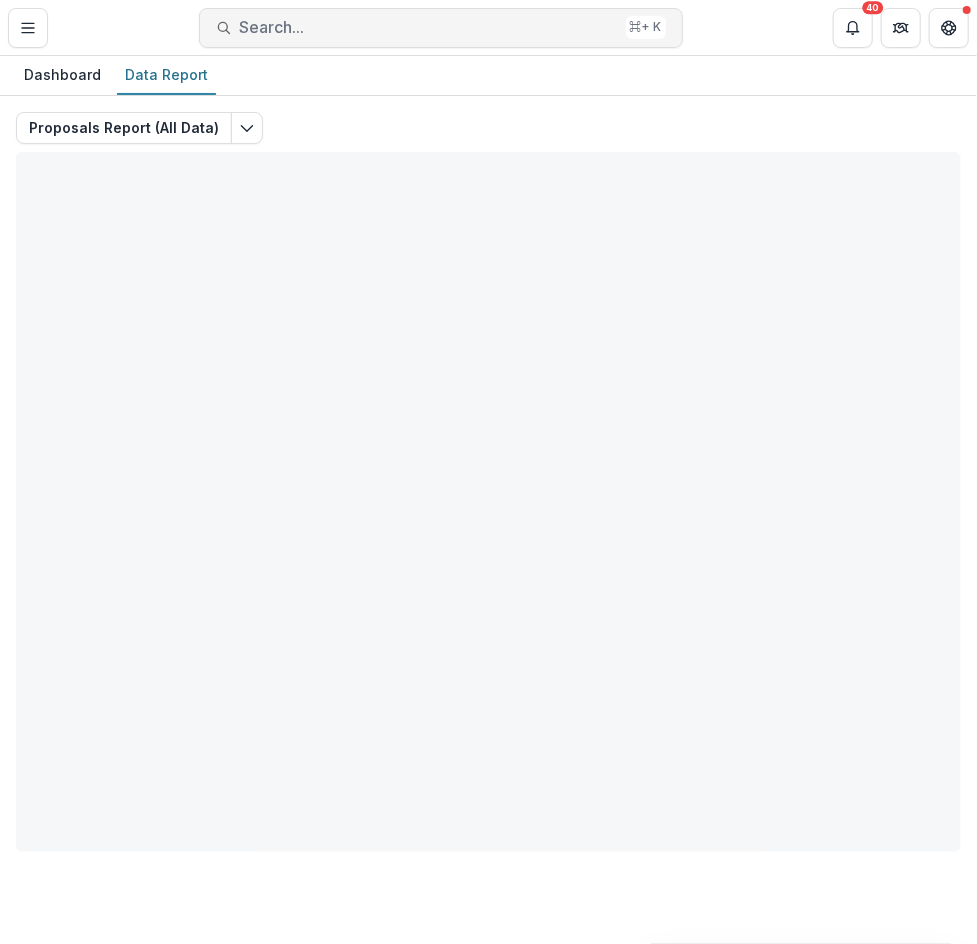 click on "Search..." at bounding box center (429, 27) 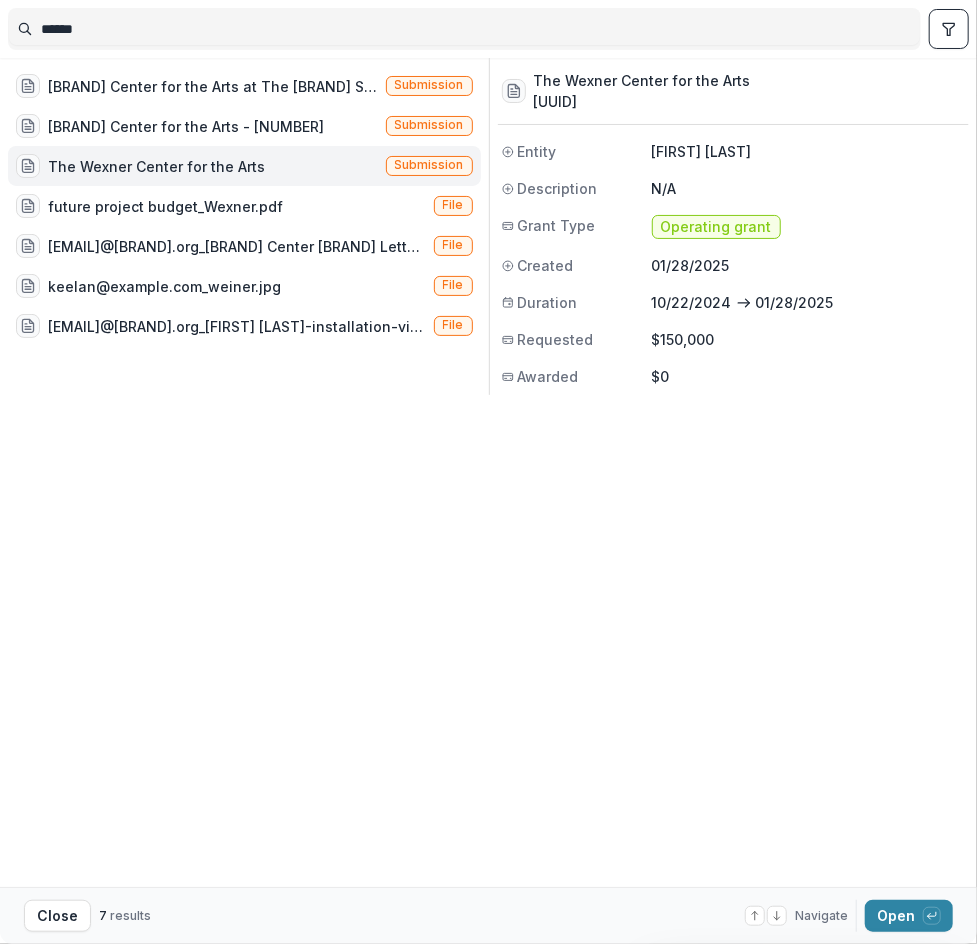 click on "******" at bounding box center [464, 29] 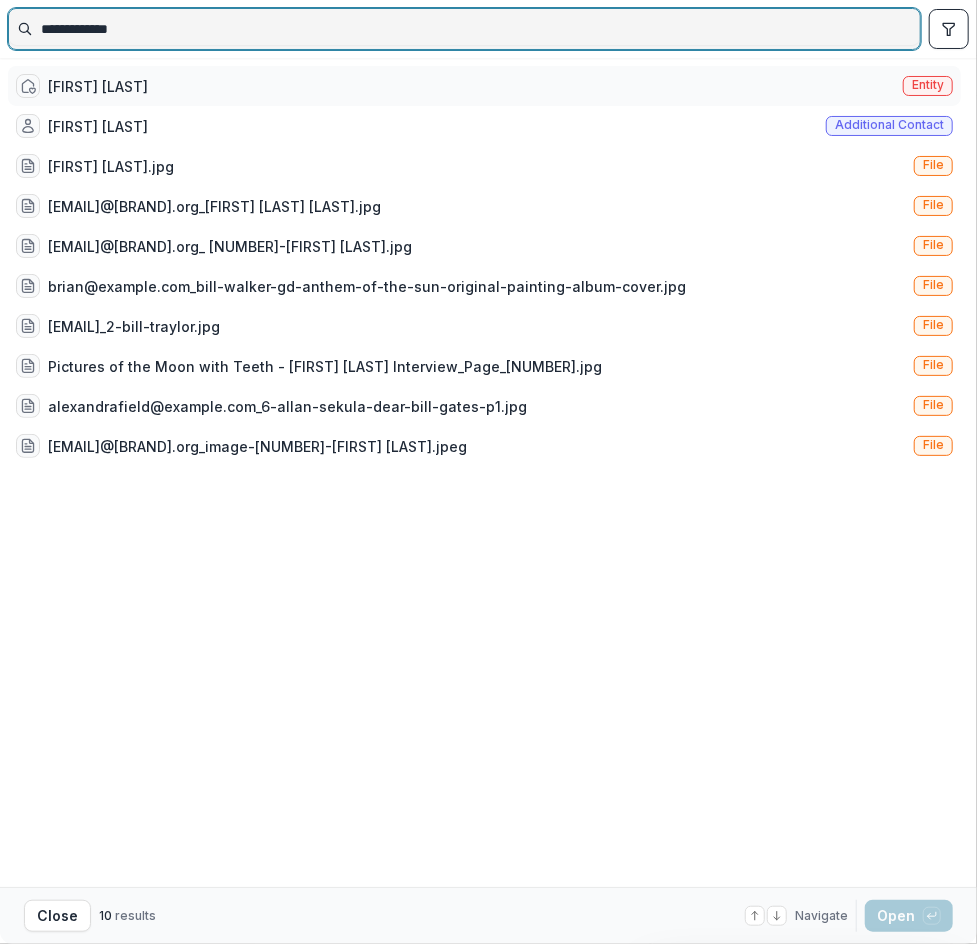 type on "**********" 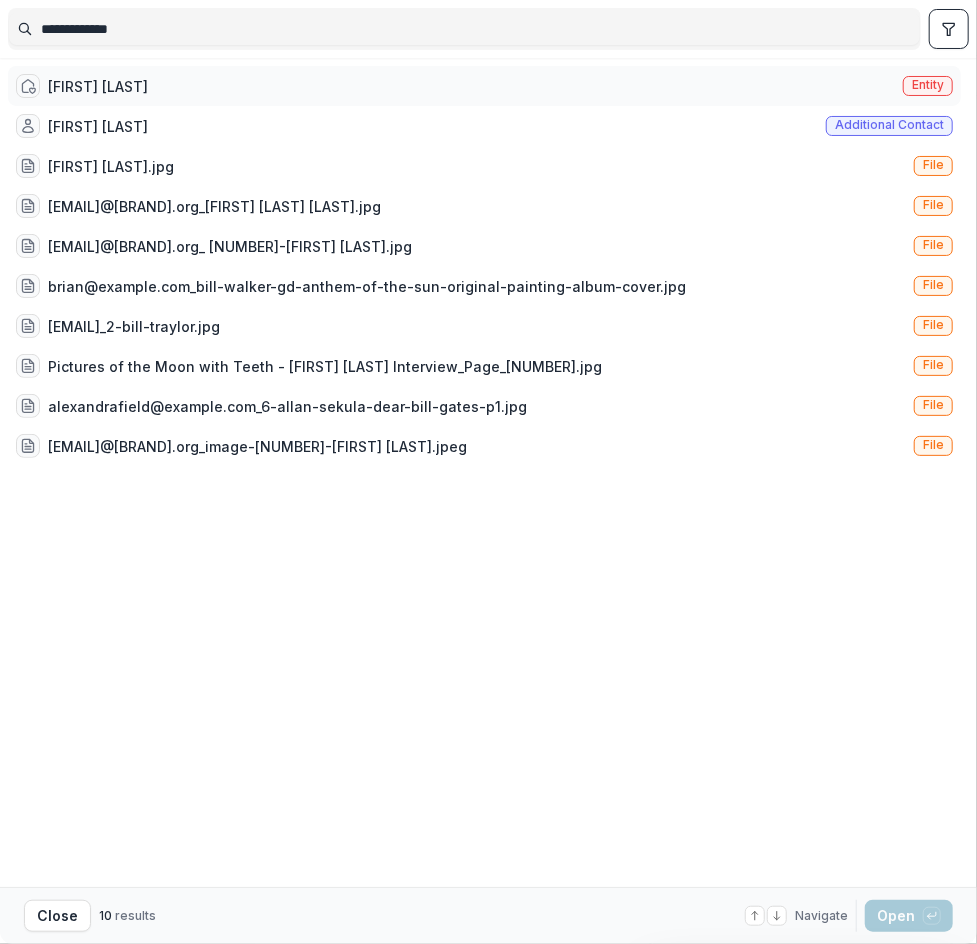 click on "[FIRST] [LAST] Entity" at bounding box center [484, 86] 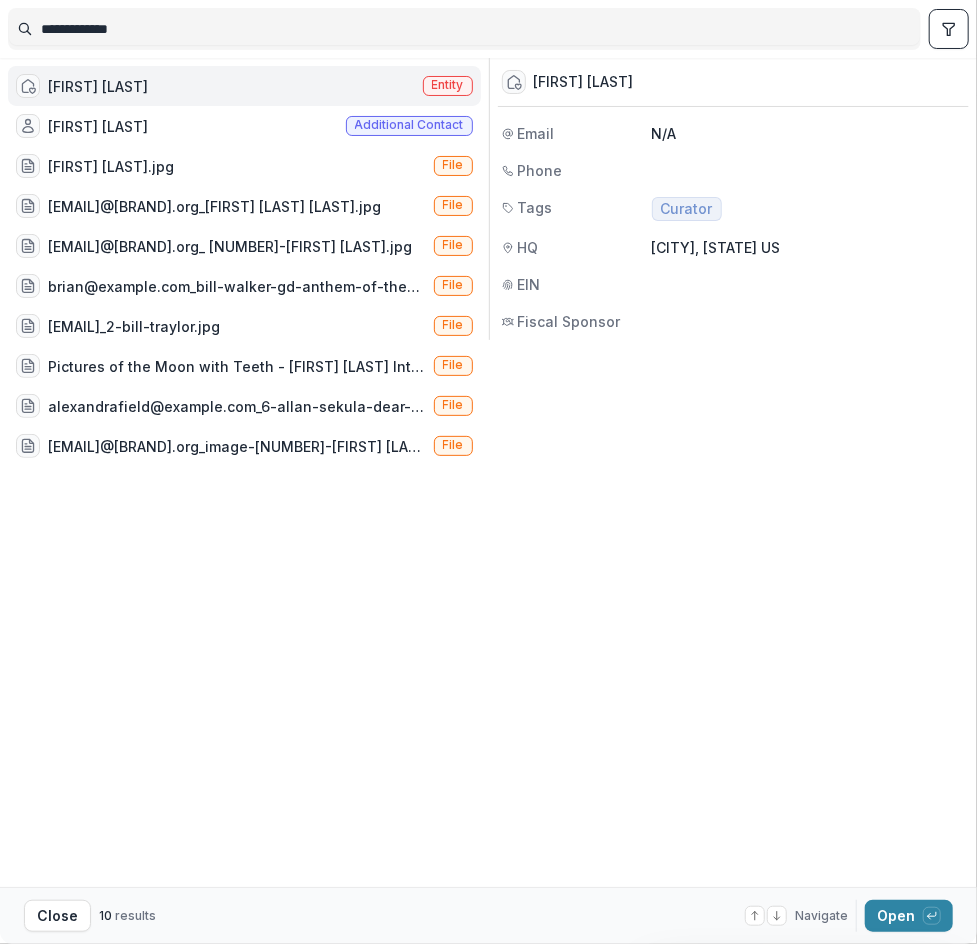 click on "[FIRST] [LAST]" at bounding box center (98, 86) 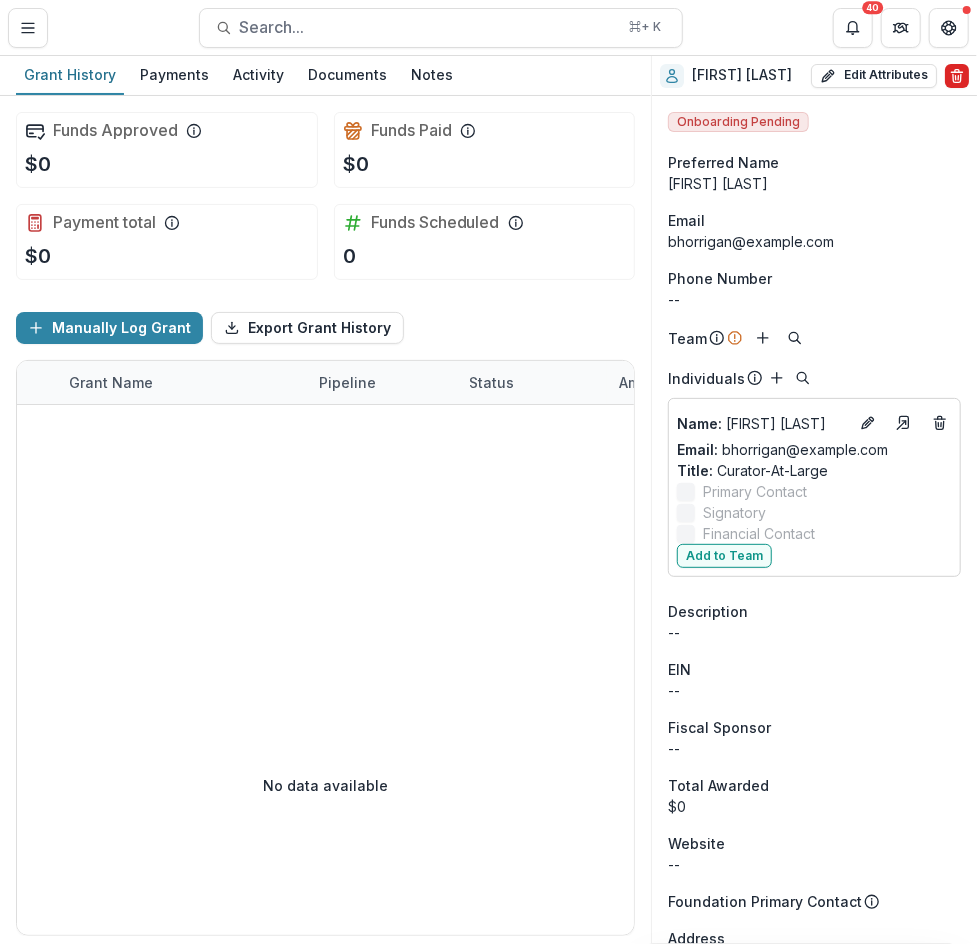 click 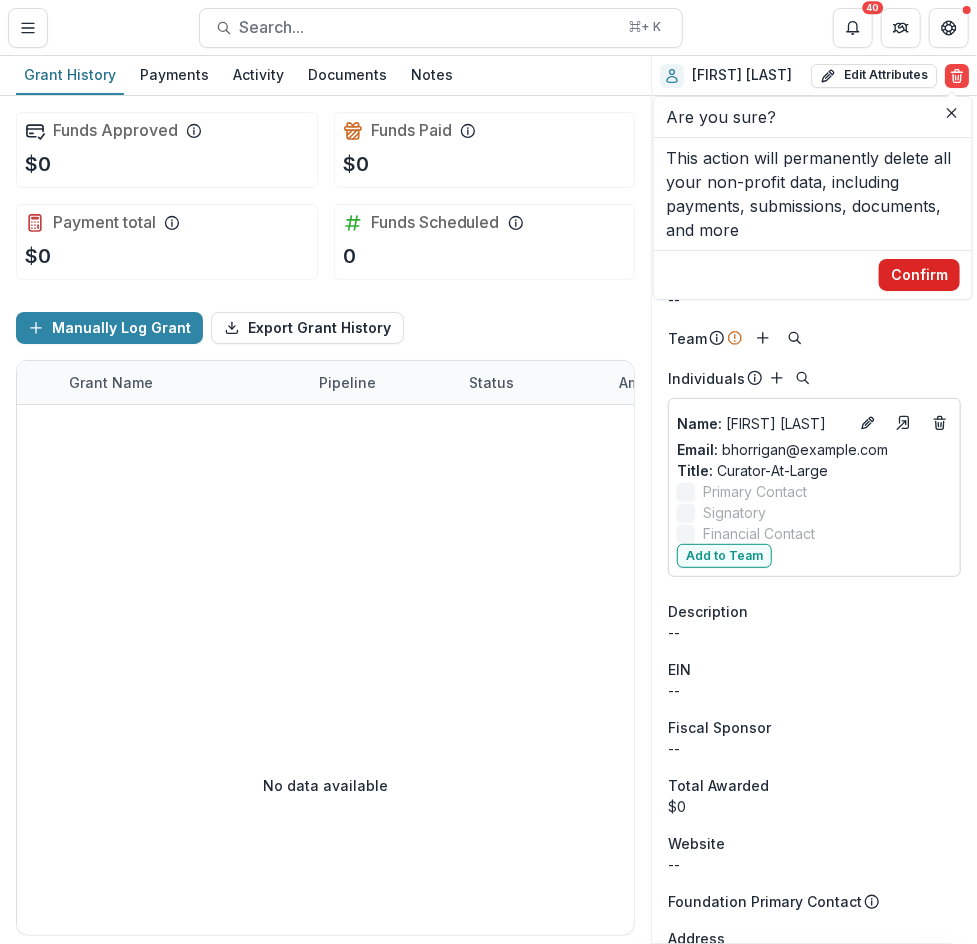 click on "Confirm" at bounding box center (919, 275) 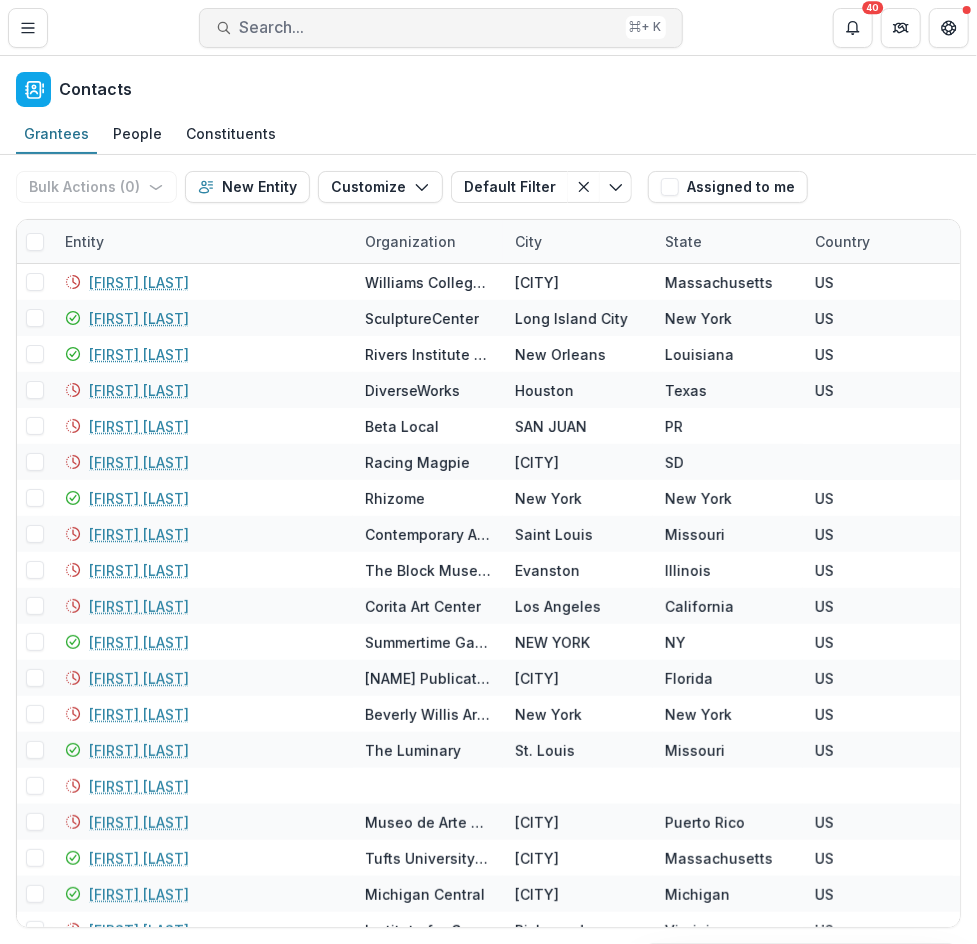 click on "Search... ⌘  + K" at bounding box center [441, 28] 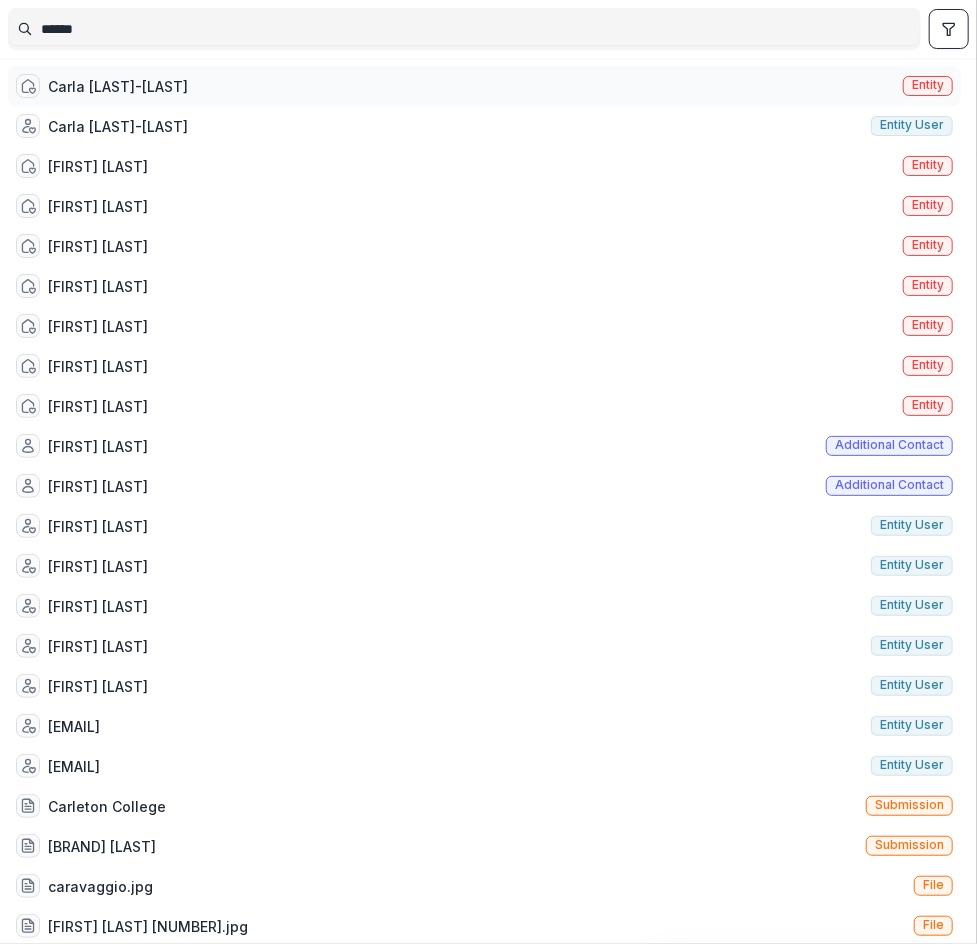 type on "*****" 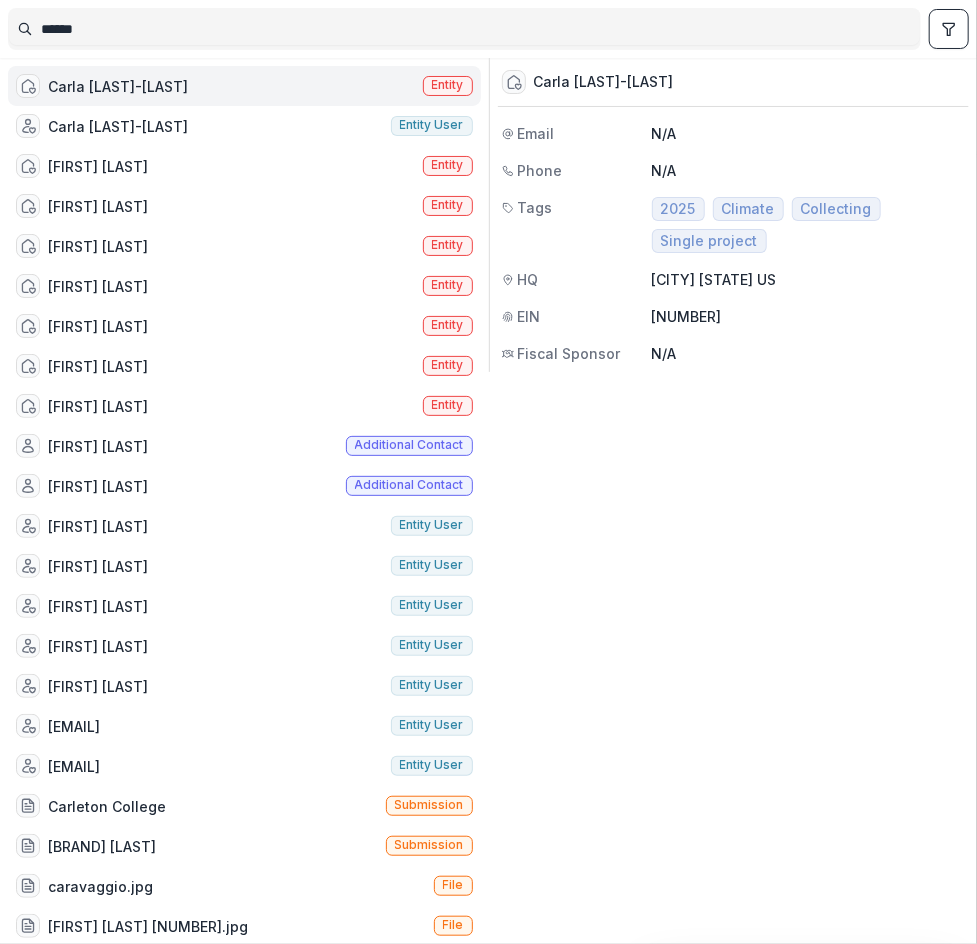click on "[FIRST] [LAST] Entity" at bounding box center [244, 86] 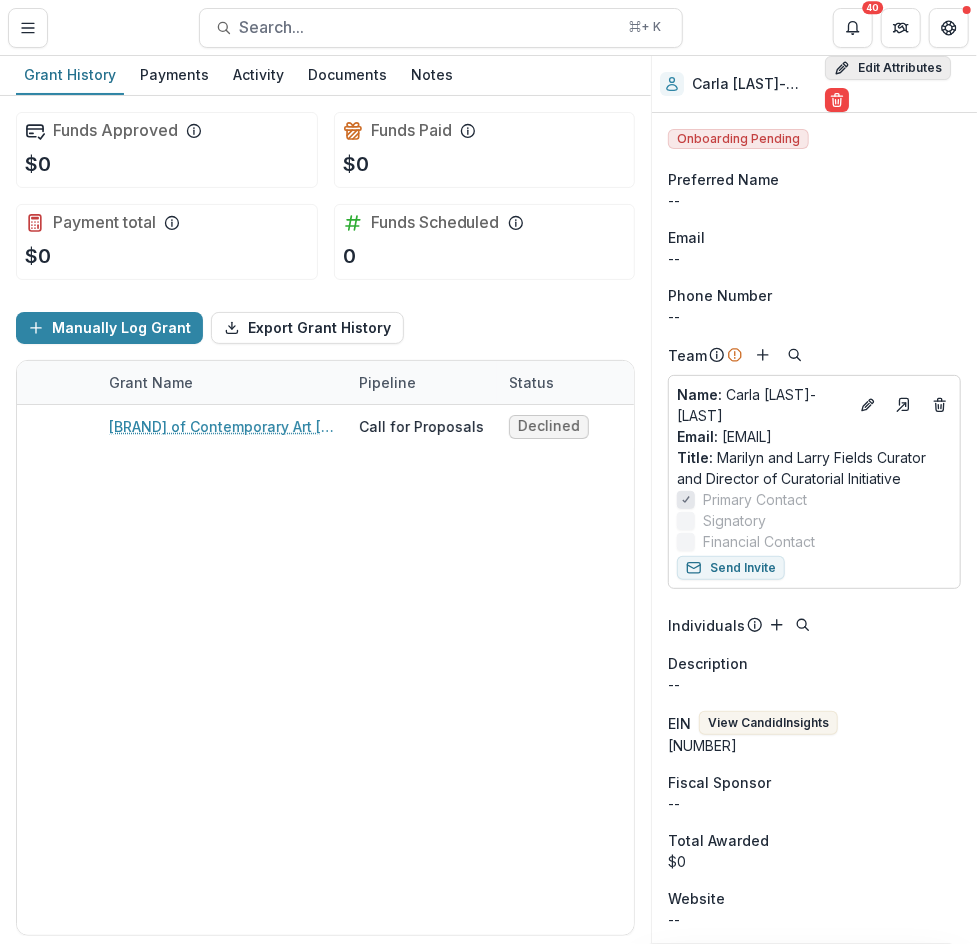 click on "Edit Attributes" at bounding box center [888, 68] 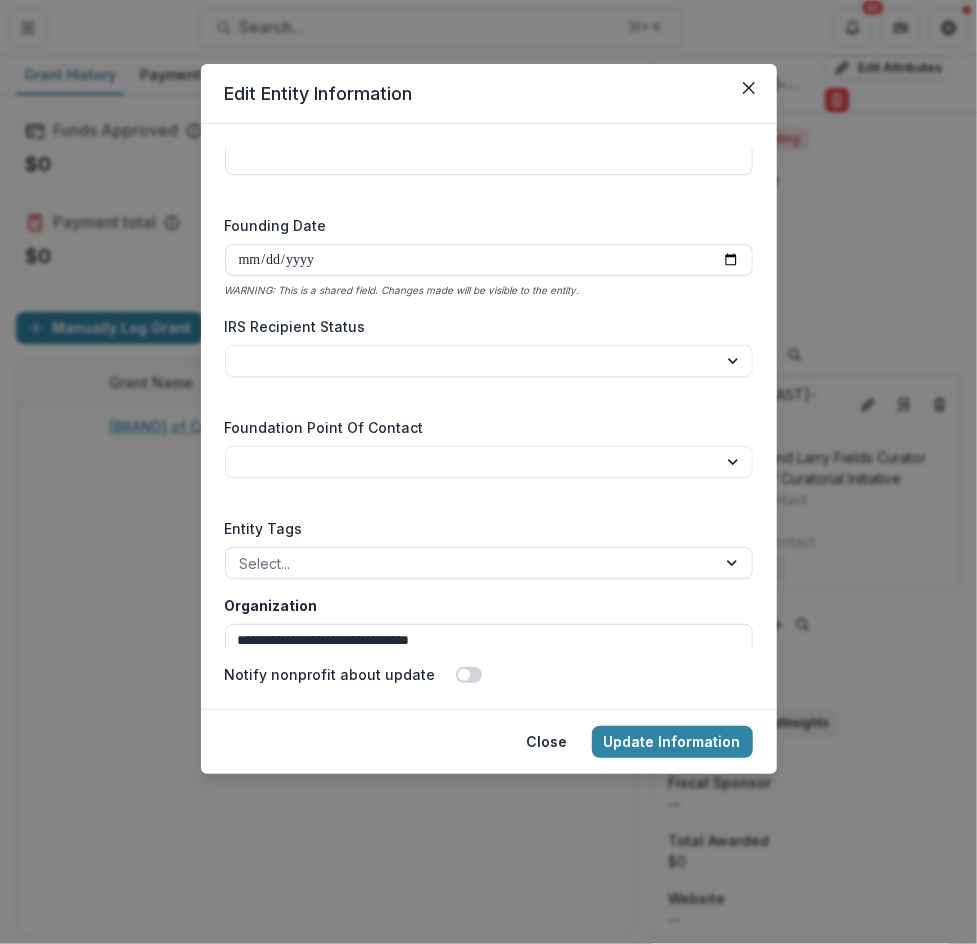 scroll, scrollTop: 2862, scrollLeft: 0, axis: vertical 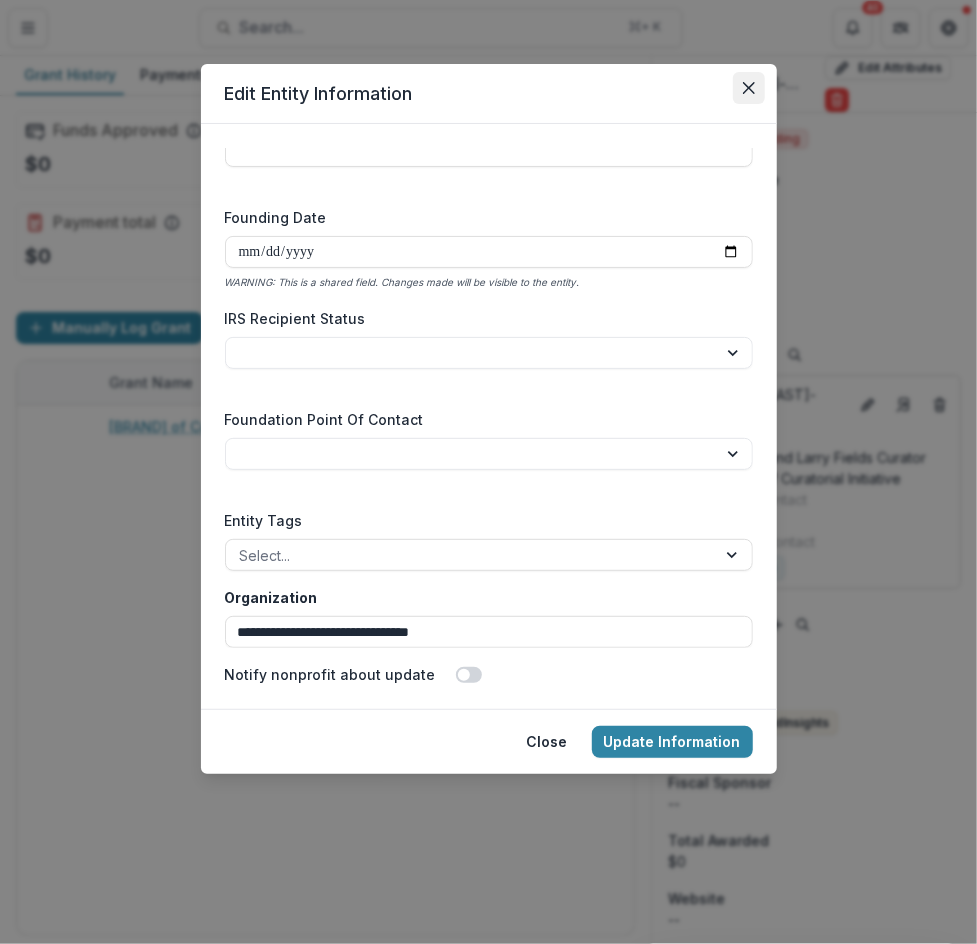 click 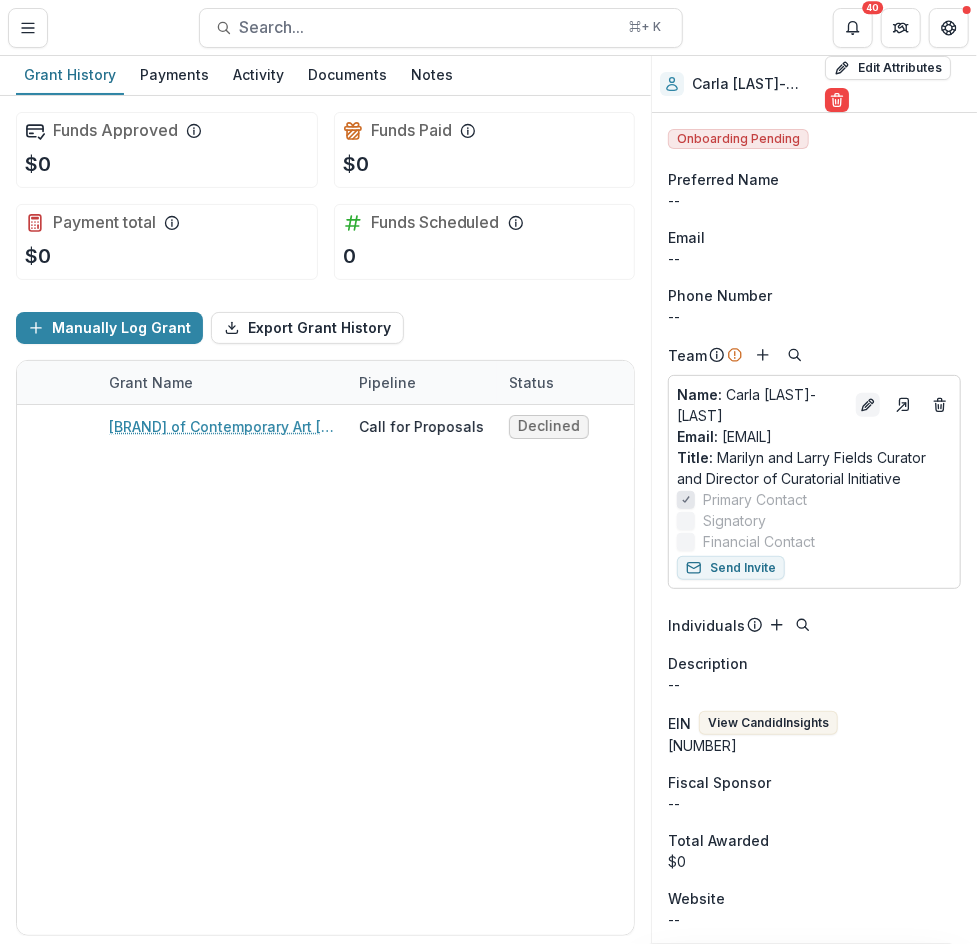 click 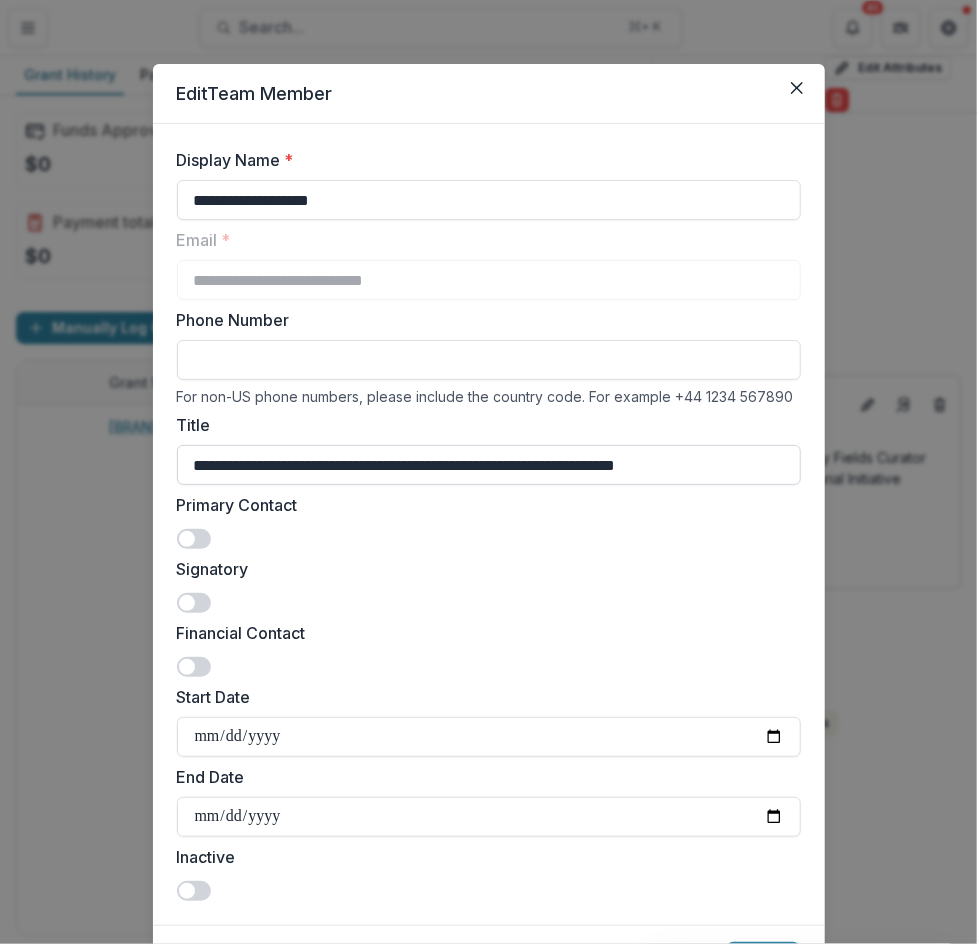 drag, startPoint x: 437, startPoint y: 464, endPoint x: 723, endPoint y: 471, distance: 286.08566 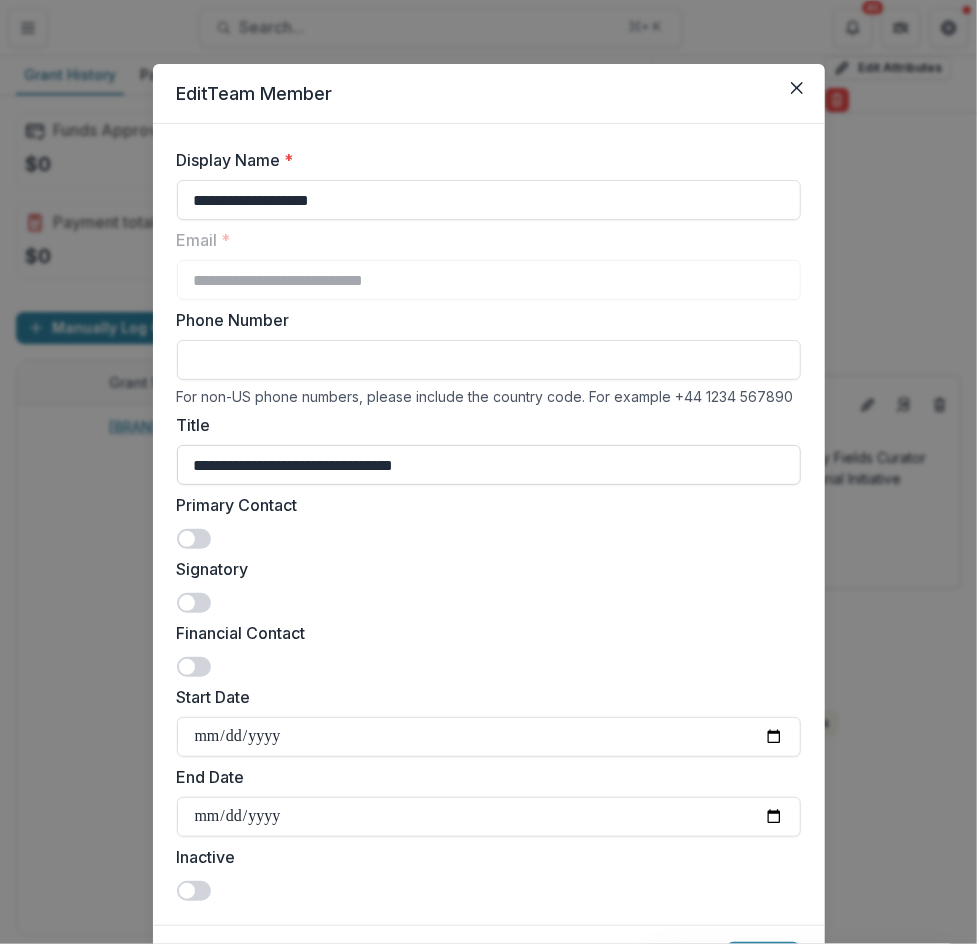 scroll, scrollTop: 109, scrollLeft: 0, axis: vertical 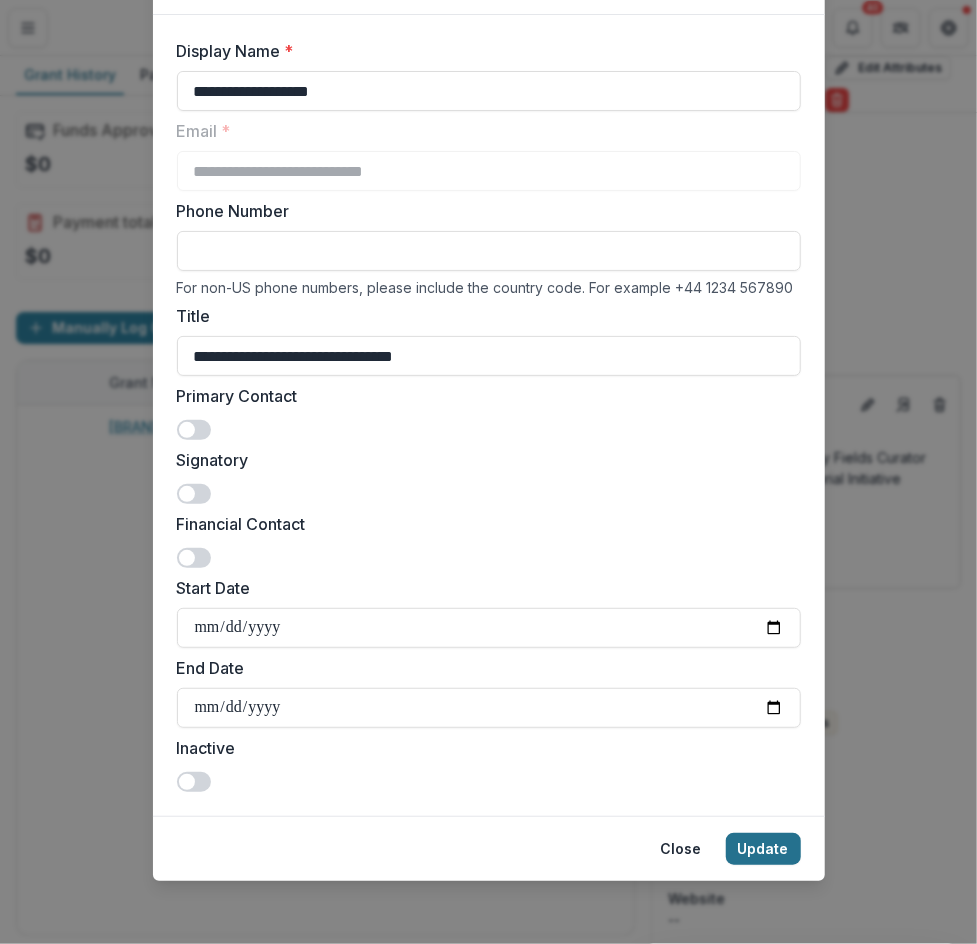 type on "**********" 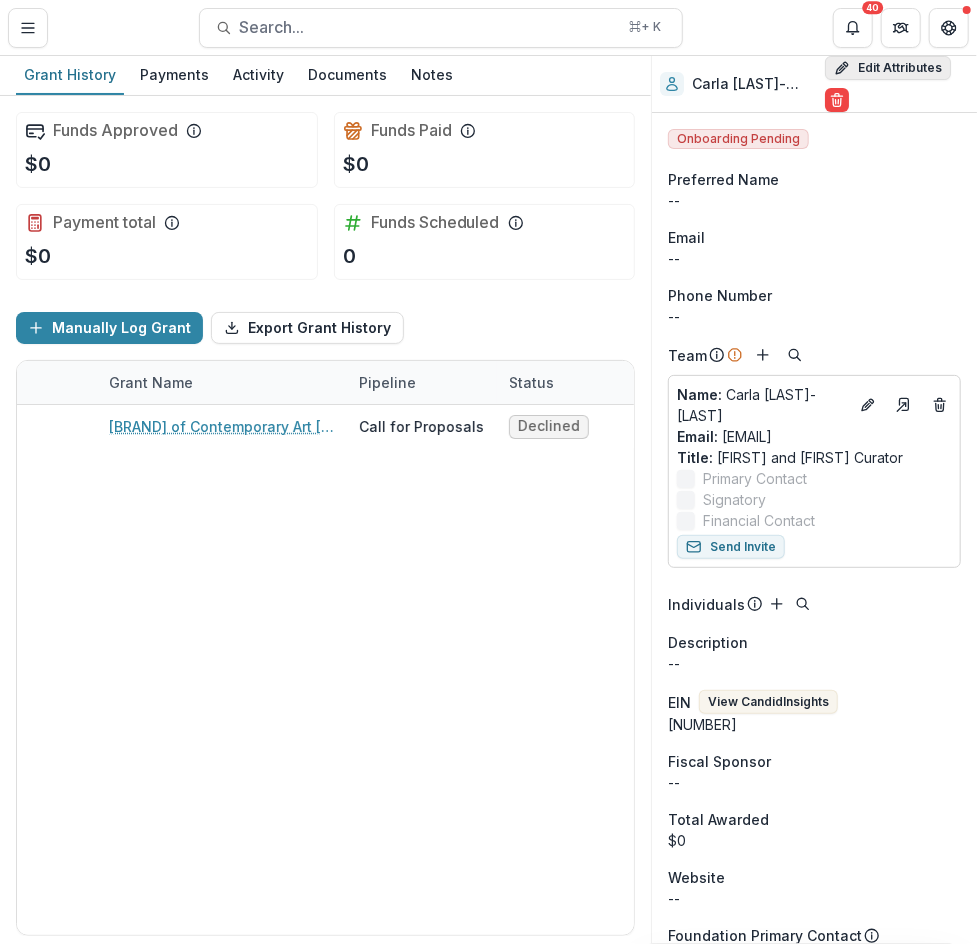 click on "Edit Attributes" at bounding box center [888, 68] 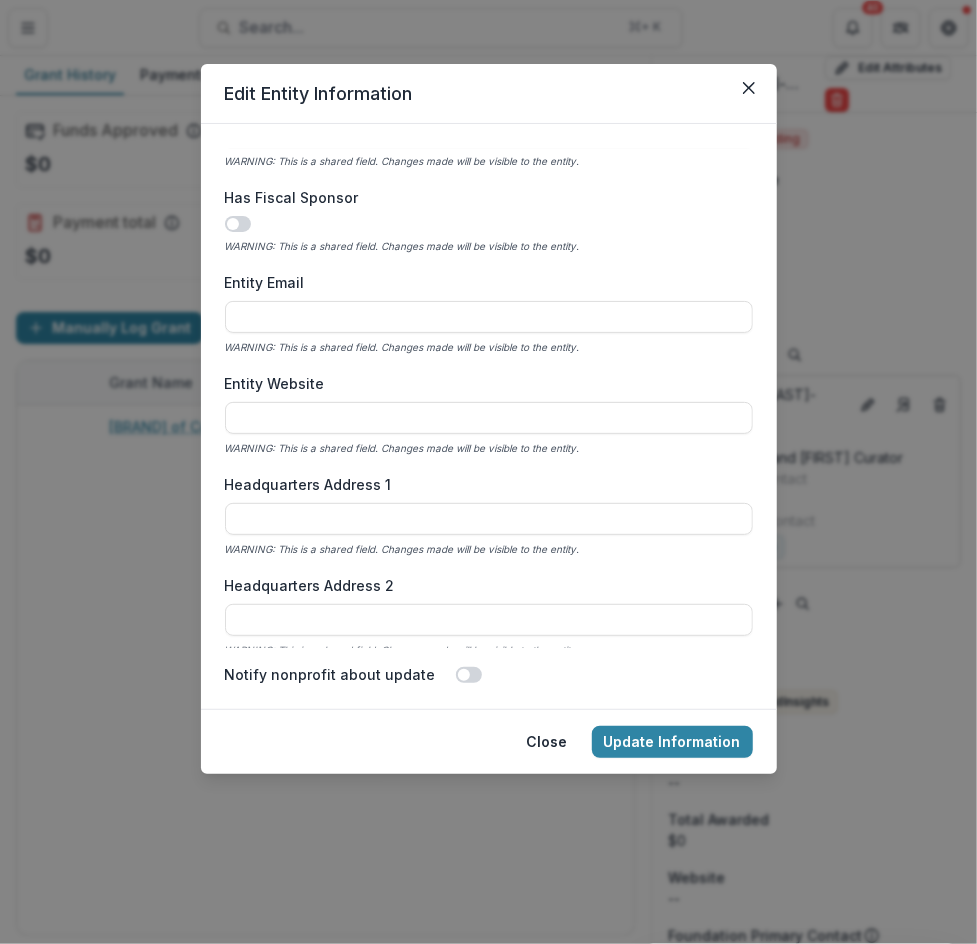 scroll, scrollTop: 688, scrollLeft: 0, axis: vertical 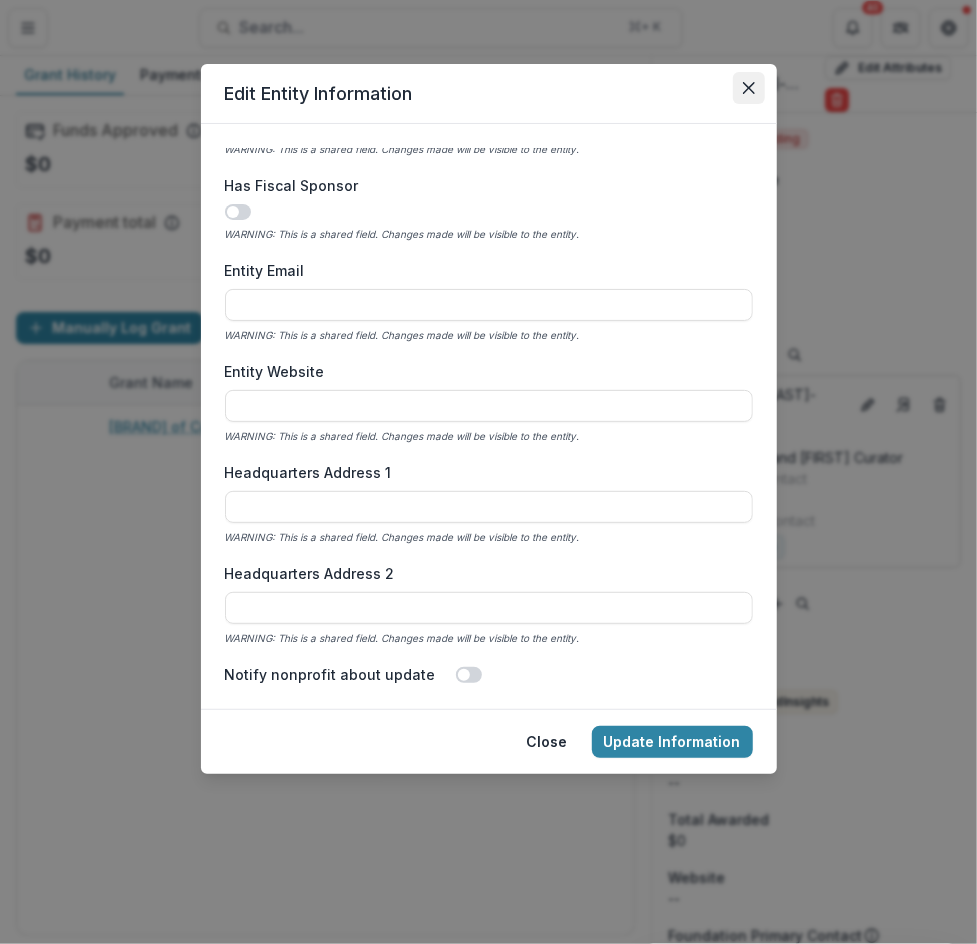 click at bounding box center (749, 88) 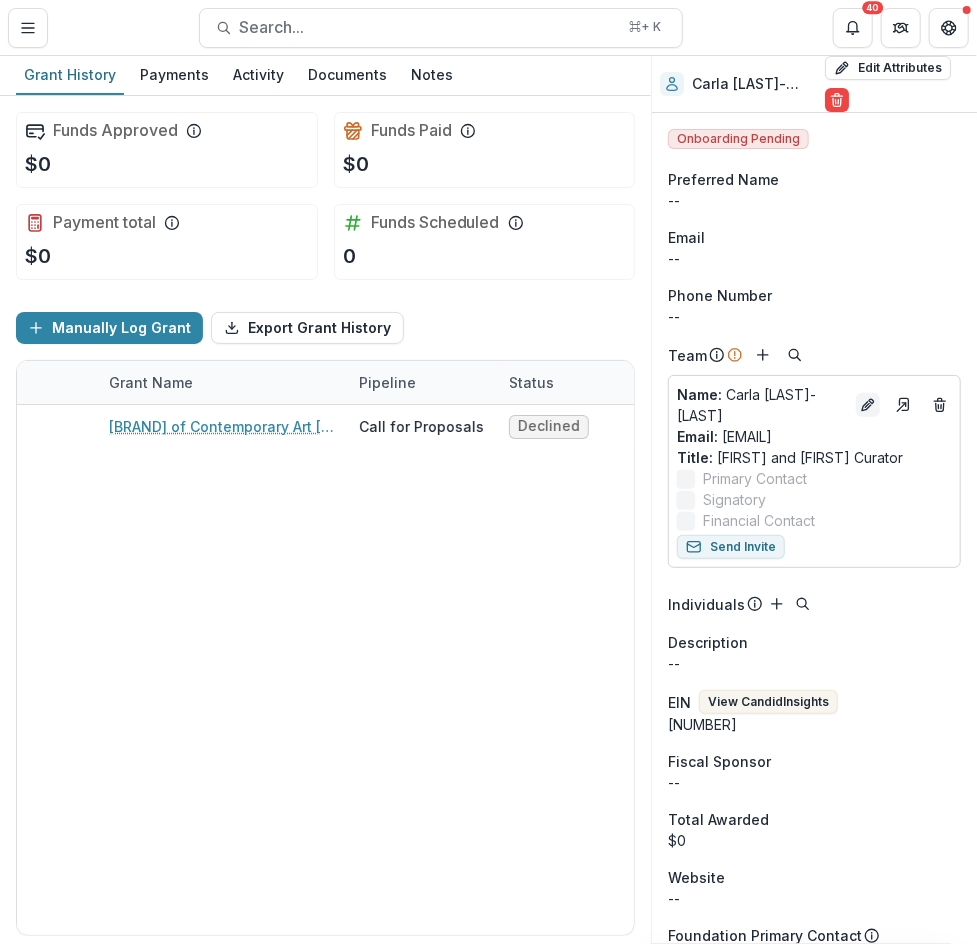 click 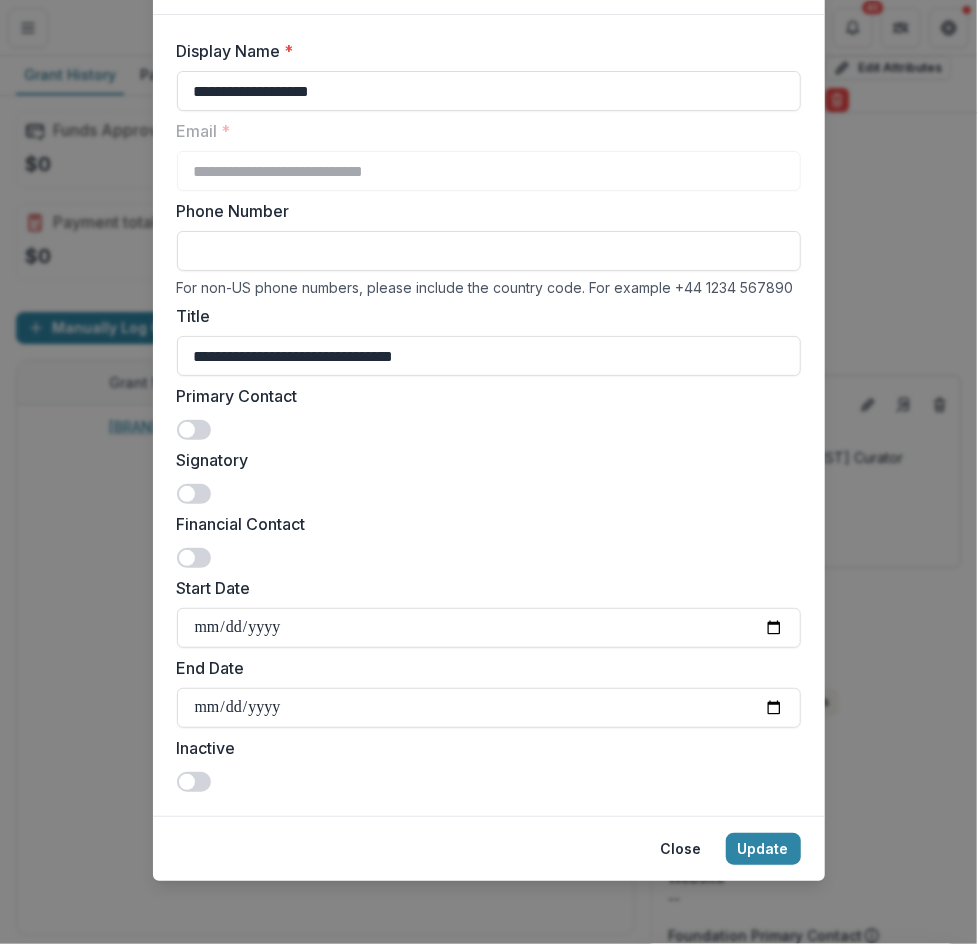 scroll, scrollTop: 0, scrollLeft: 0, axis: both 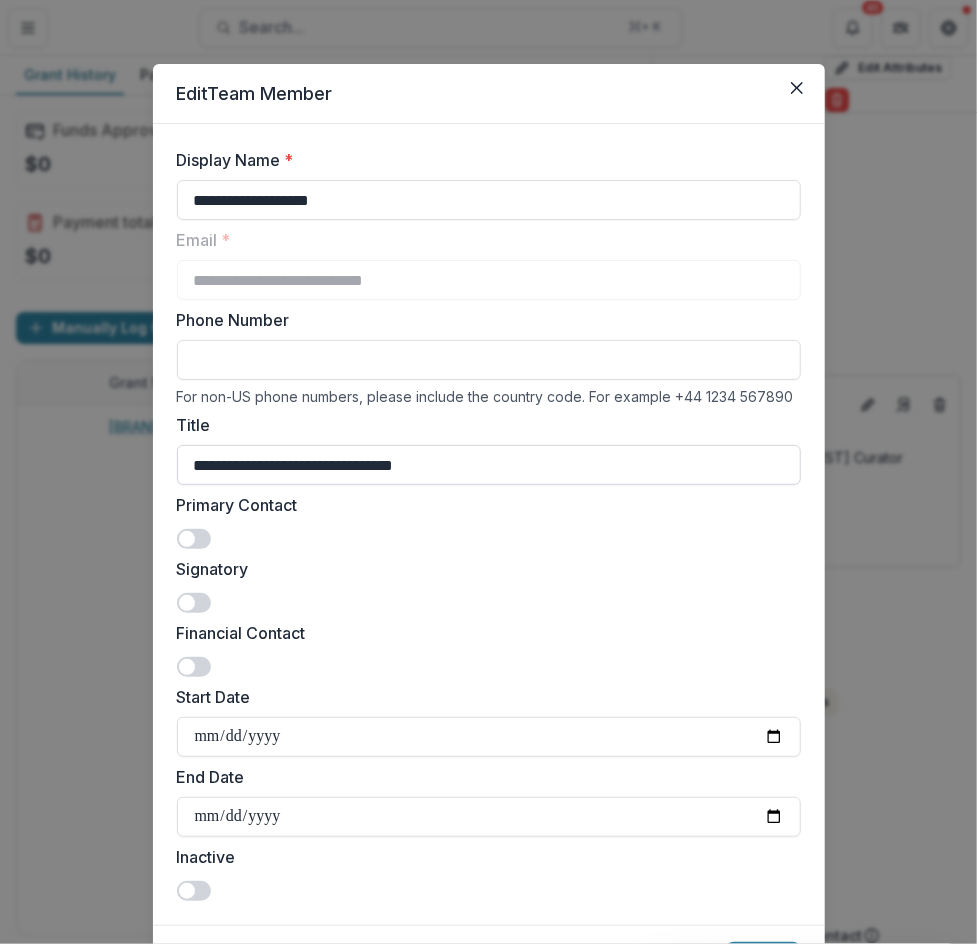 click on "**********" at bounding box center (489, 465) 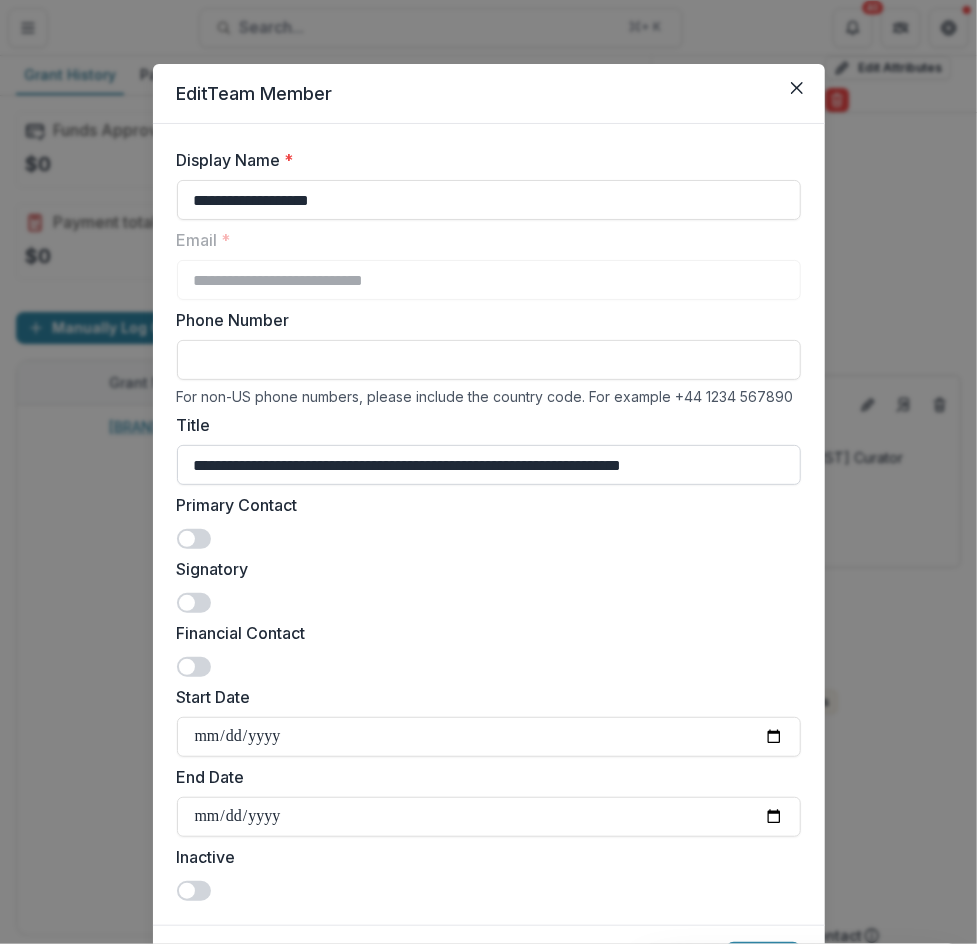 scroll, scrollTop: 109, scrollLeft: 0, axis: vertical 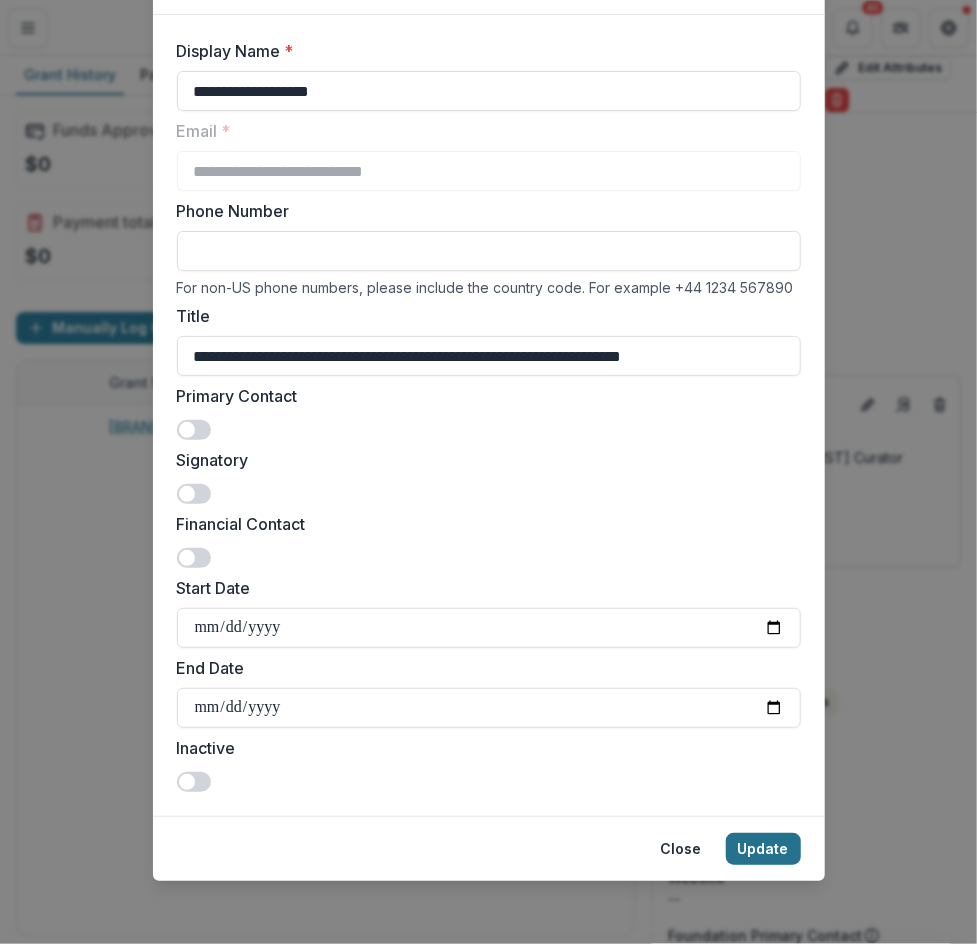 type on "**********" 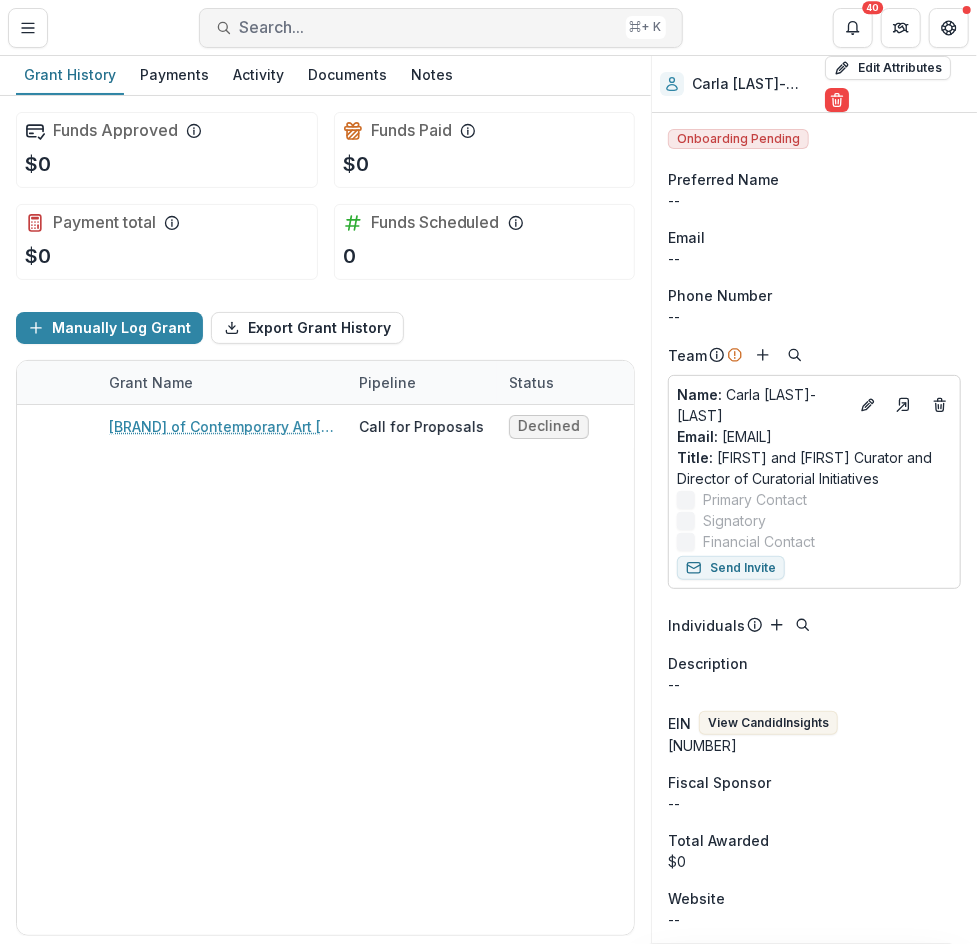 click on "Search..." at bounding box center [429, 27] 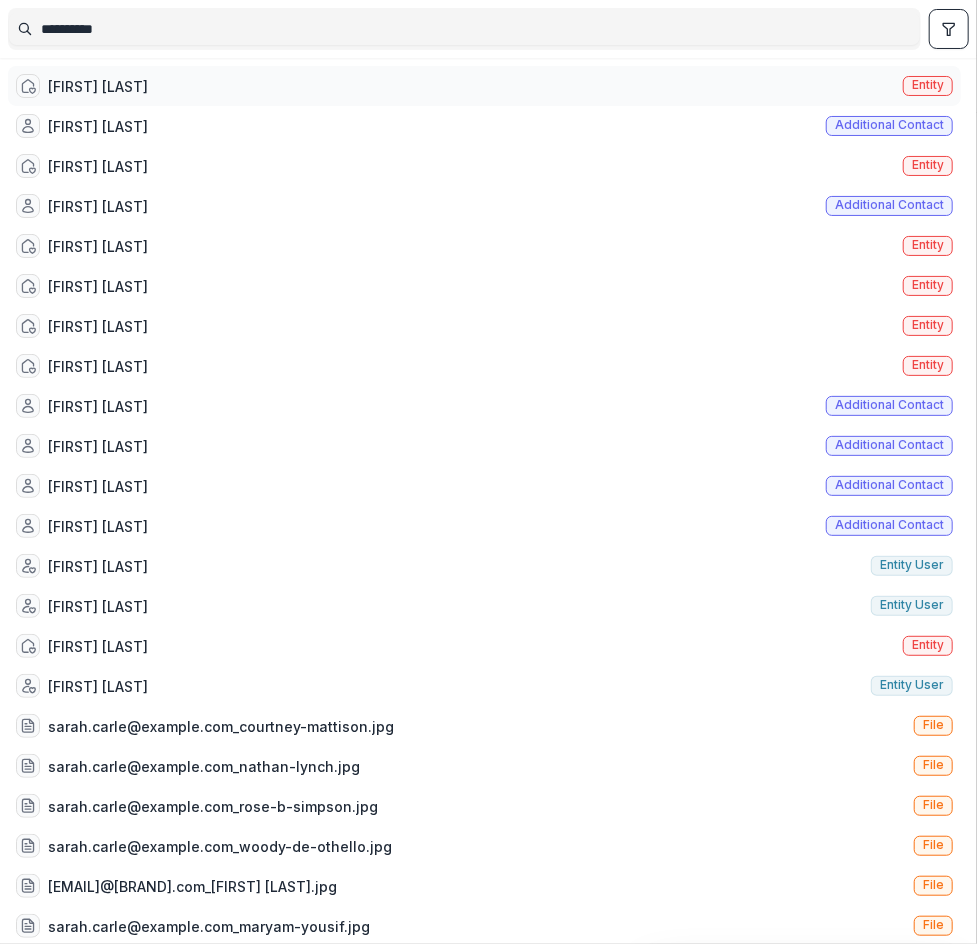 type on "**********" 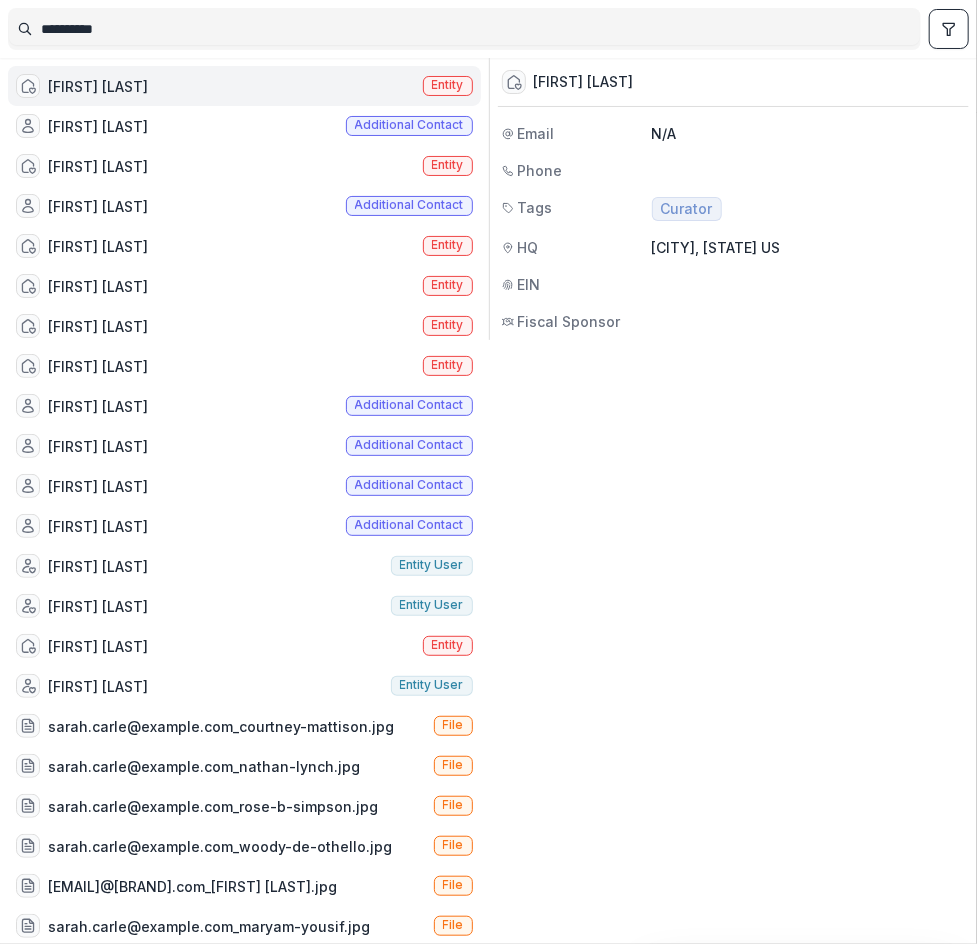 click on "[FIRST] [LAST] Entity" at bounding box center (244, 86) 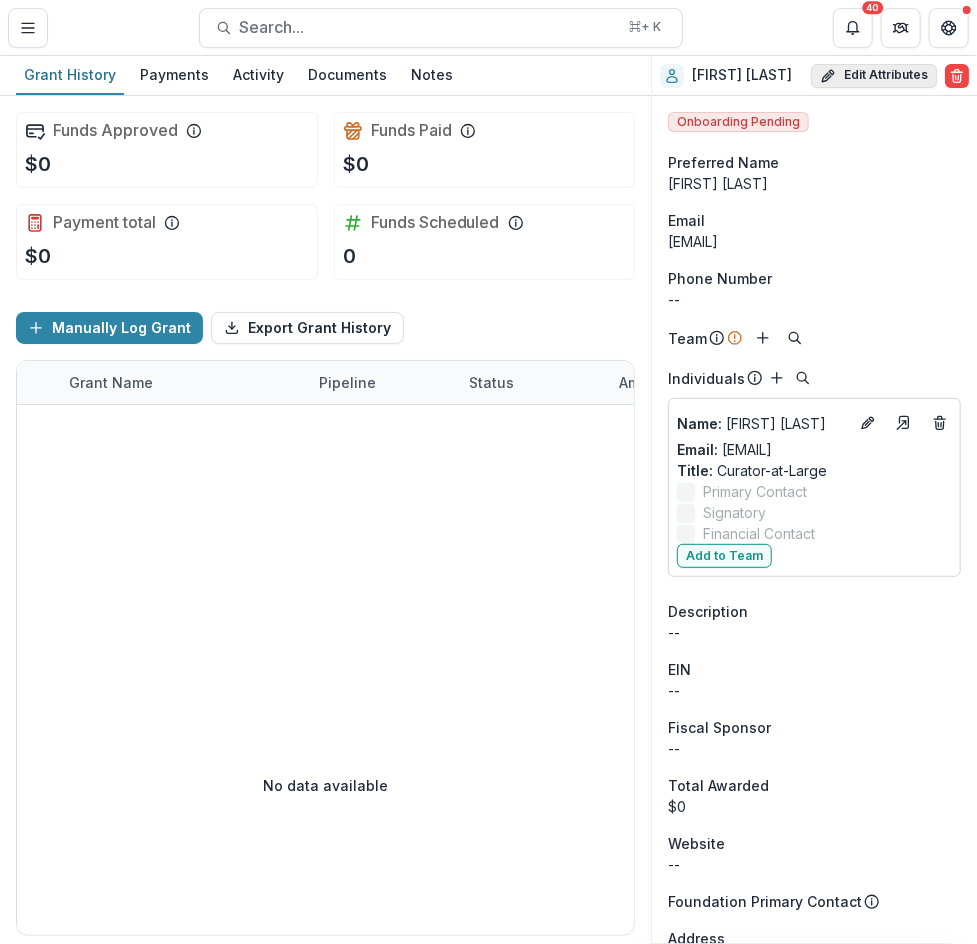 click on "Edit Attributes" at bounding box center (874, 76) 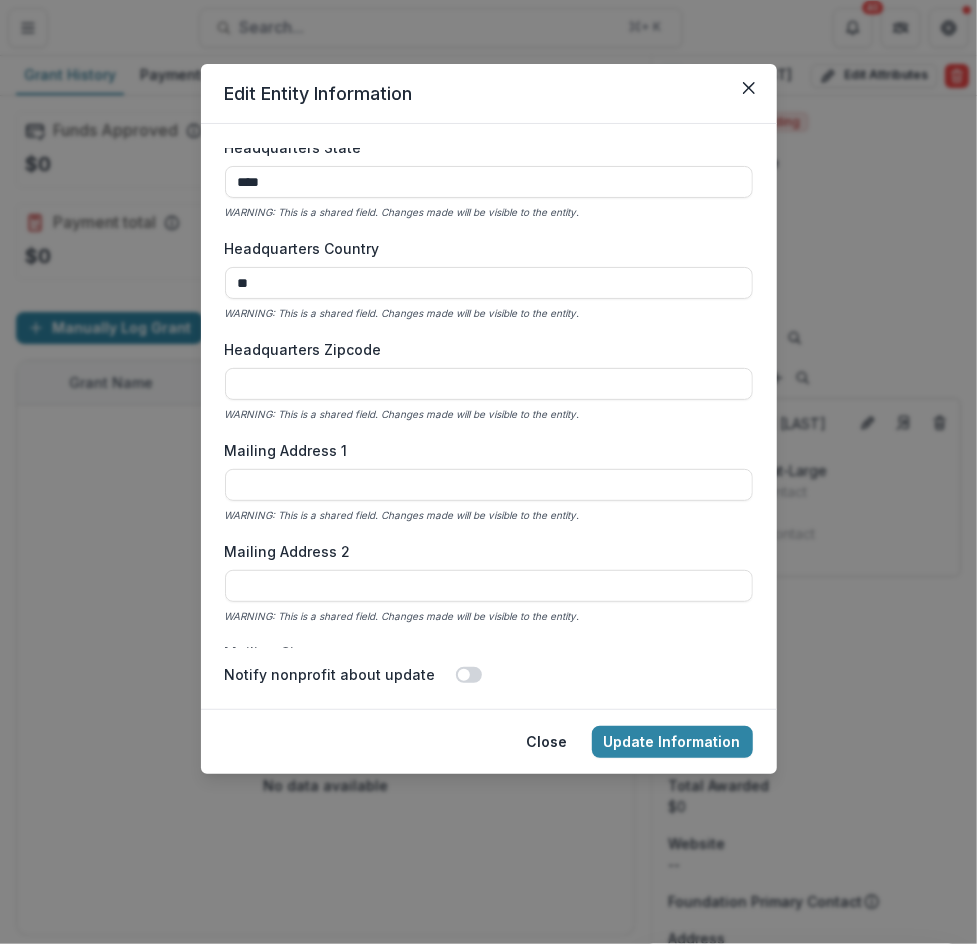 scroll, scrollTop: 1437, scrollLeft: 0, axis: vertical 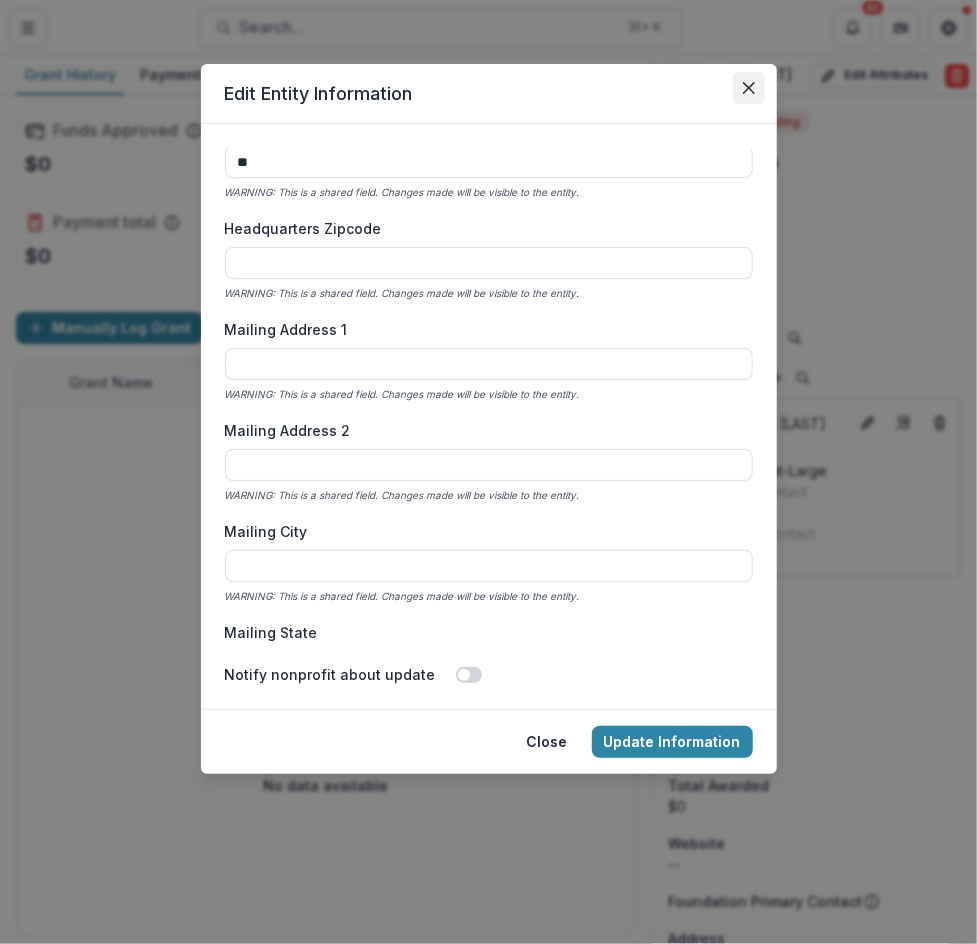 click 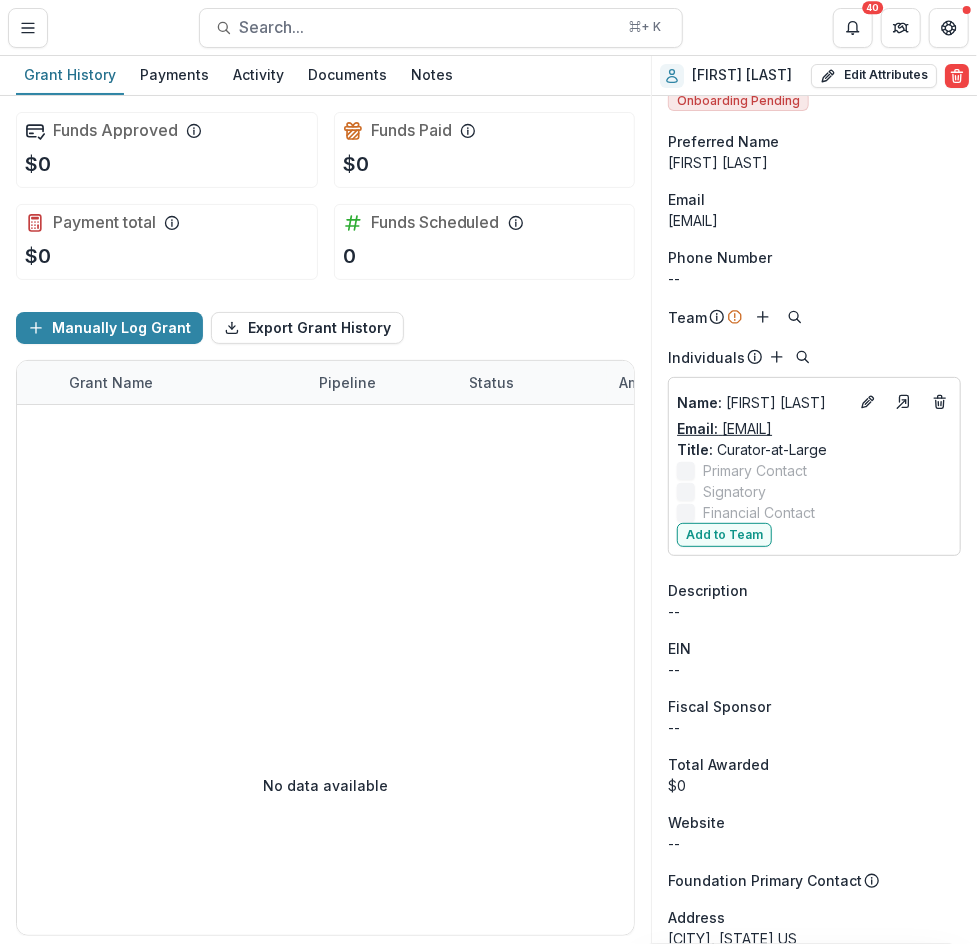 scroll, scrollTop: 29, scrollLeft: 0, axis: vertical 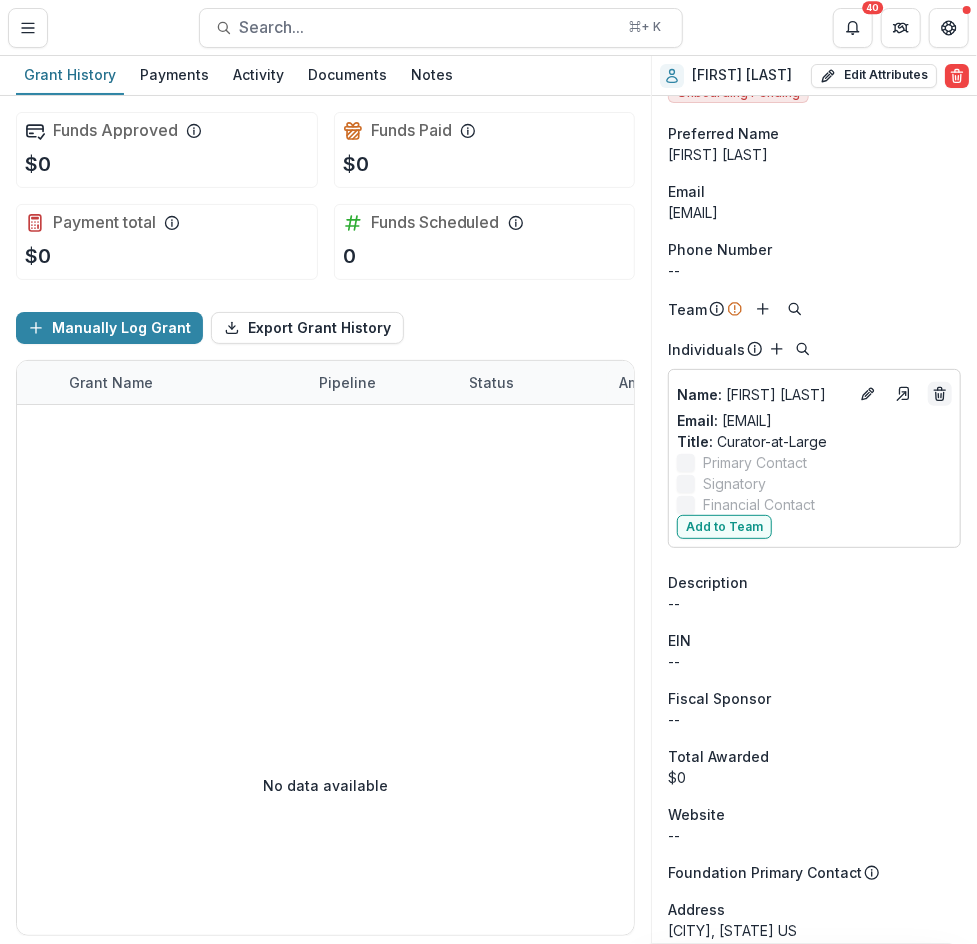click 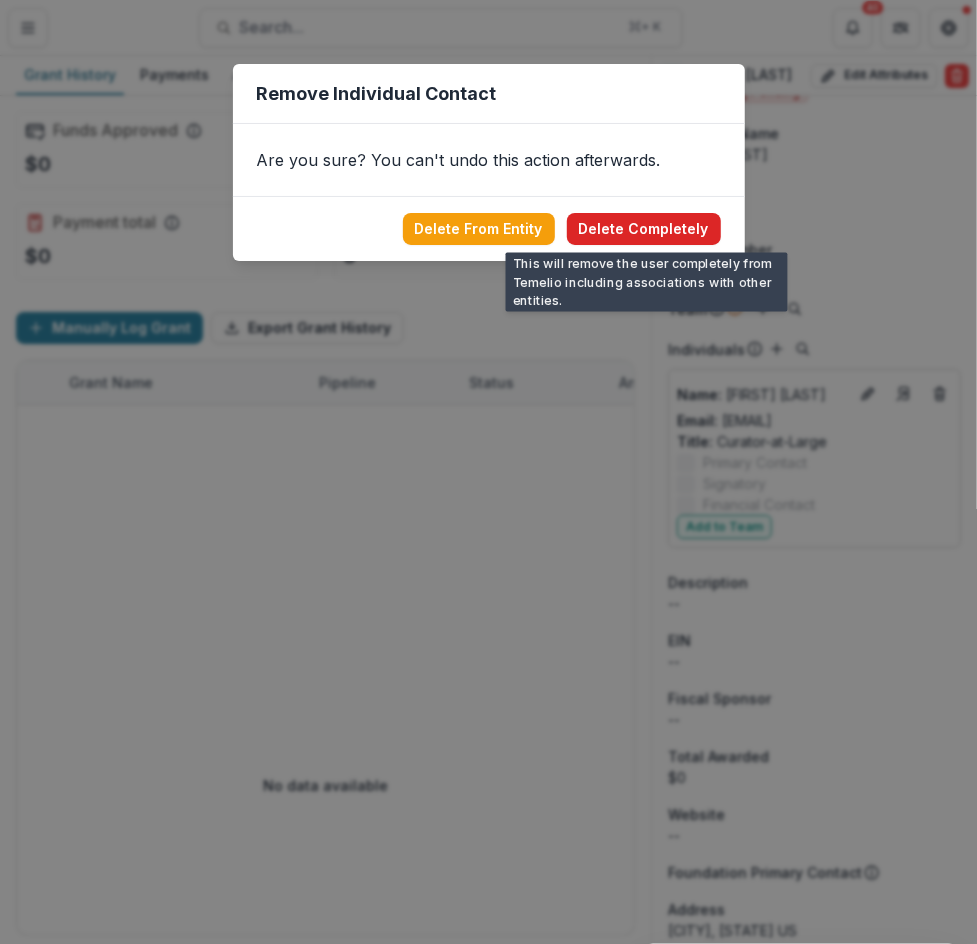 click on "Delete Completely" at bounding box center (644, 229) 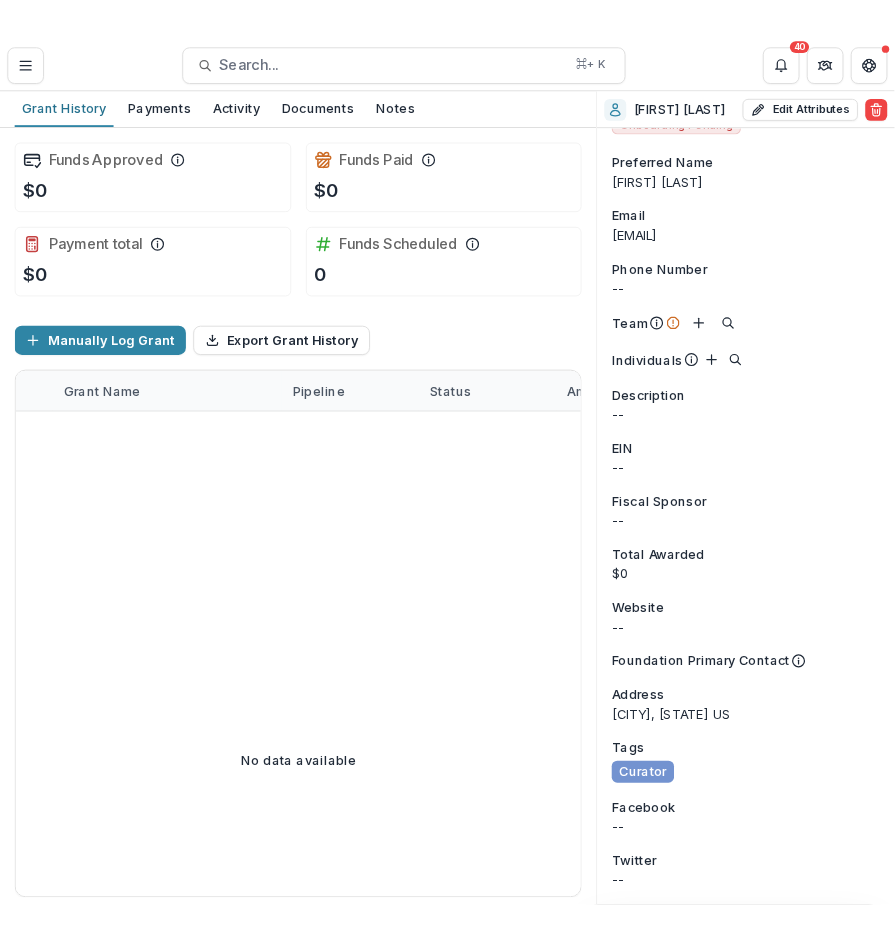 scroll, scrollTop: 0, scrollLeft: 0, axis: both 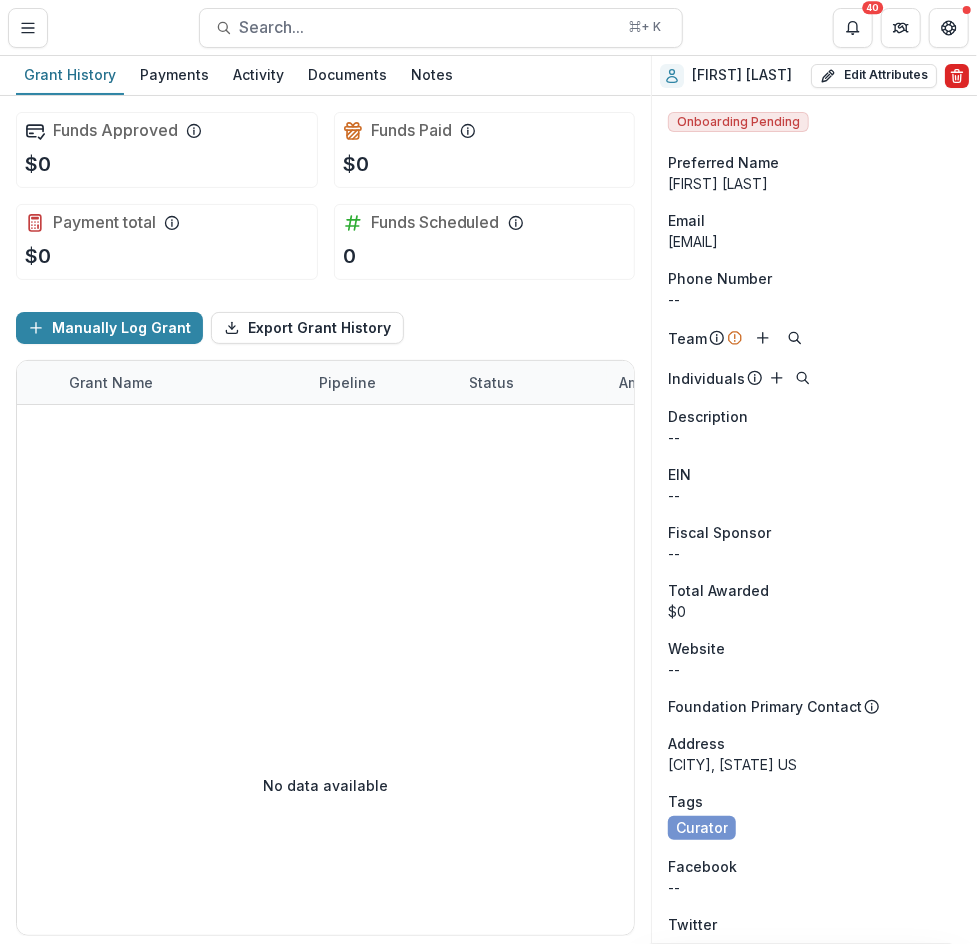 click 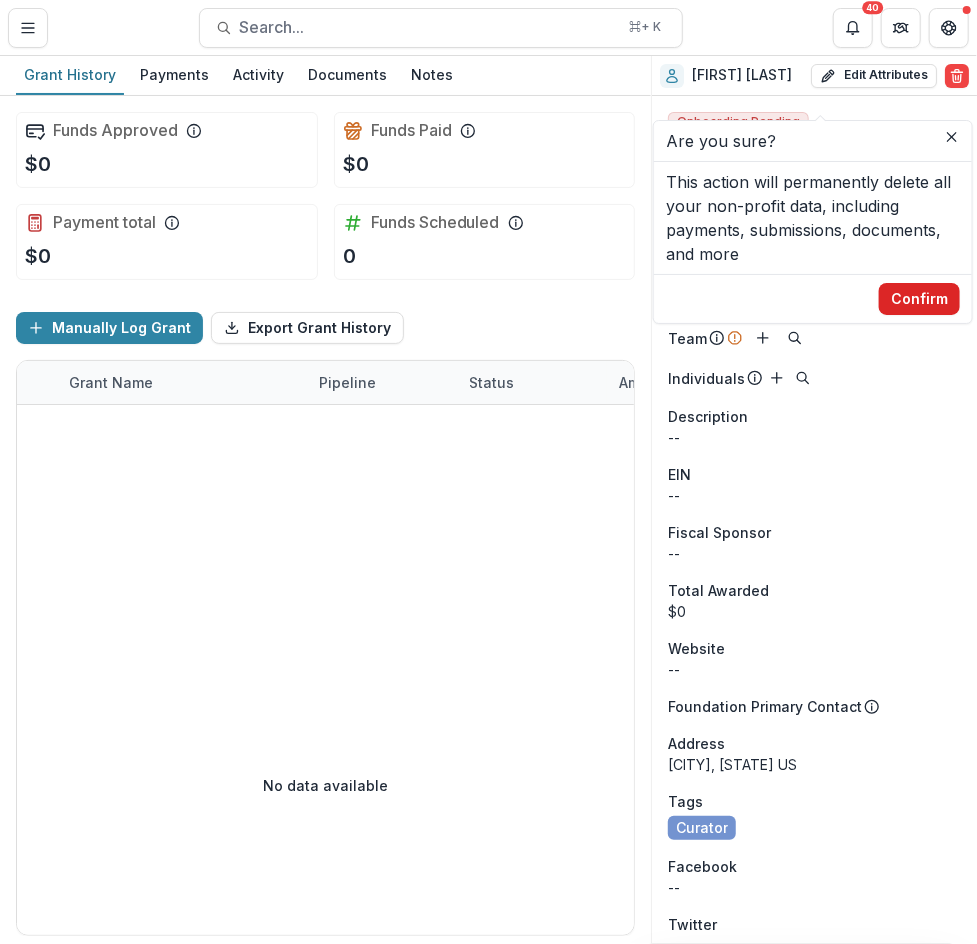 click on "Confirm" at bounding box center (919, 299) 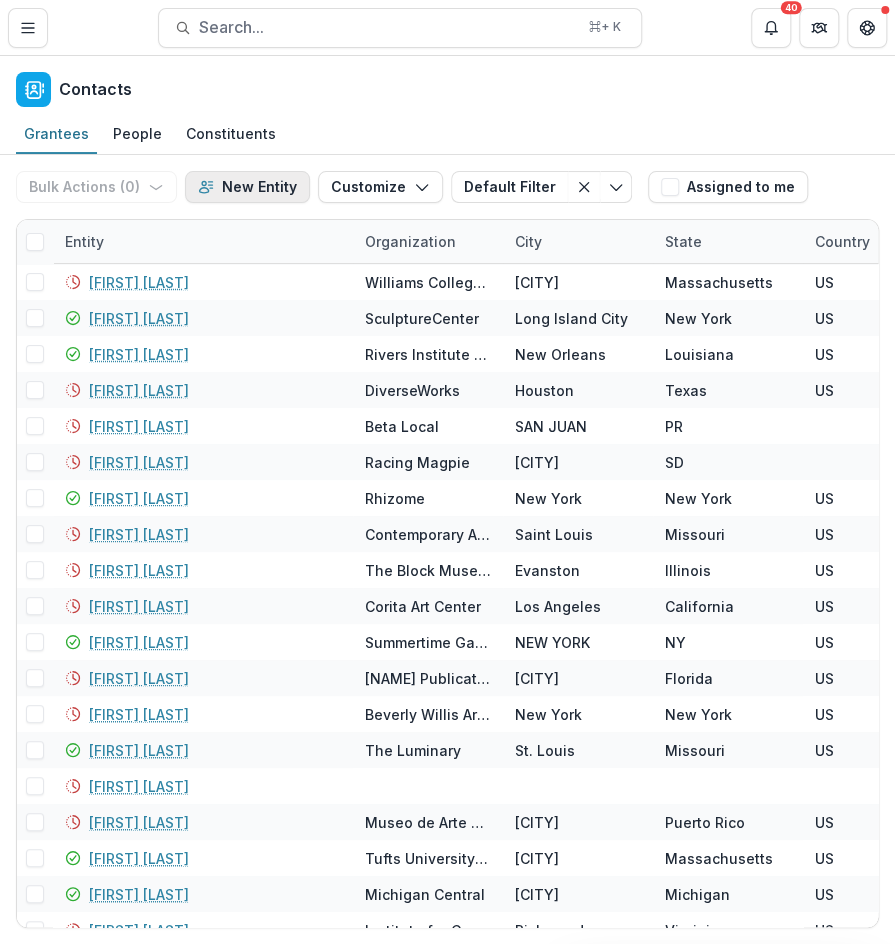 click on "New Entity" at bounding box center [247, 187] 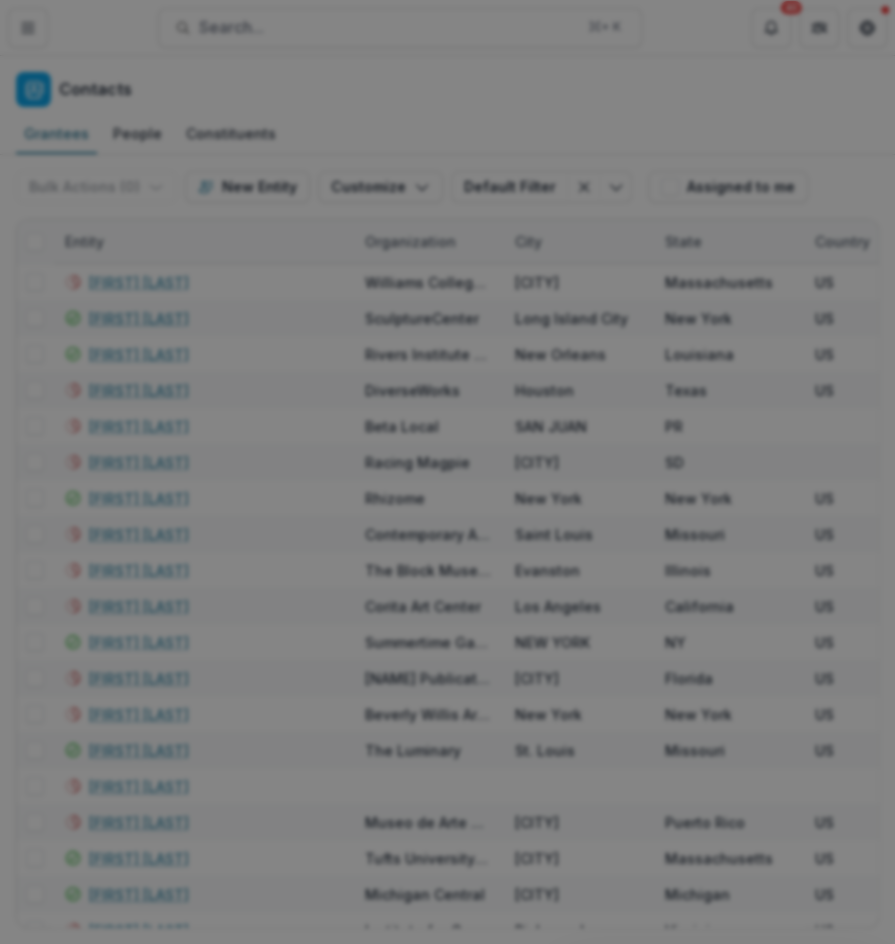 click on "Find Entity" at bounding box center [80, 1048] 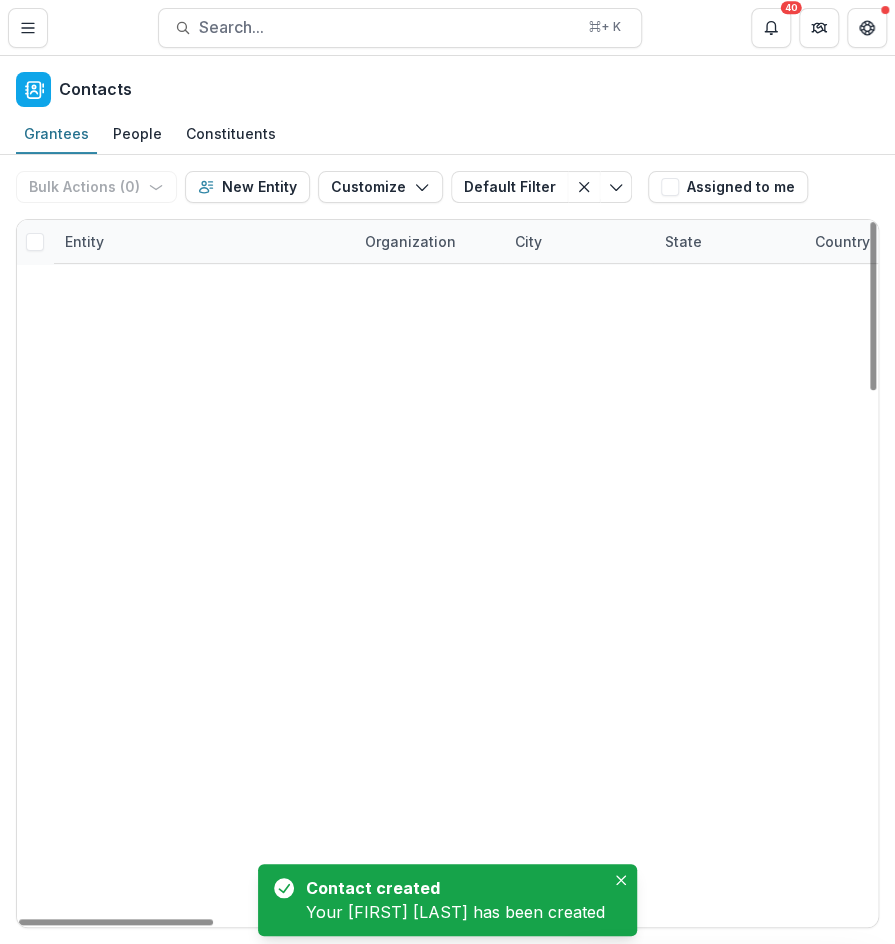 click on "Entity" at bounding box center (84, 241) 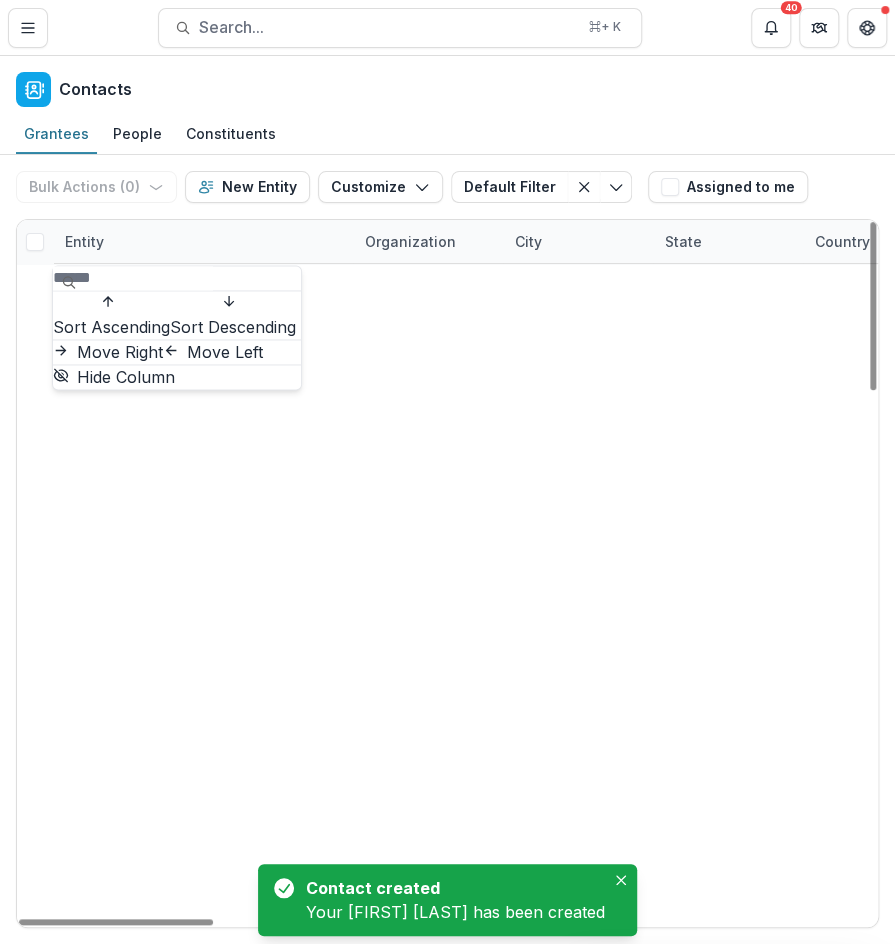 click at bounding box center (133, 278) 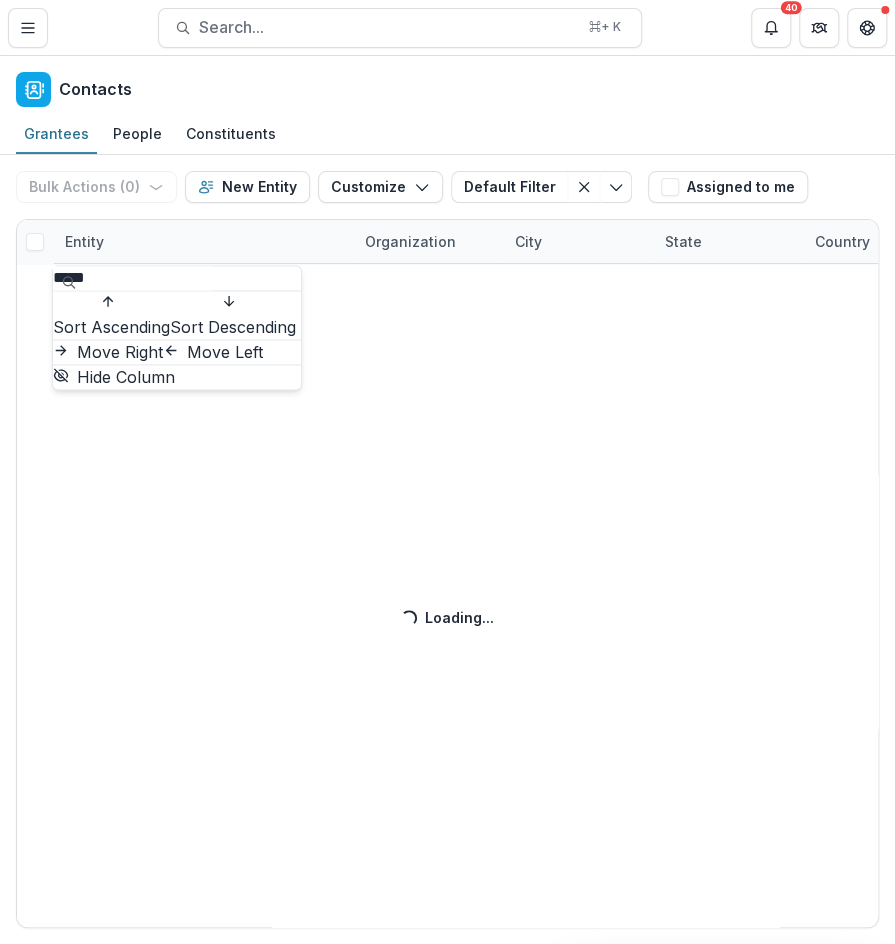 type on "*****" 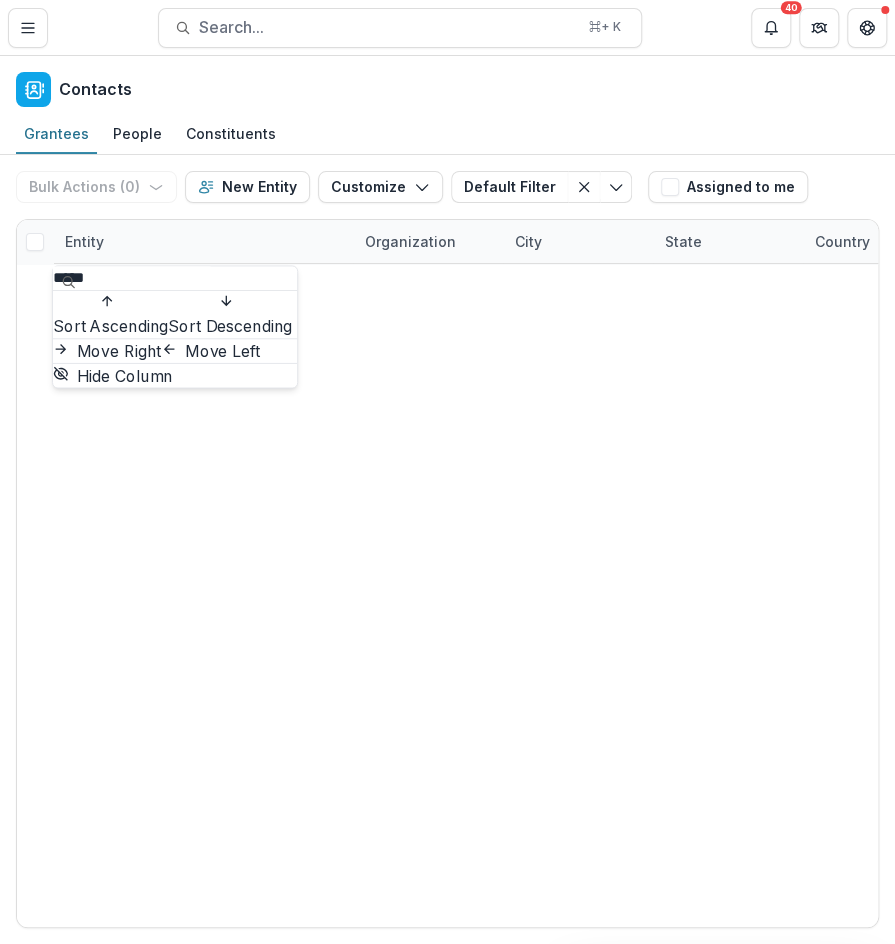 click on "Grantees People Constituents" at bounding box center (447, 135) 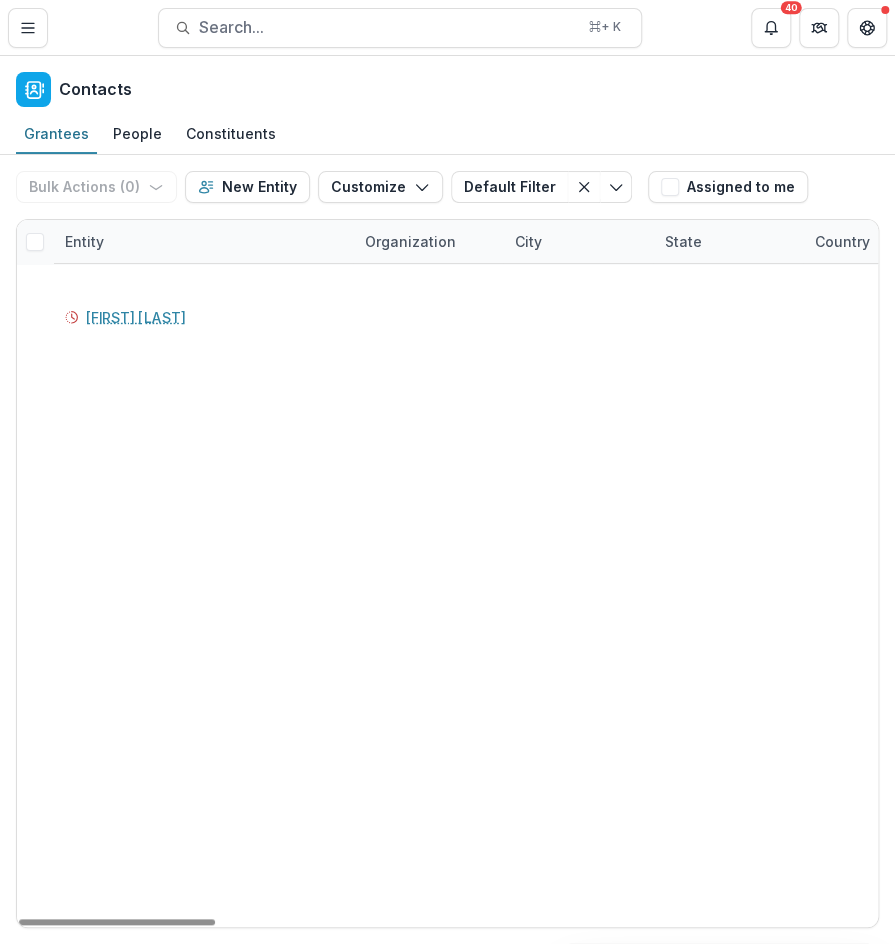 click on "[FIRST] [LAST]" at bounding box center (139, 282) 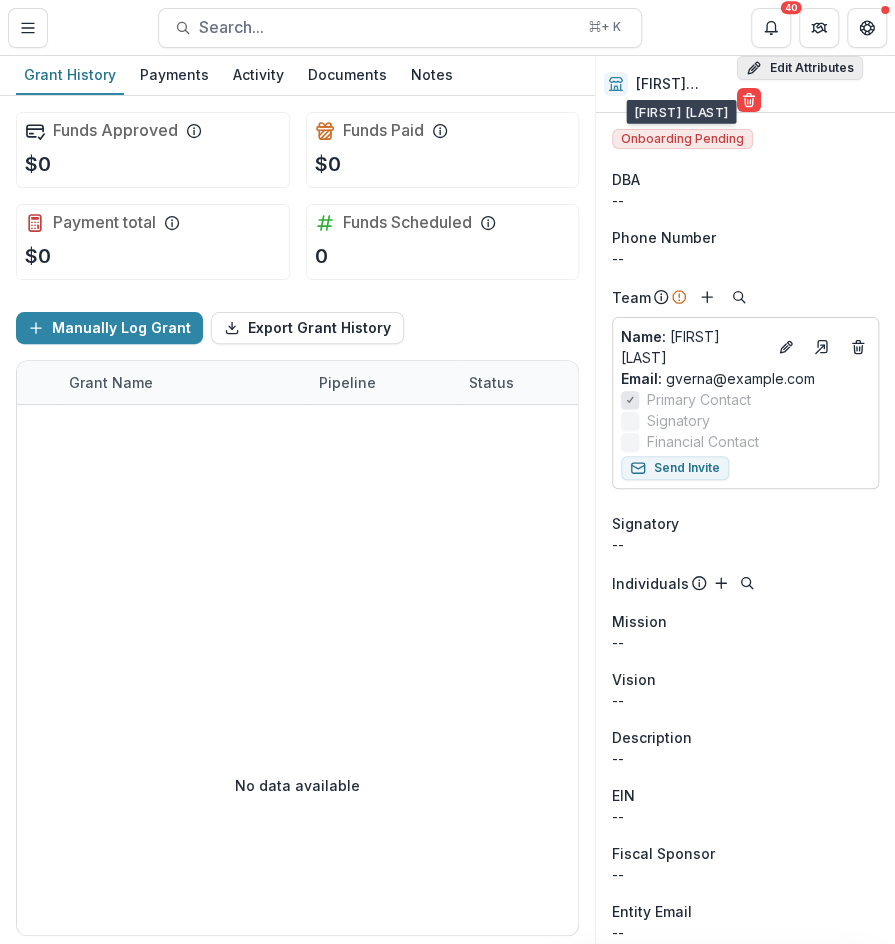 click on "Edit Attributes" at bounding box center [800, 68] 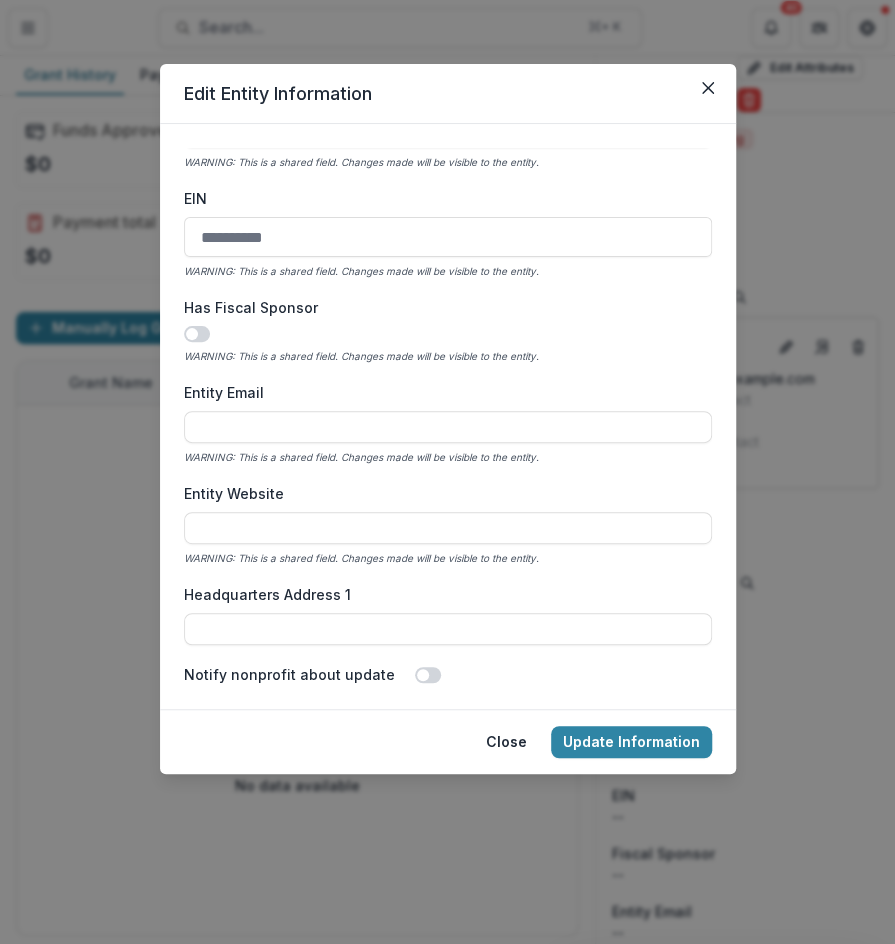 scroll, scrollTop: 704, scrollLeft: 0, axis: vertical 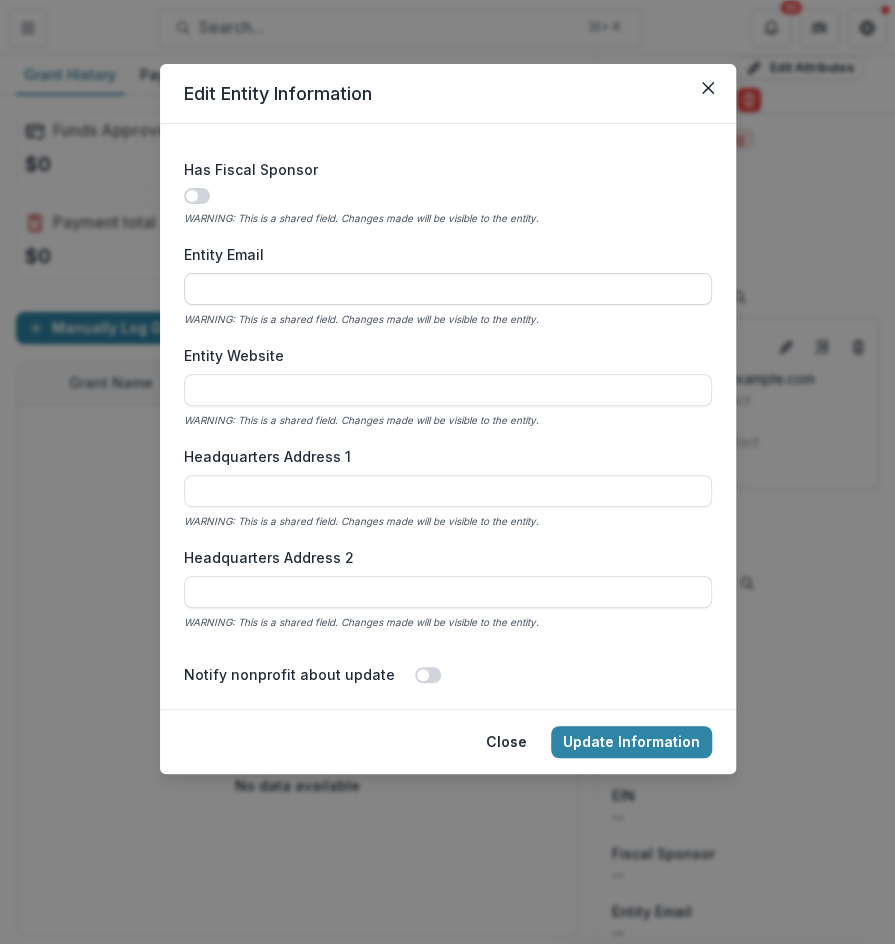 click on "Entity Email" at bounding box center (448, 289) 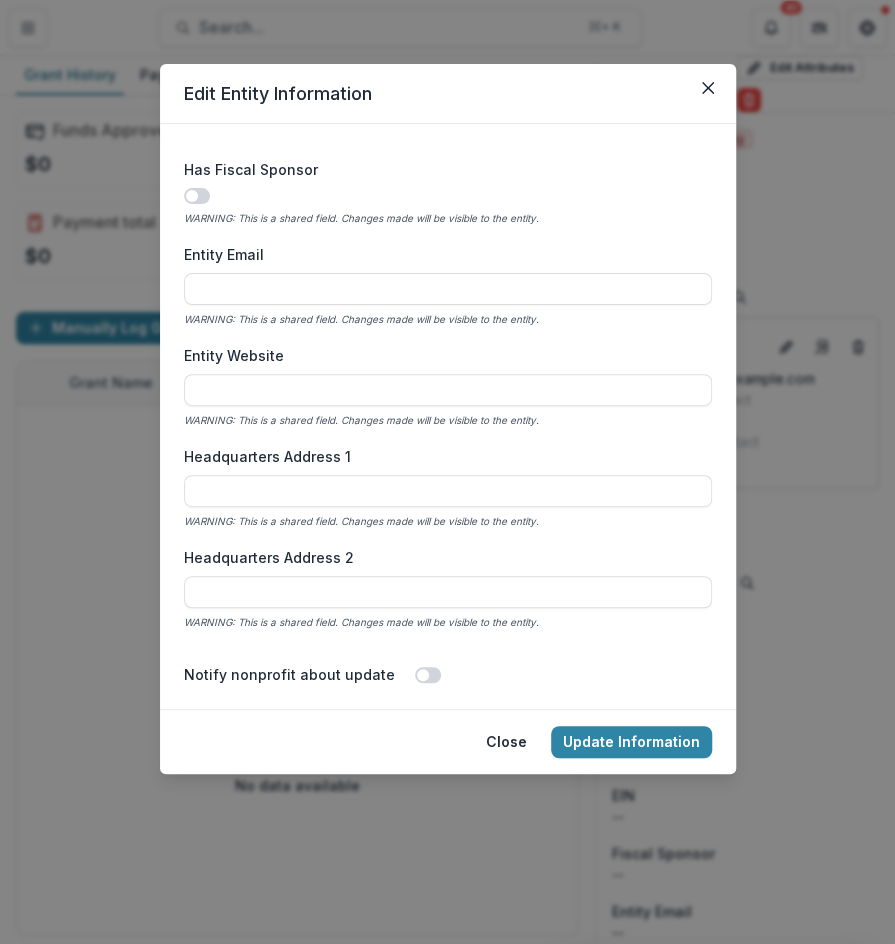 paste on "**********" 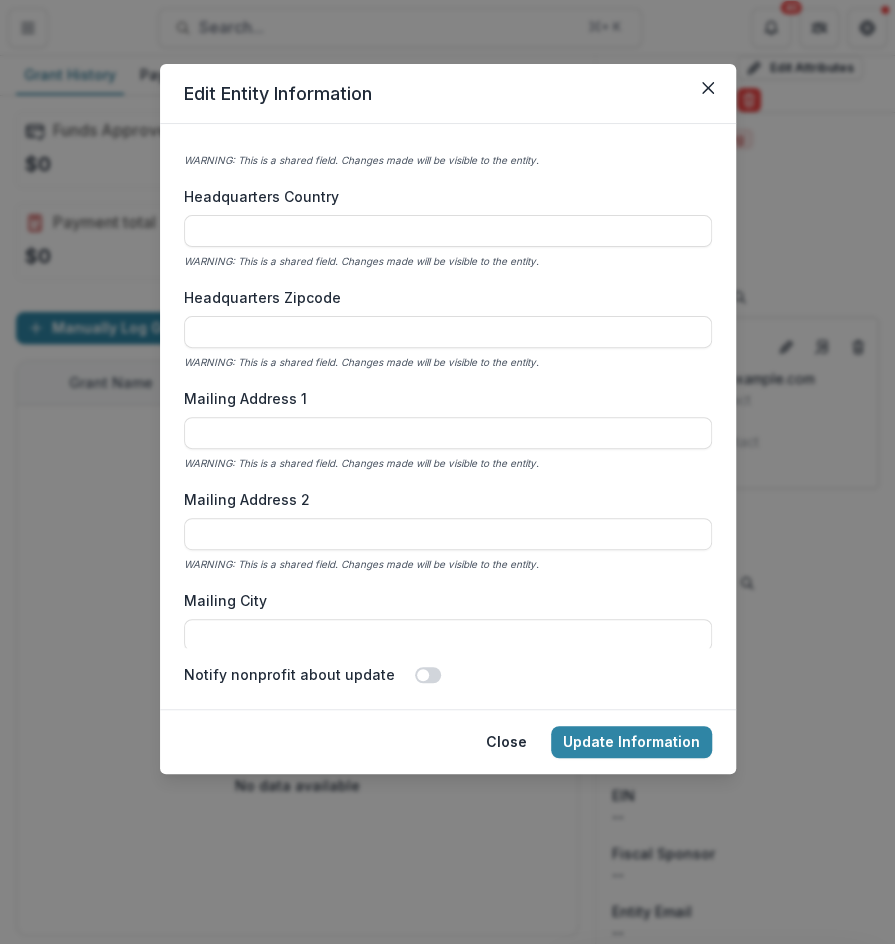 scroll, scrollTop: 1342, scrollLeft: 0, axis: vertical 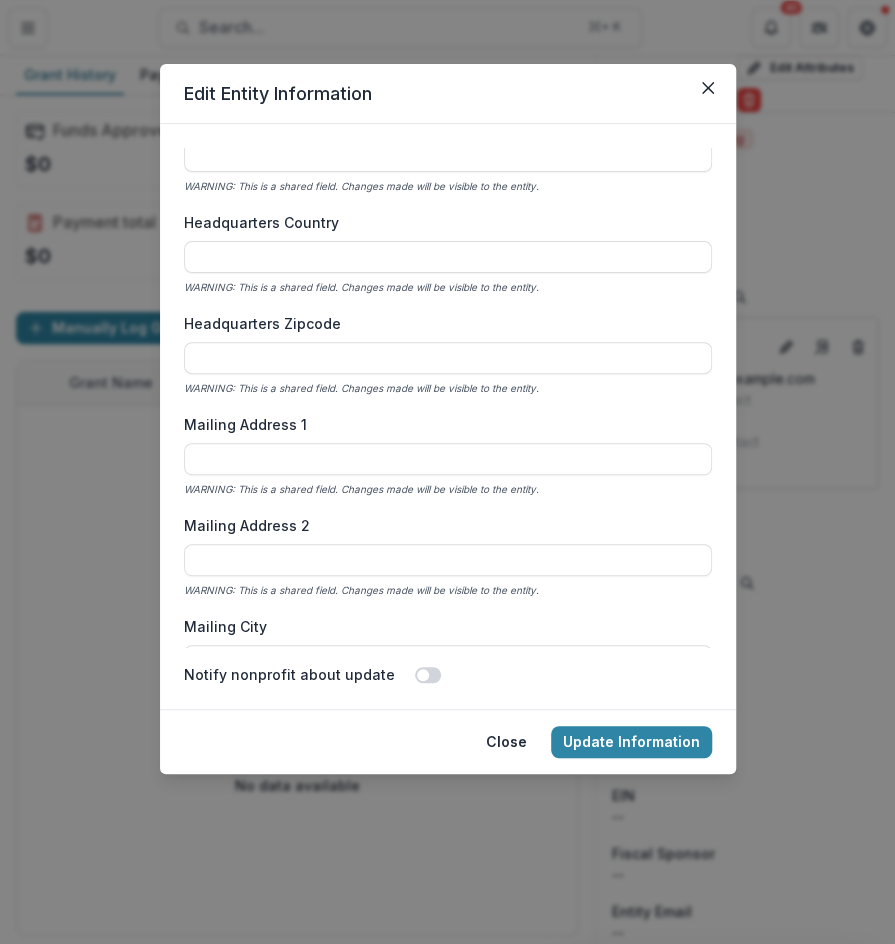 type on "**********" 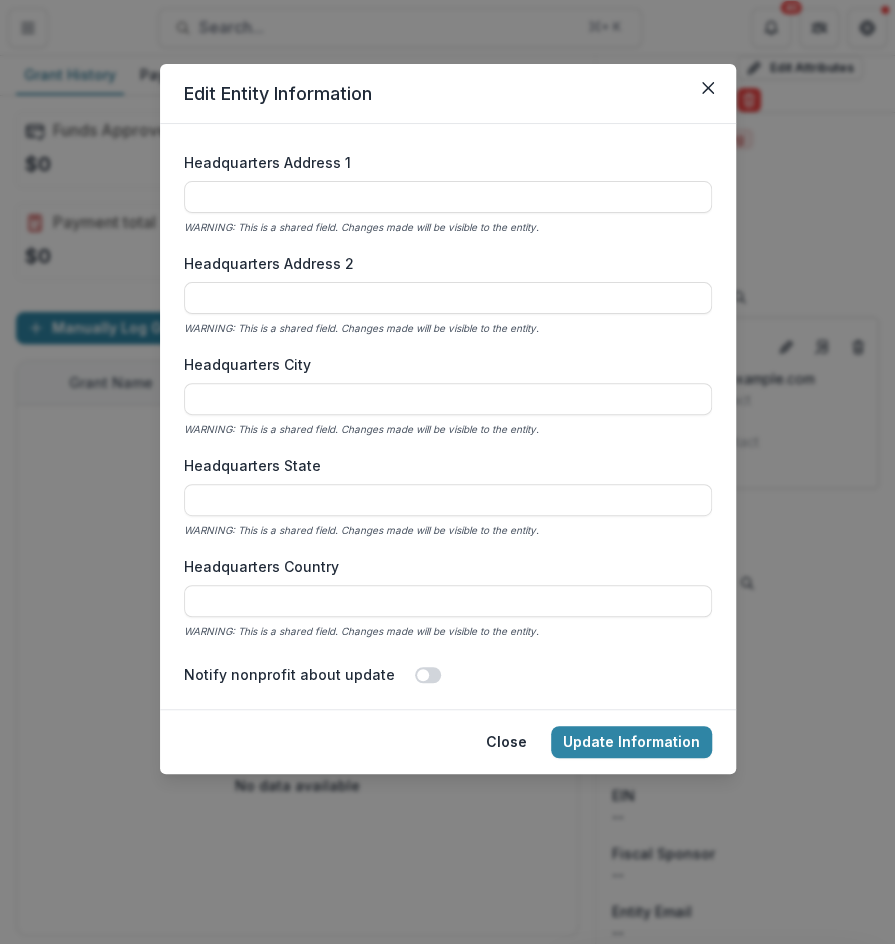 scroll, scrollTop: 992, scrollLeft: 0, axis: vertical 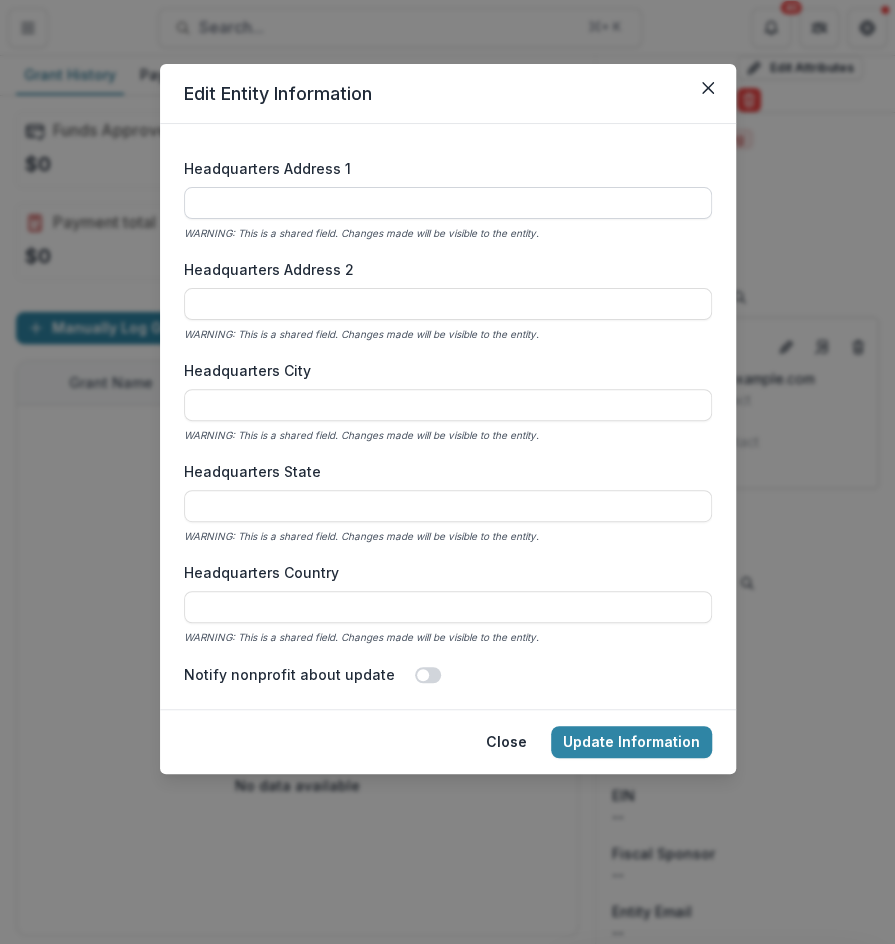 click on "Headquarters Address 1" at bounding box center [448, 203] 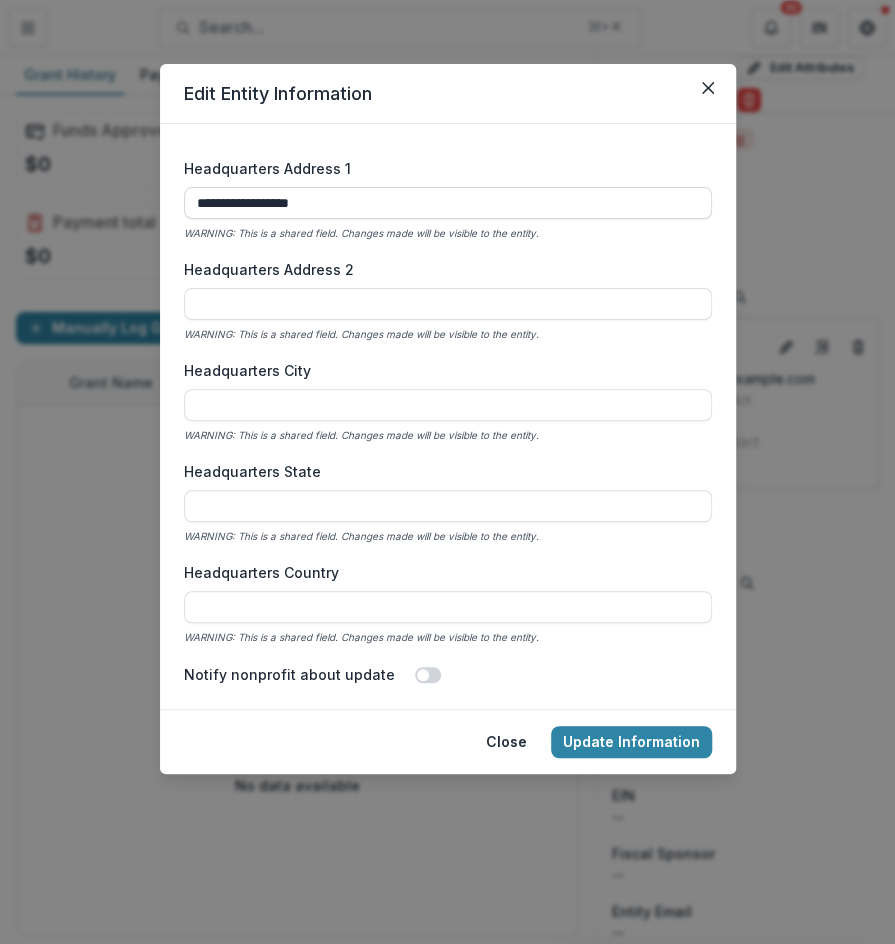 click on "**********" at bounding box center (448, 203) 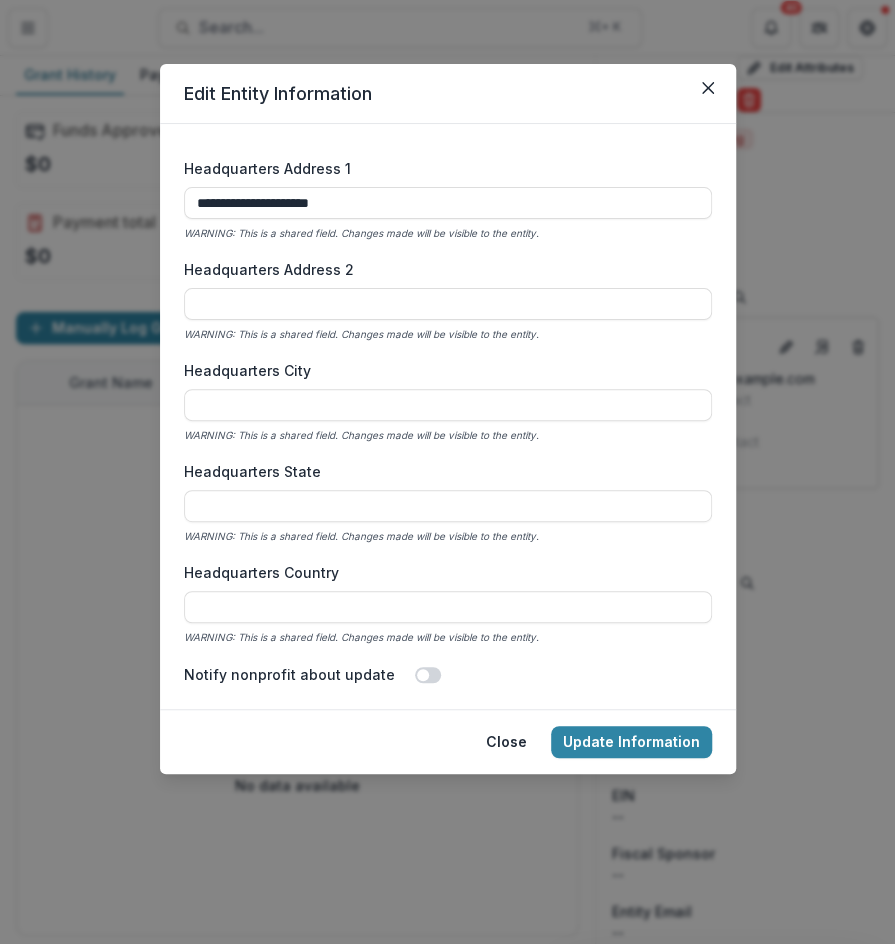 type on "**********" 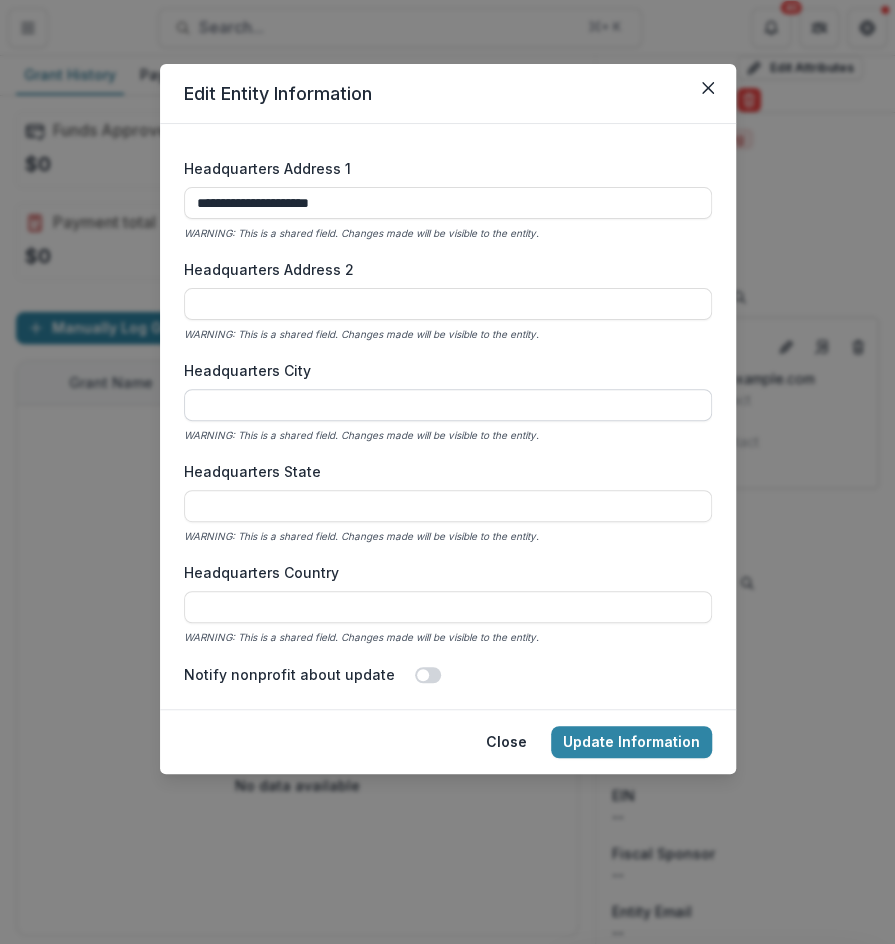 click on "Headquarters City" at bounding box center (448, 405) 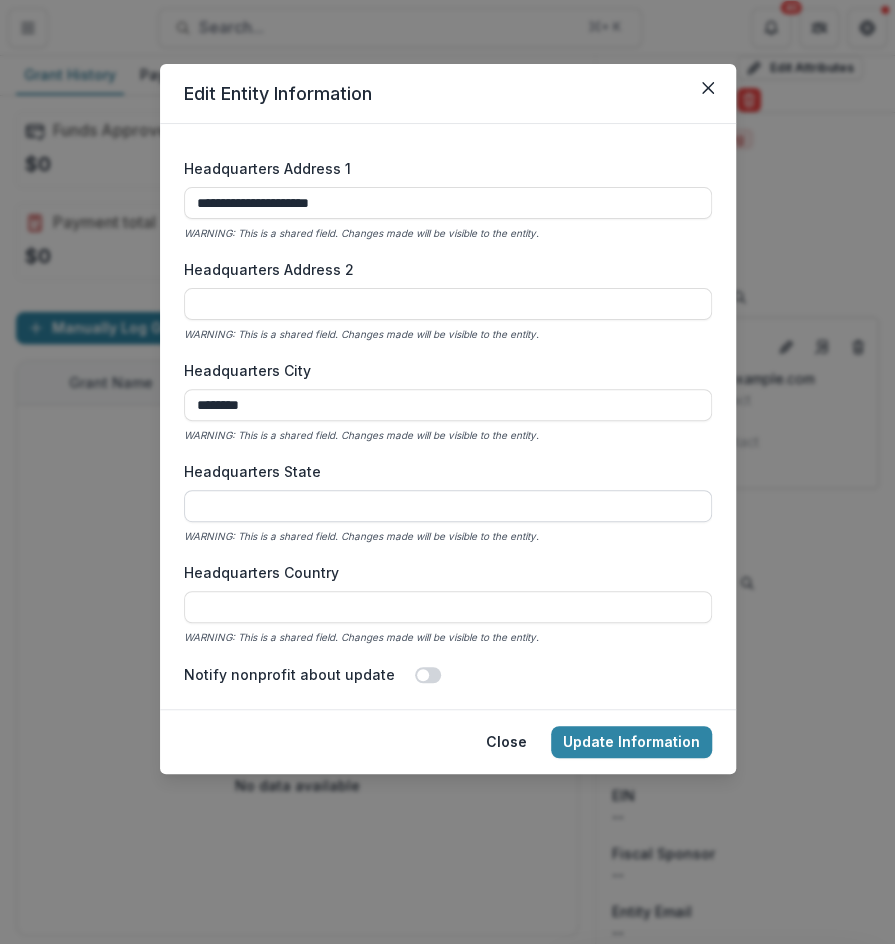 type on "********" 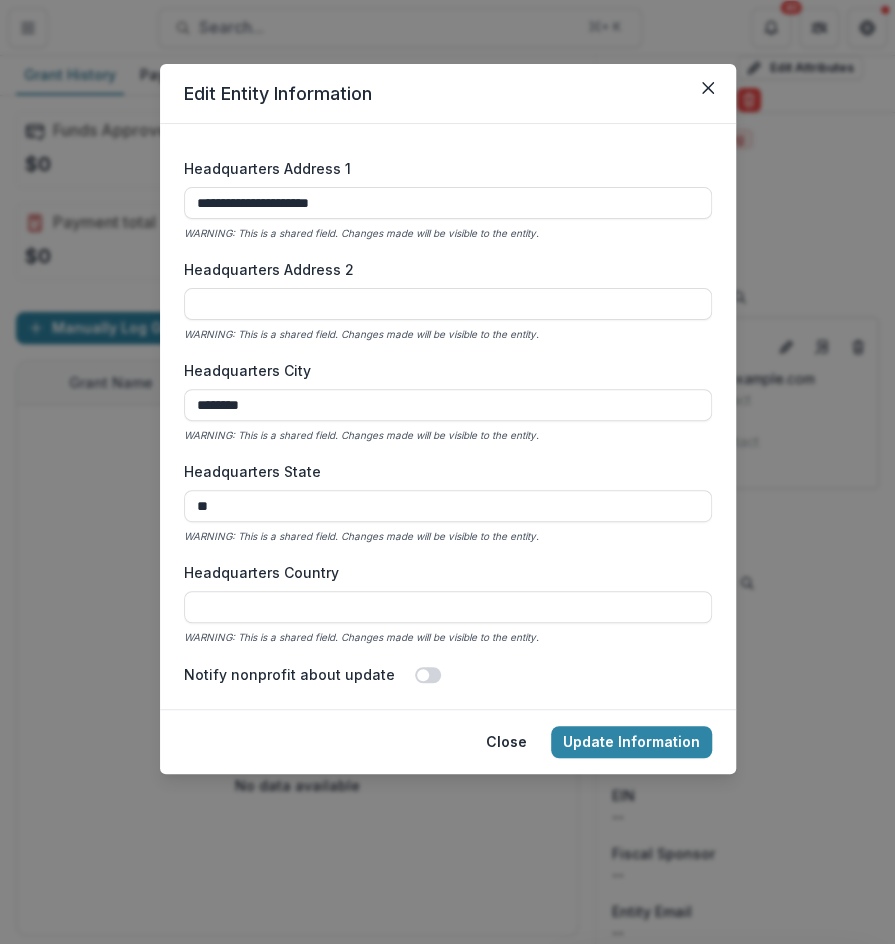 type on "**" 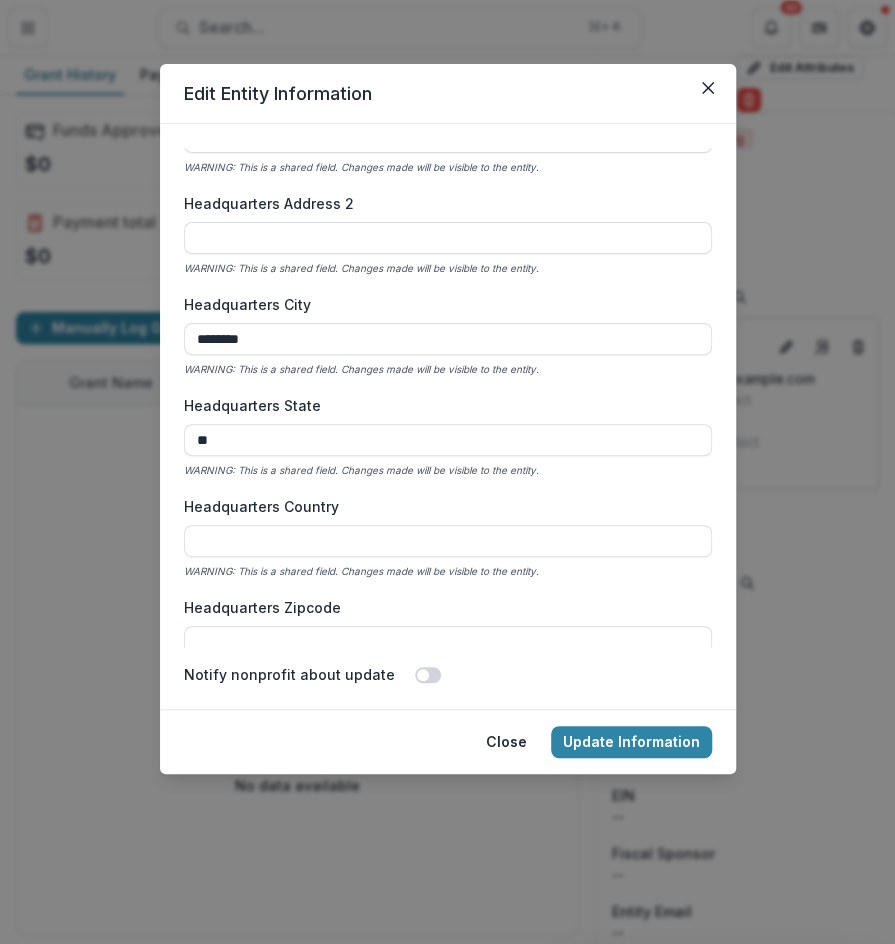 scroll, scrollTop: 1114, scrollLeft: 0, axis: vertical 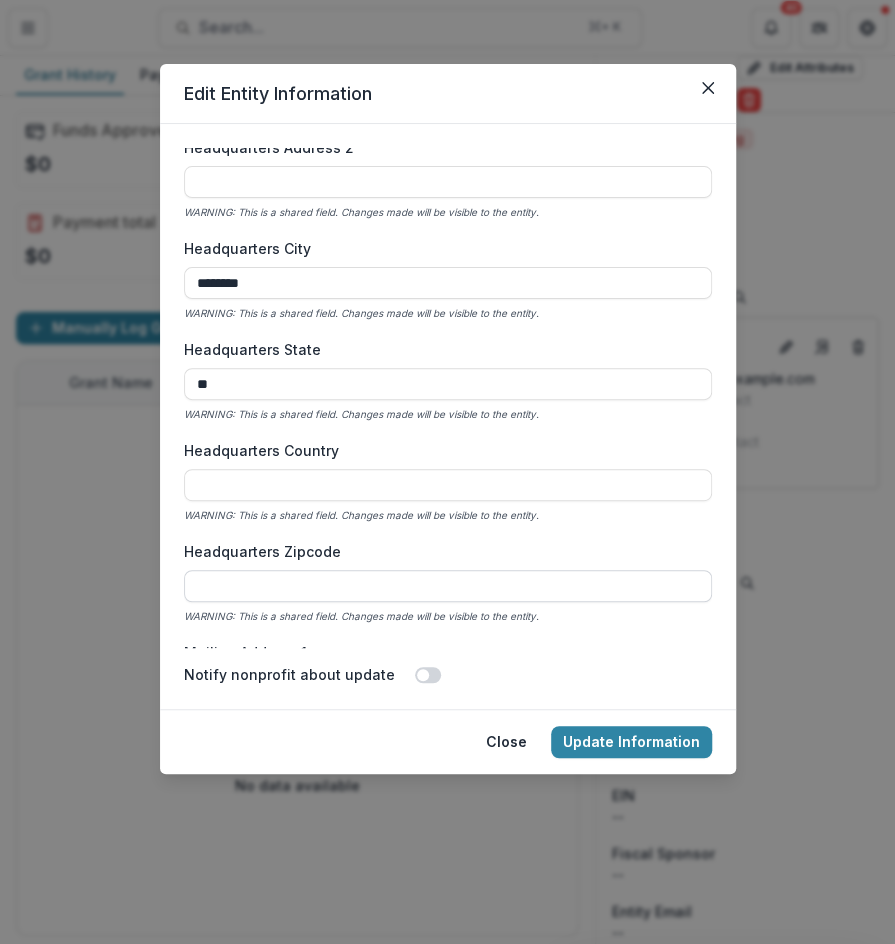 click on "Headquarters Zipcode" at bounding box center (448, 586) 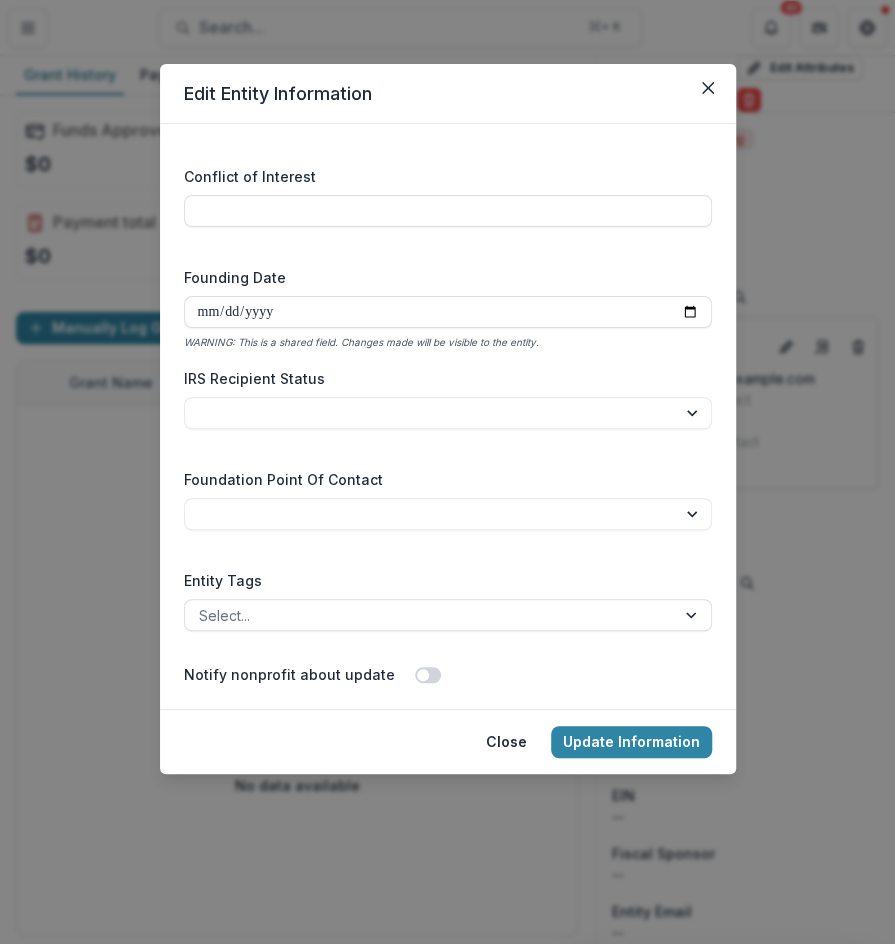 scroll, scrollTop: 2862, scrollLeft: 0, axis: vertical 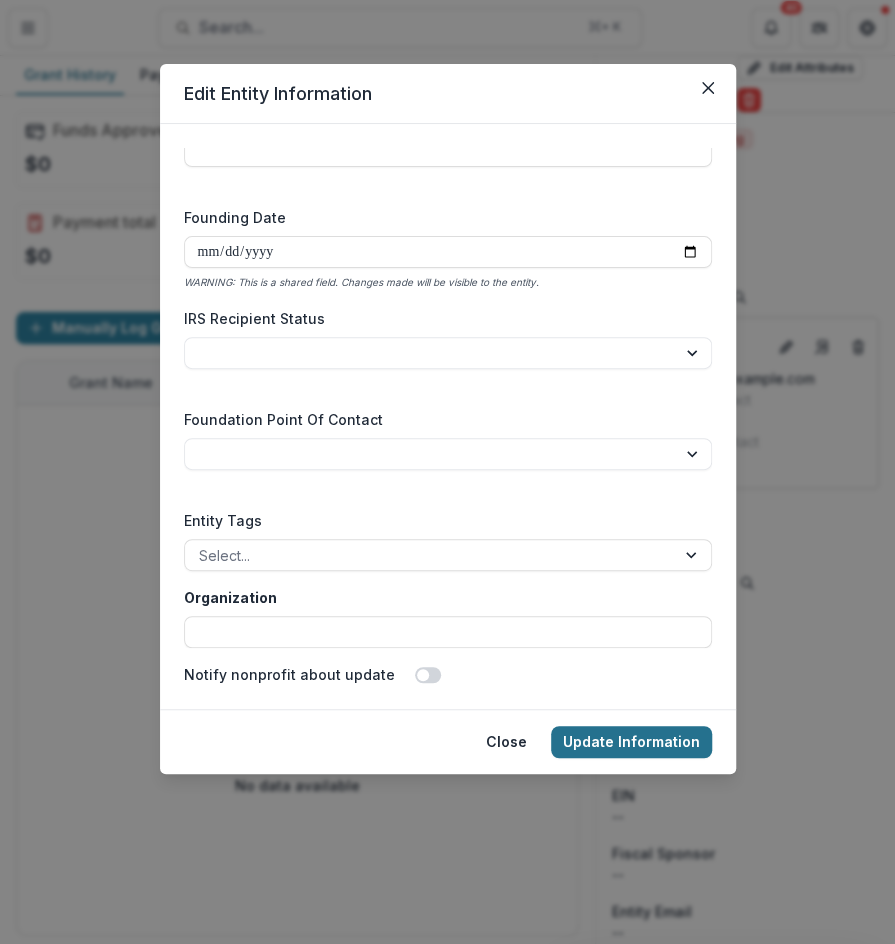 type on "*****" 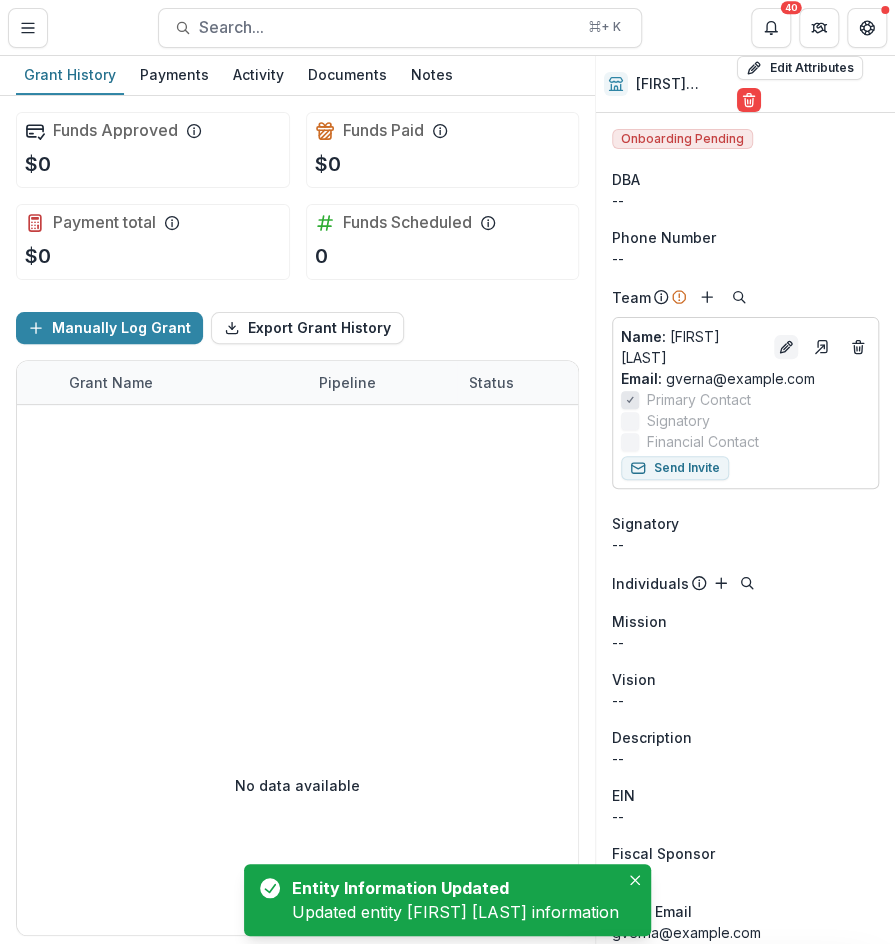 click 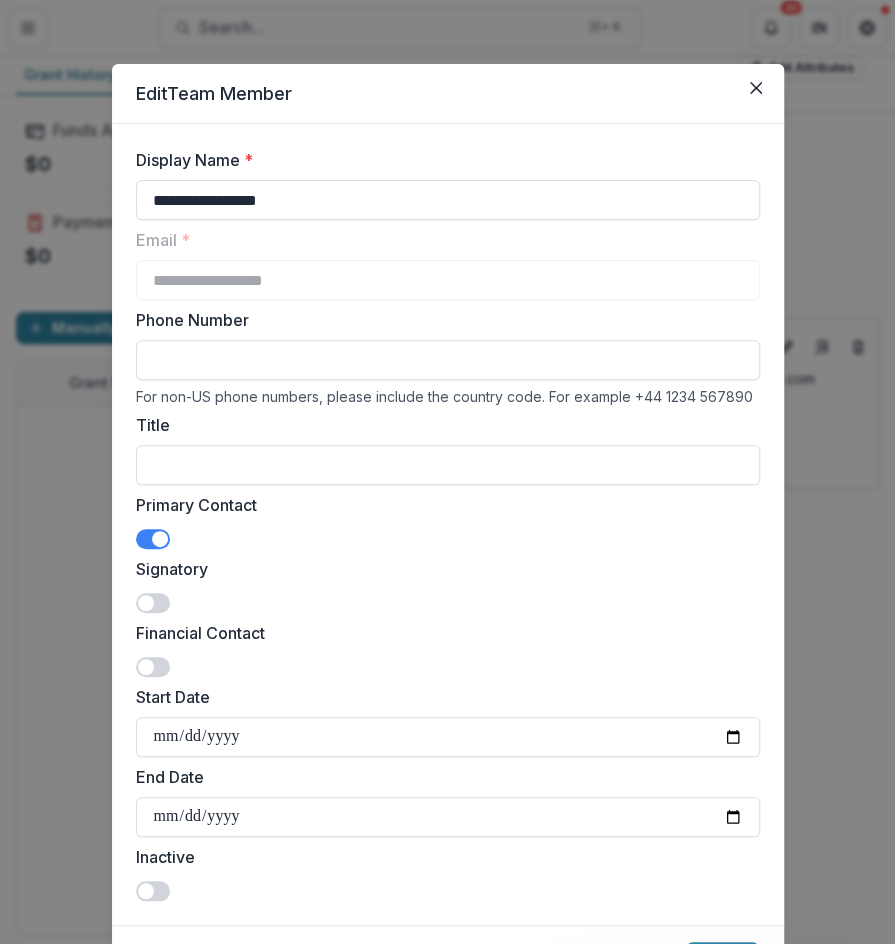 click on "Phone Number" at bounding box center [448, 360] 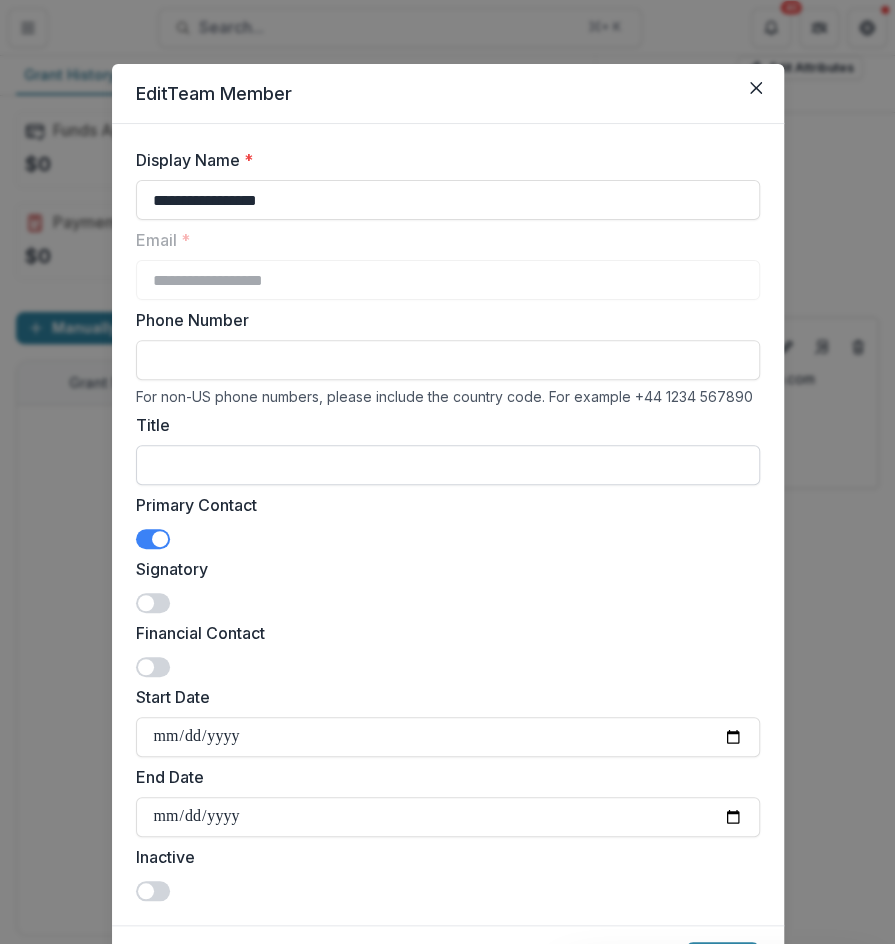 click on "Title" at bounding box center (448, 465) 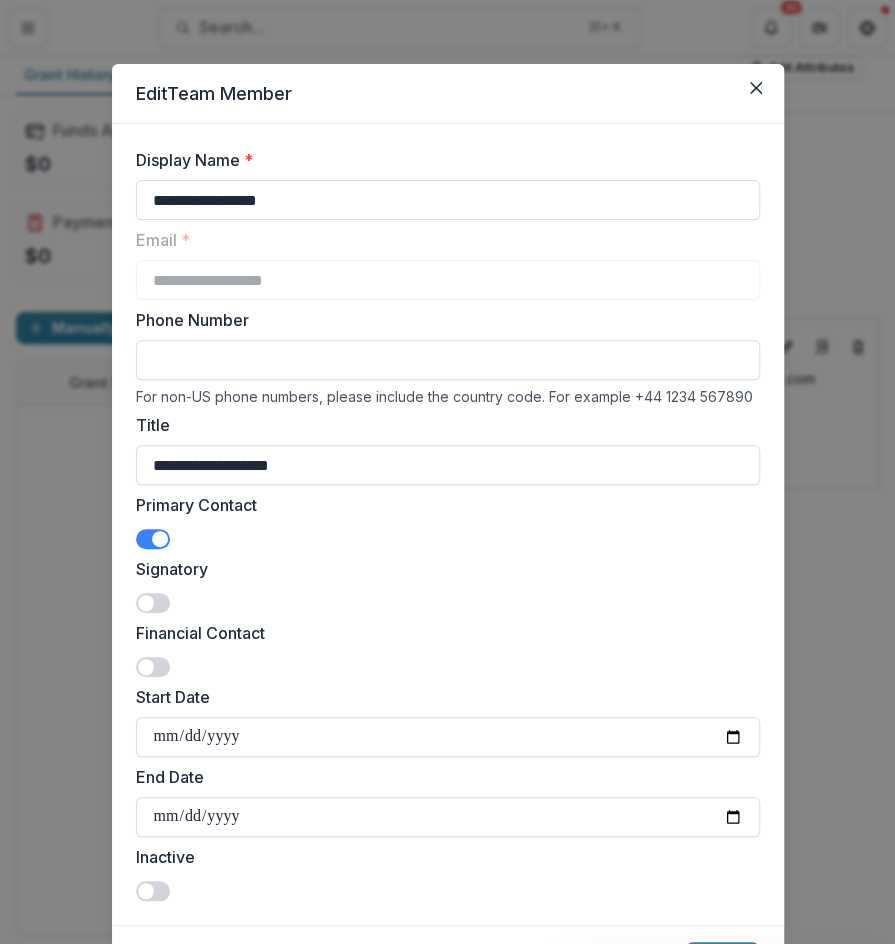 type on "**********" 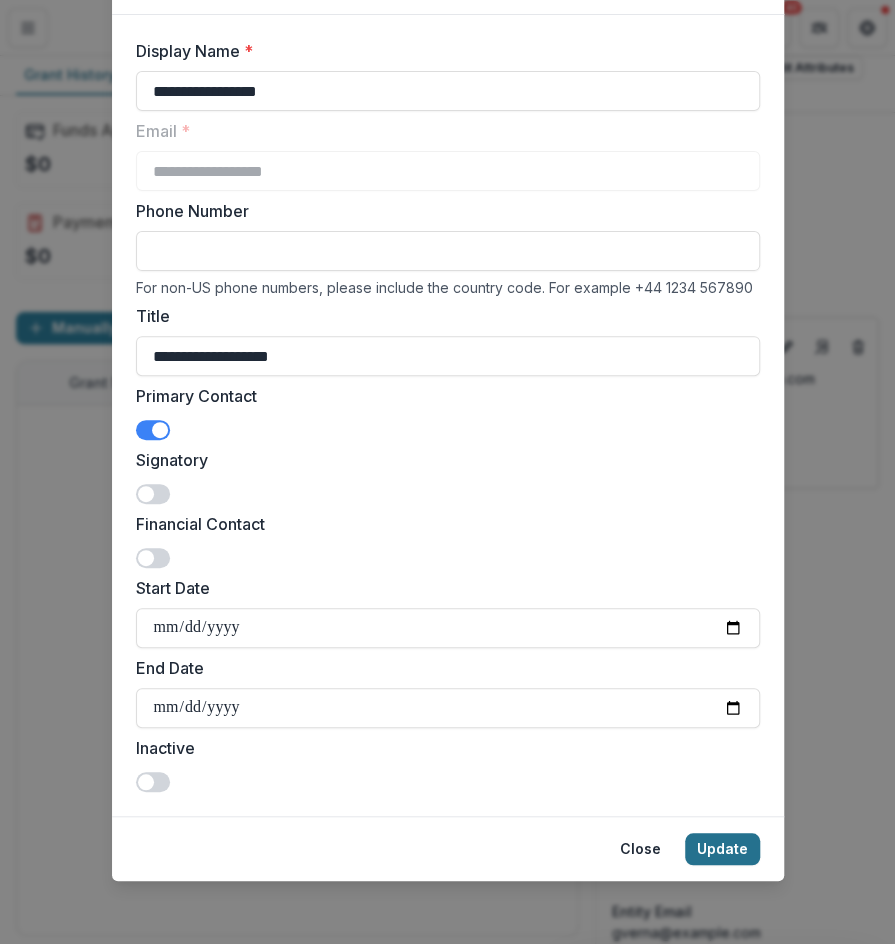 click on "Update" at bounding box center [722, 849] 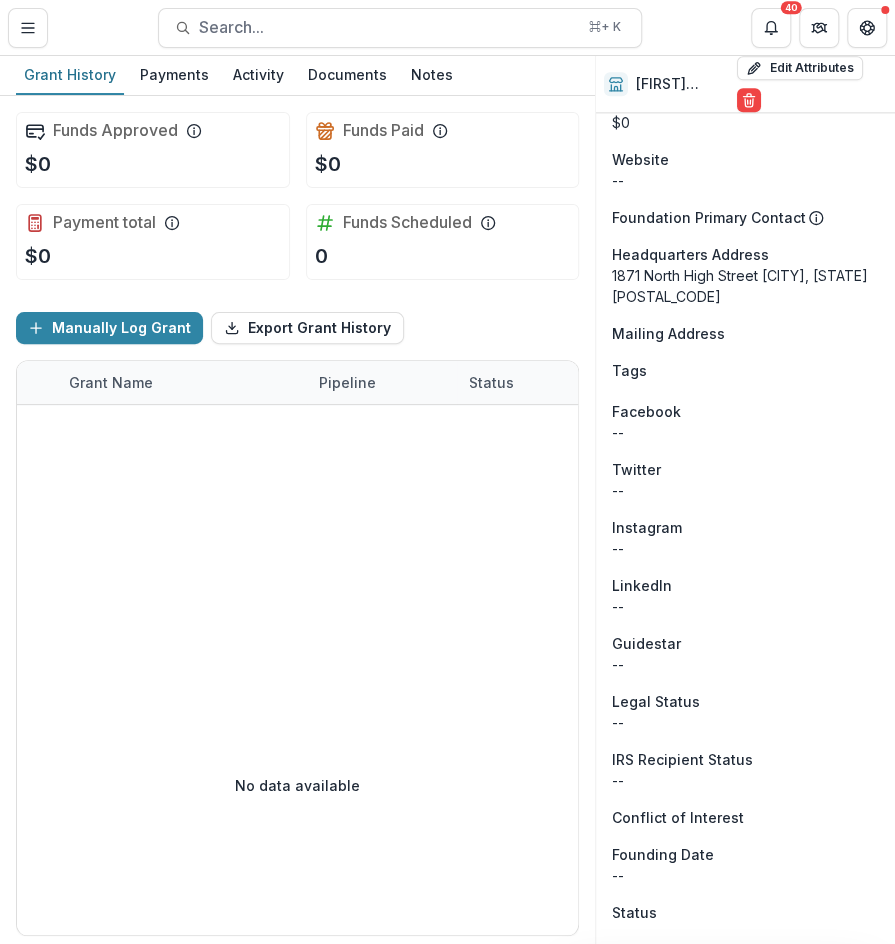 scroll, scrollTop: 840, scrollLeft: 0, axis: vertical 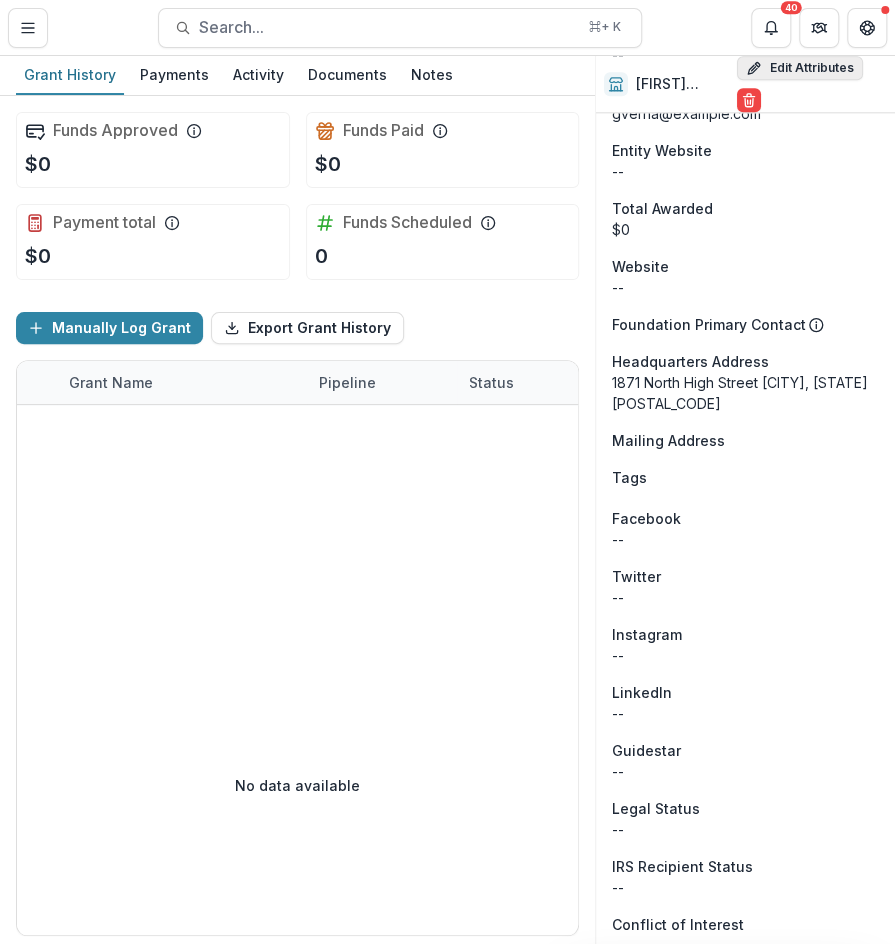 click on "Edit Attributes" at bounding box center [800, 68] 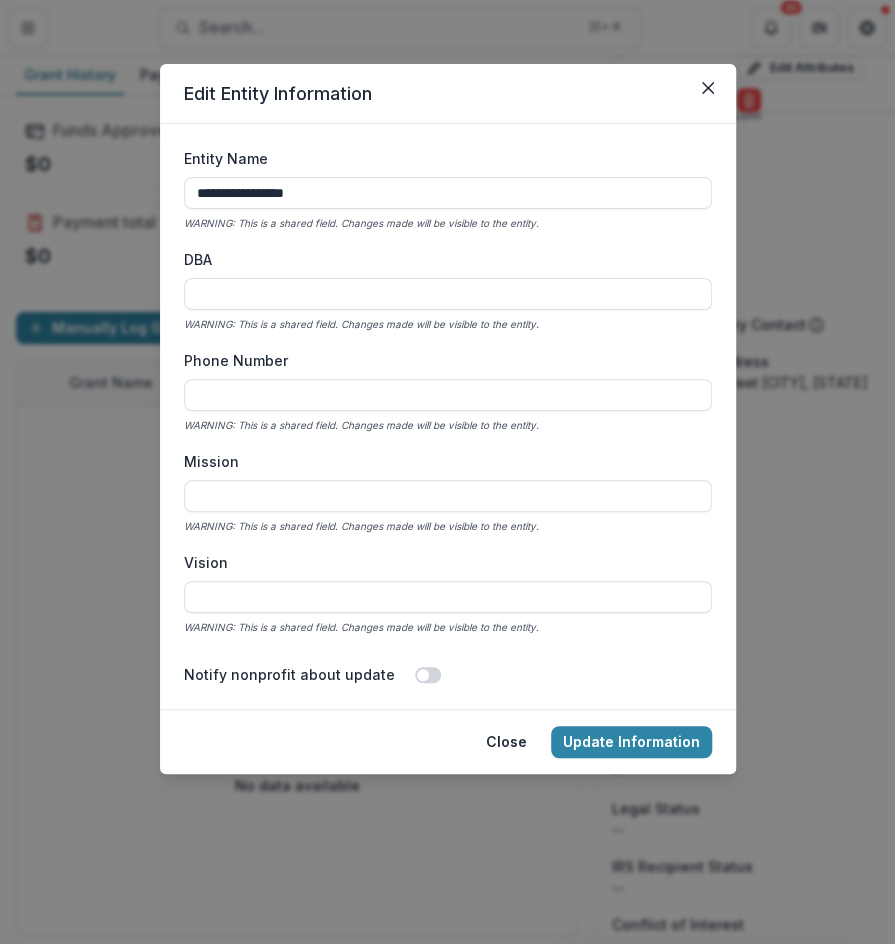 type 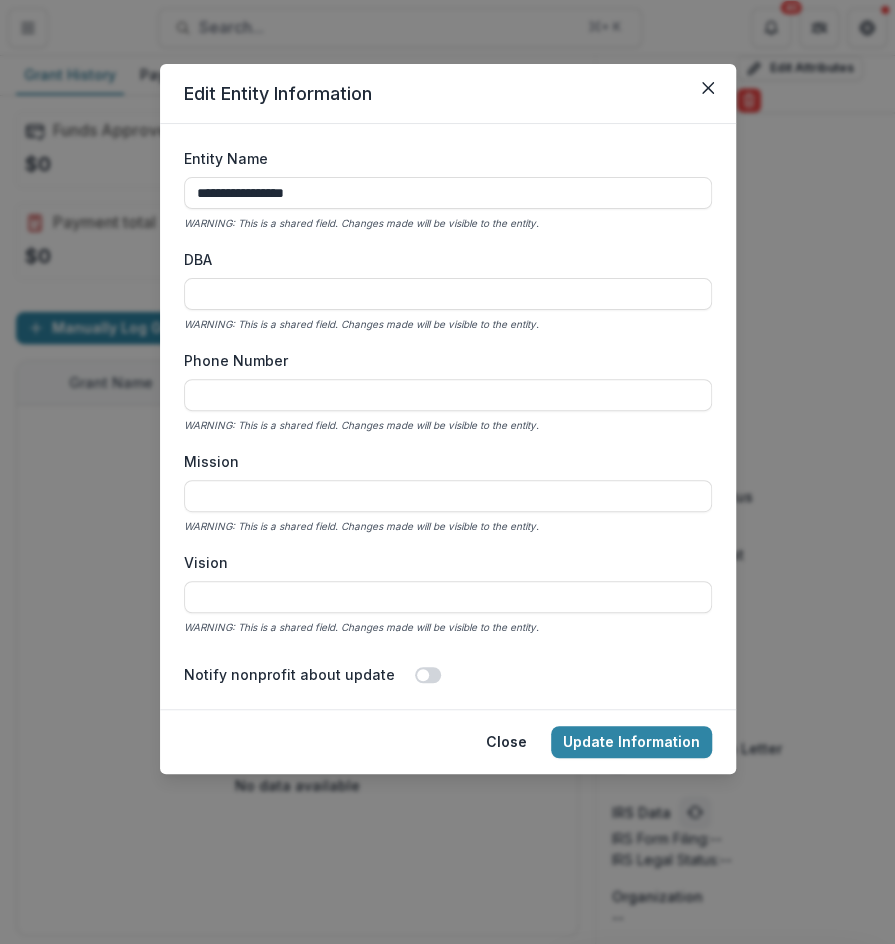 scroll, scrollTop: 2862, scrollLeft: 0, axis: vertical 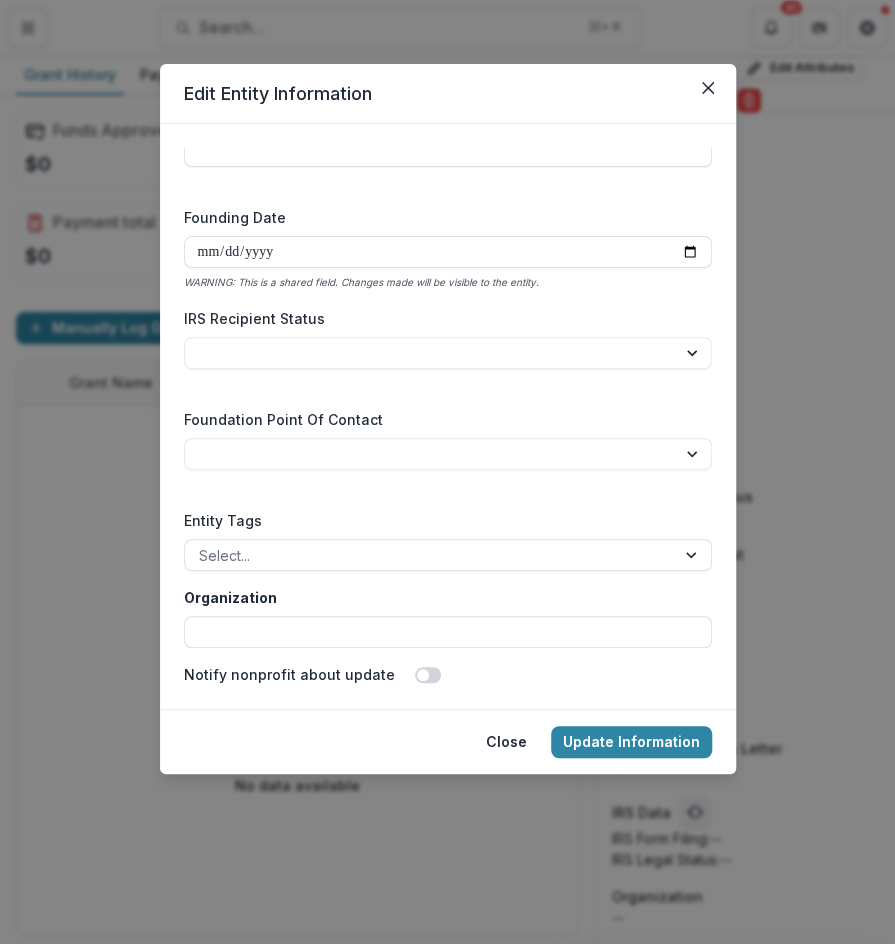 click on "Organization" at bounding box center (448, 617) 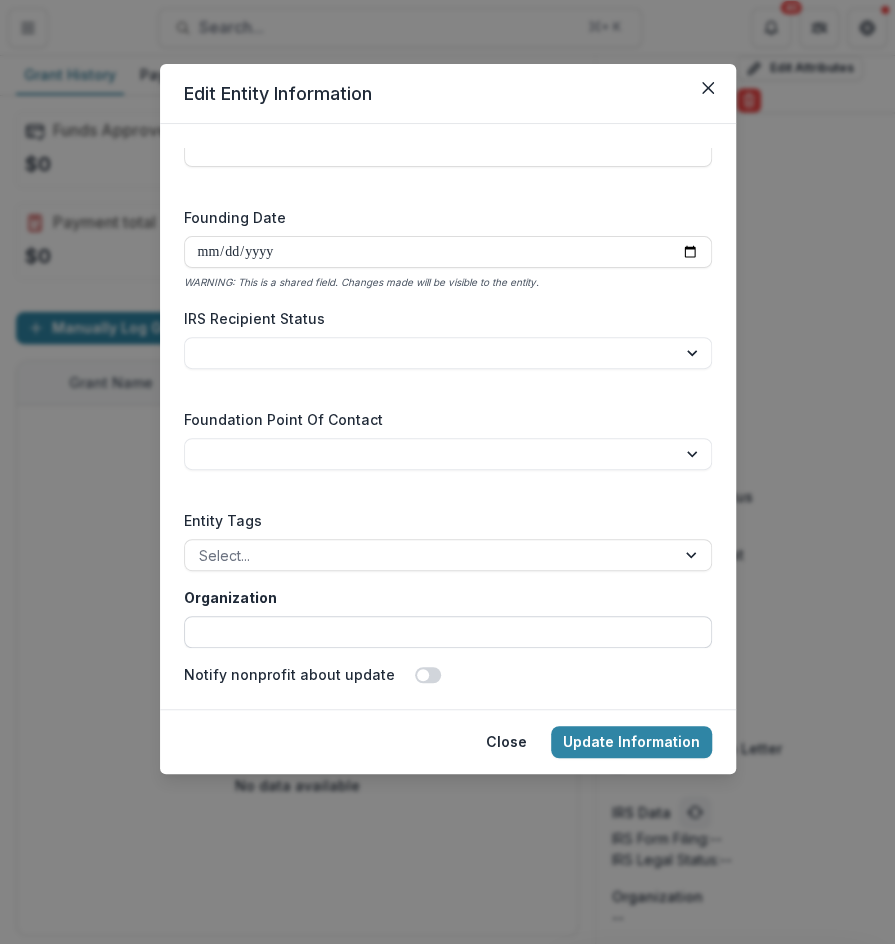click on "Organization" at bounding box center (448, 632) 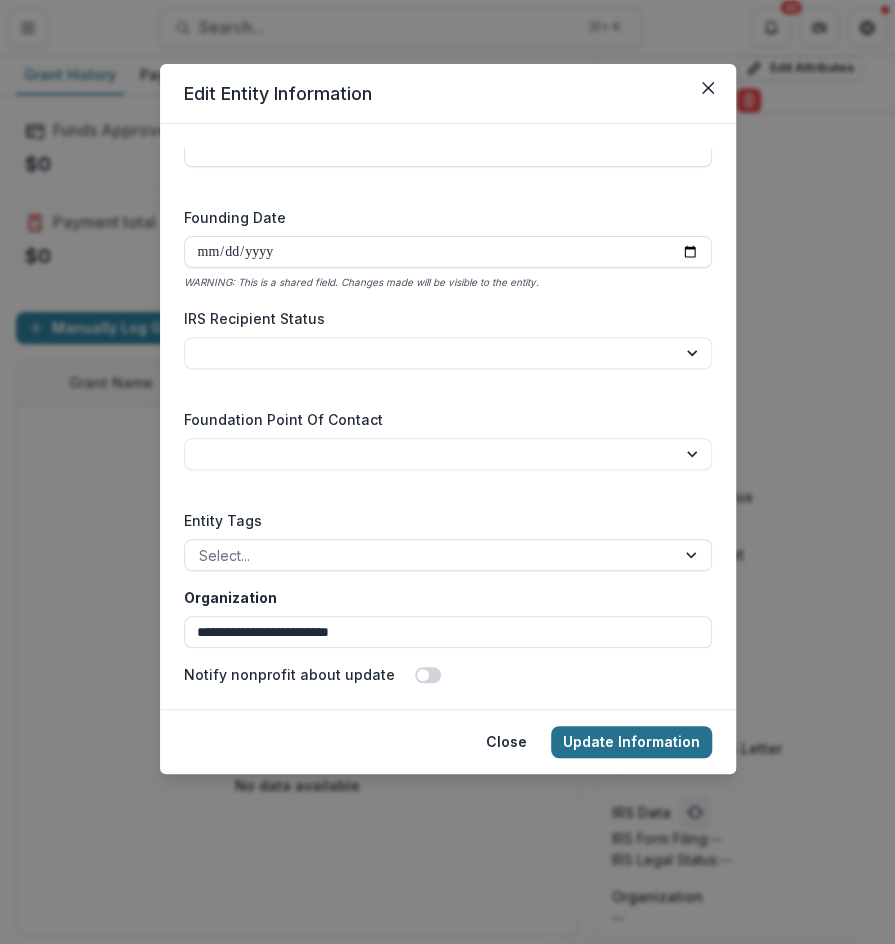 type on "**********" 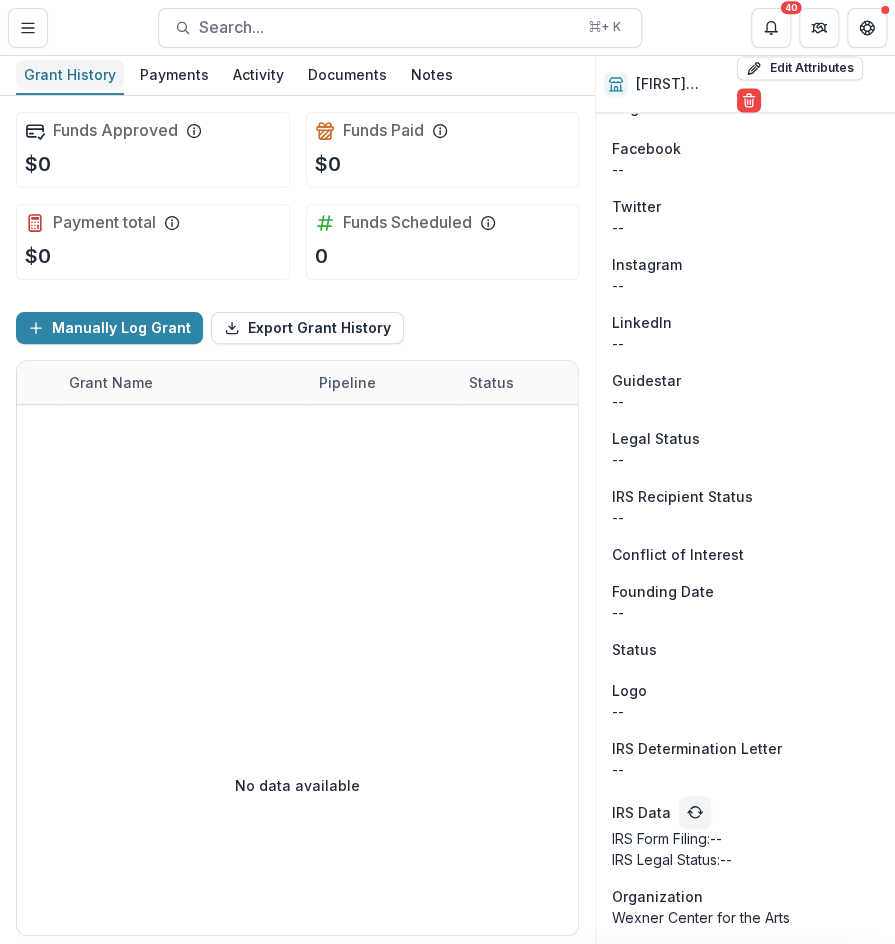 type 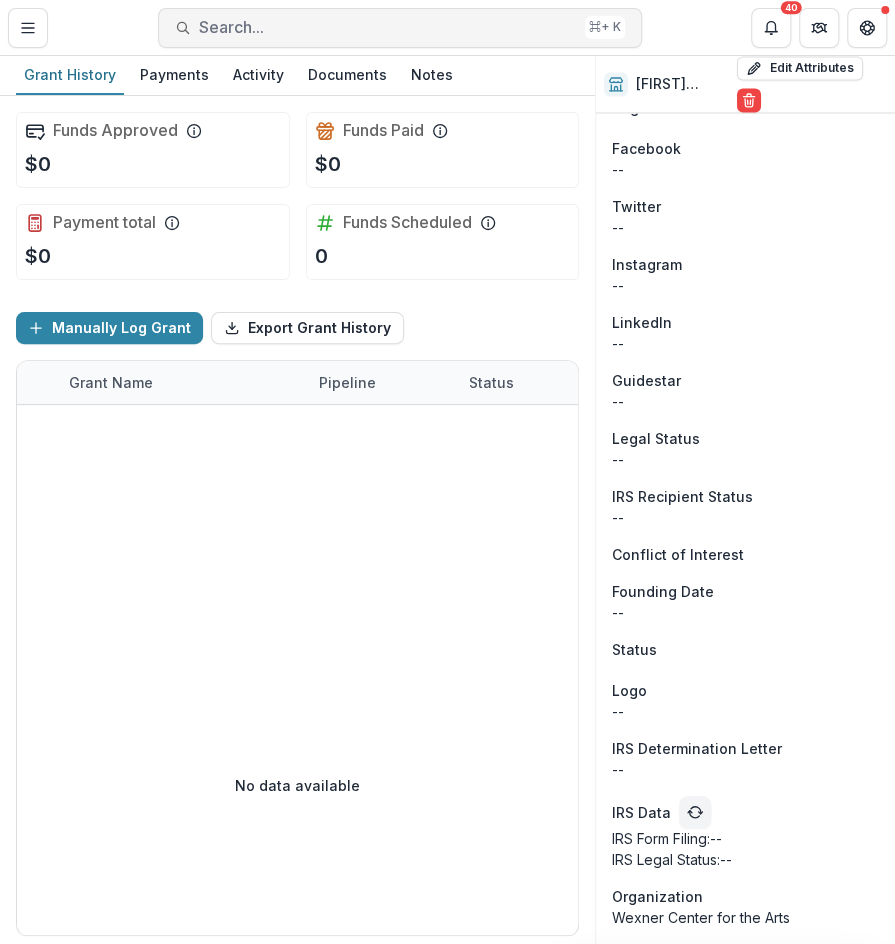 click on "Search..." at bounding box center (388, 27) 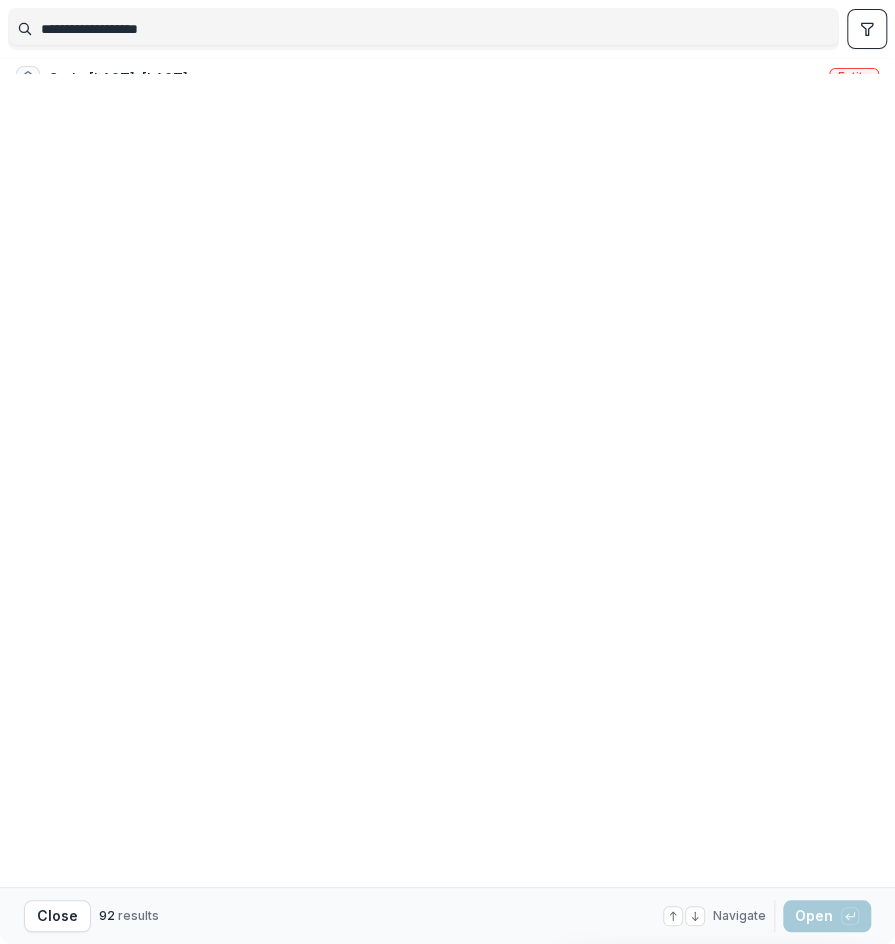 type on "**********" 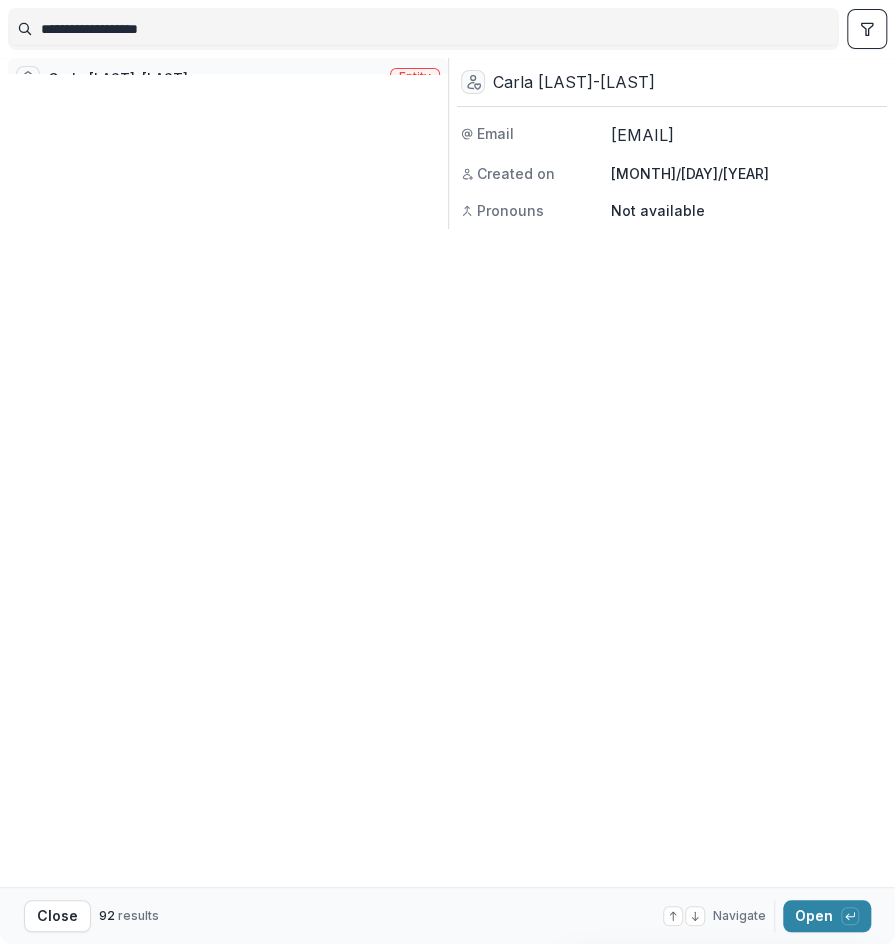 click on "Carla [LAST]-[LAST]" at bounding box center (118, 78) 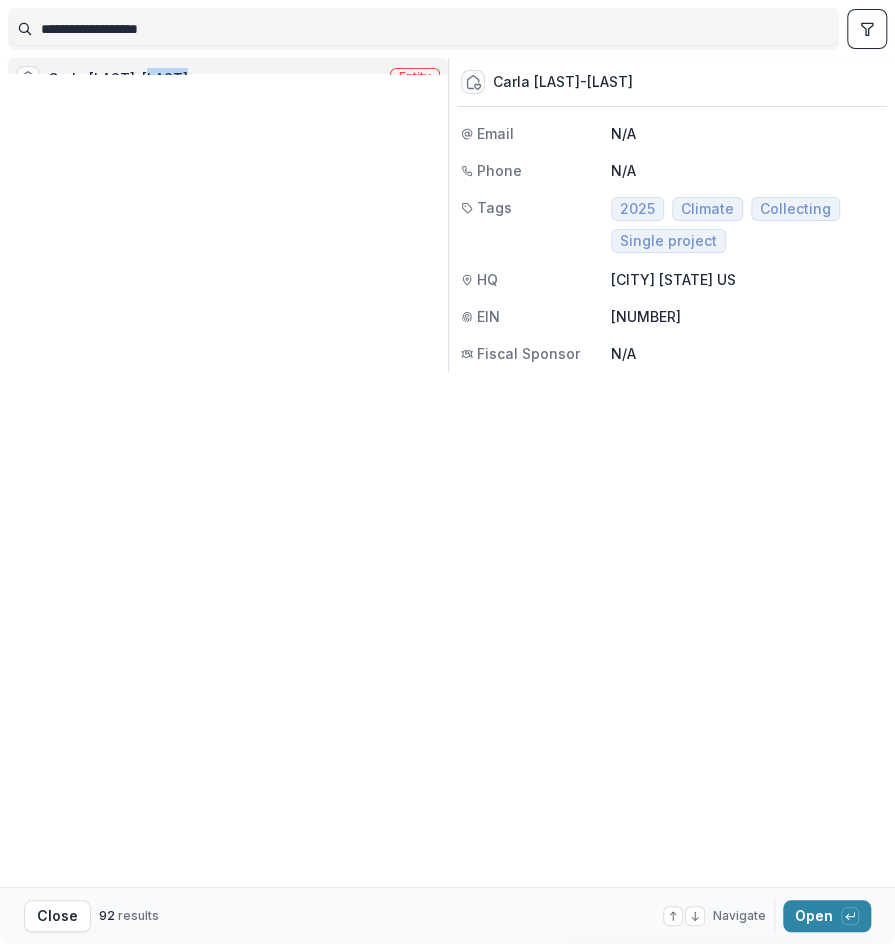 click on "Carla [LAST]-[LAST]" at bounding box center [118, 78] 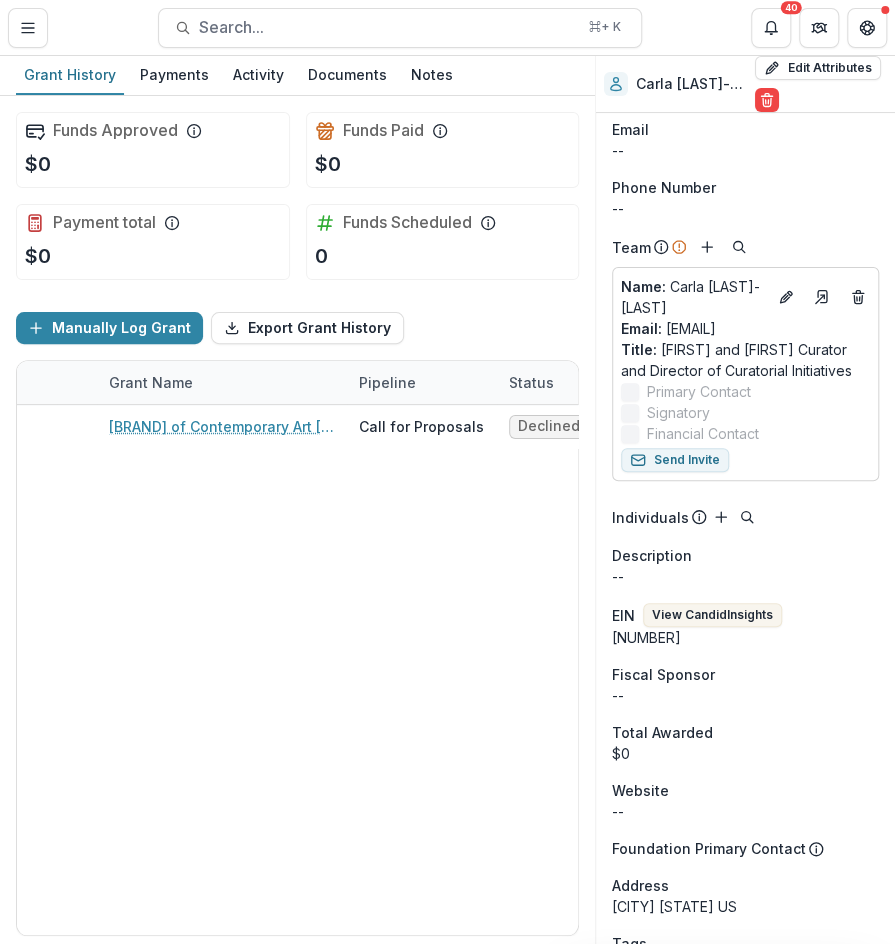 scroll, scrollTop: 0, scrollLeft: 0, axis: both 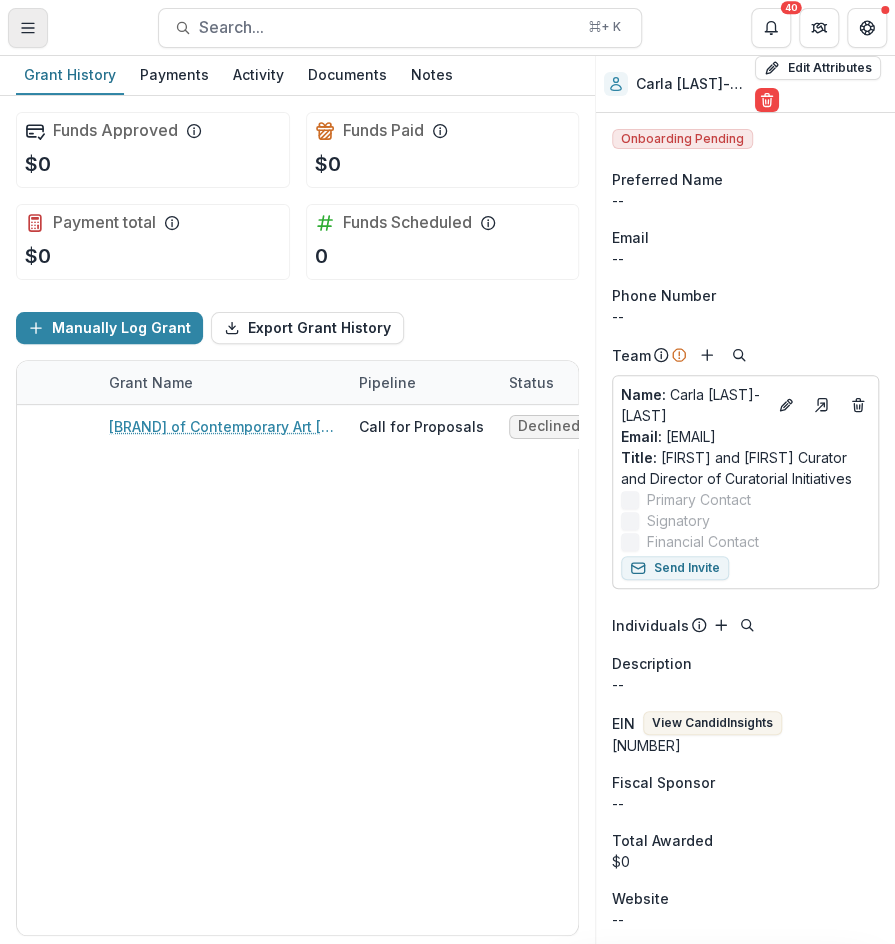 click at bounding box center [28, 28] 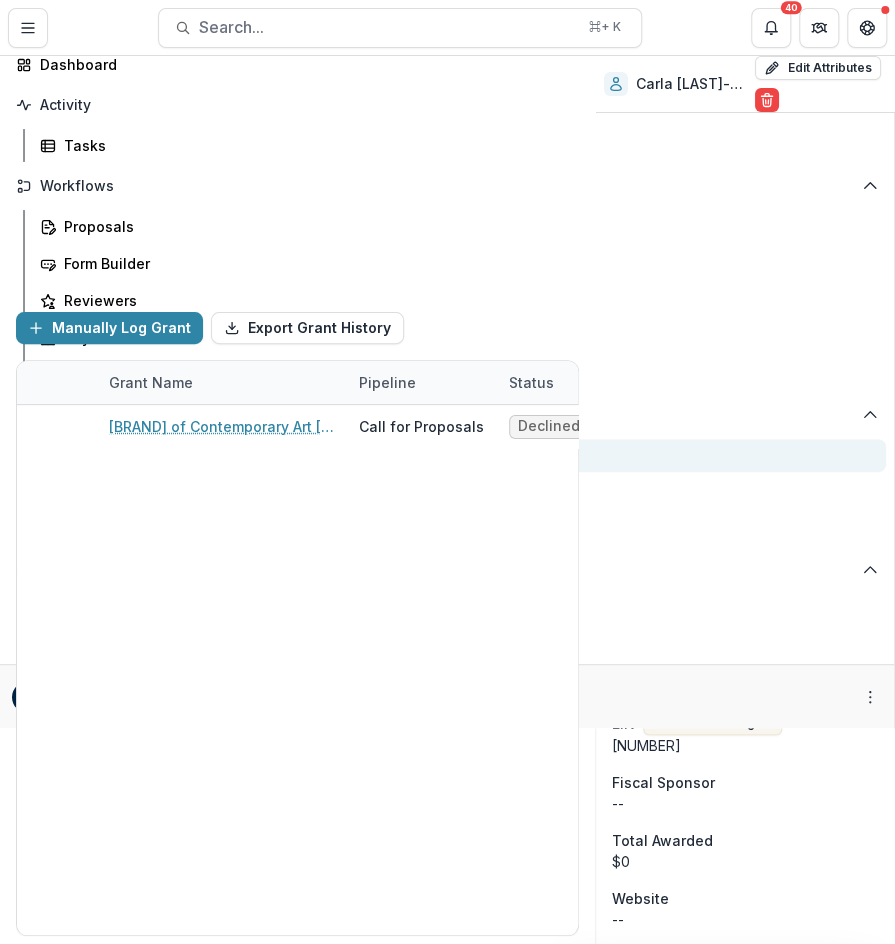 click on "Teiger Foundation Foundation Aggregate Analysis Foundations Teigerv1 Teiger Foundation Nonprofits [FIRST] [LAST] Team Settings Admin Settings Dashboard Activity Tasks Workflows Proposals Form Builder Reviewers Payments Grantee Reports Contacts Grantees Constituents Communications Data   User  @[DOMAIN]" at bounding box center [447, 944] 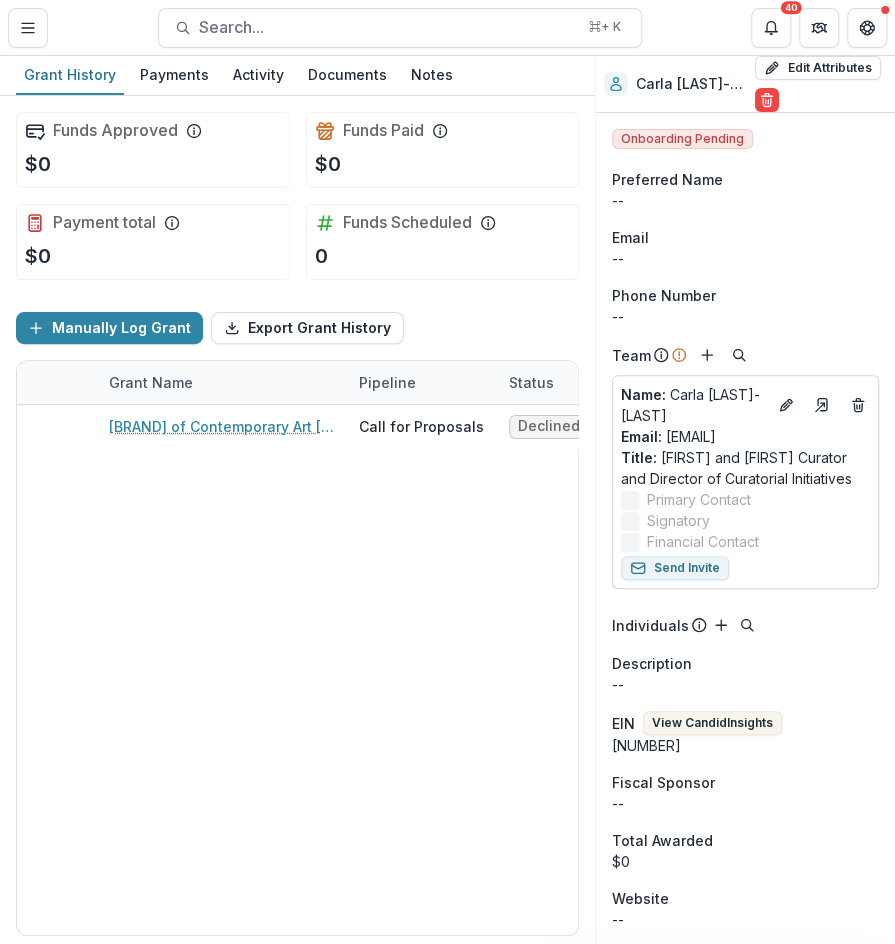 click on "Contacts [FIRST] [LAST] Search... ⌘ + K [NUMBER]" at bounding box center [447, 27] 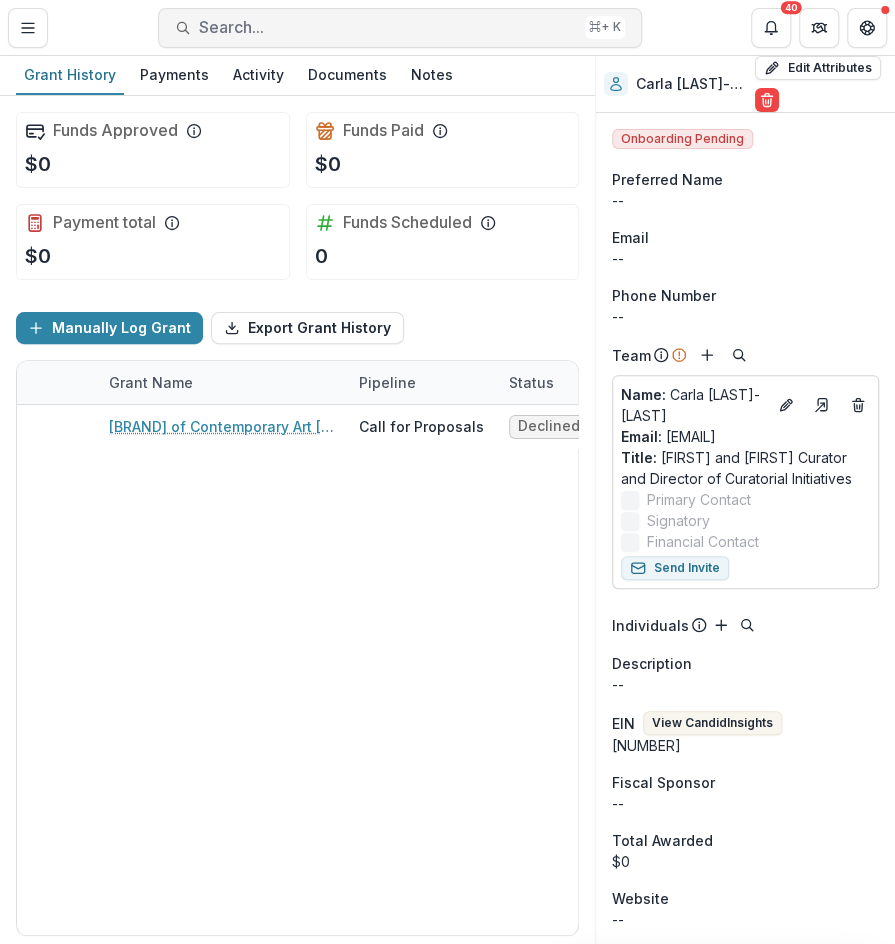 click on "Search..." at bounding box center [388, 27] 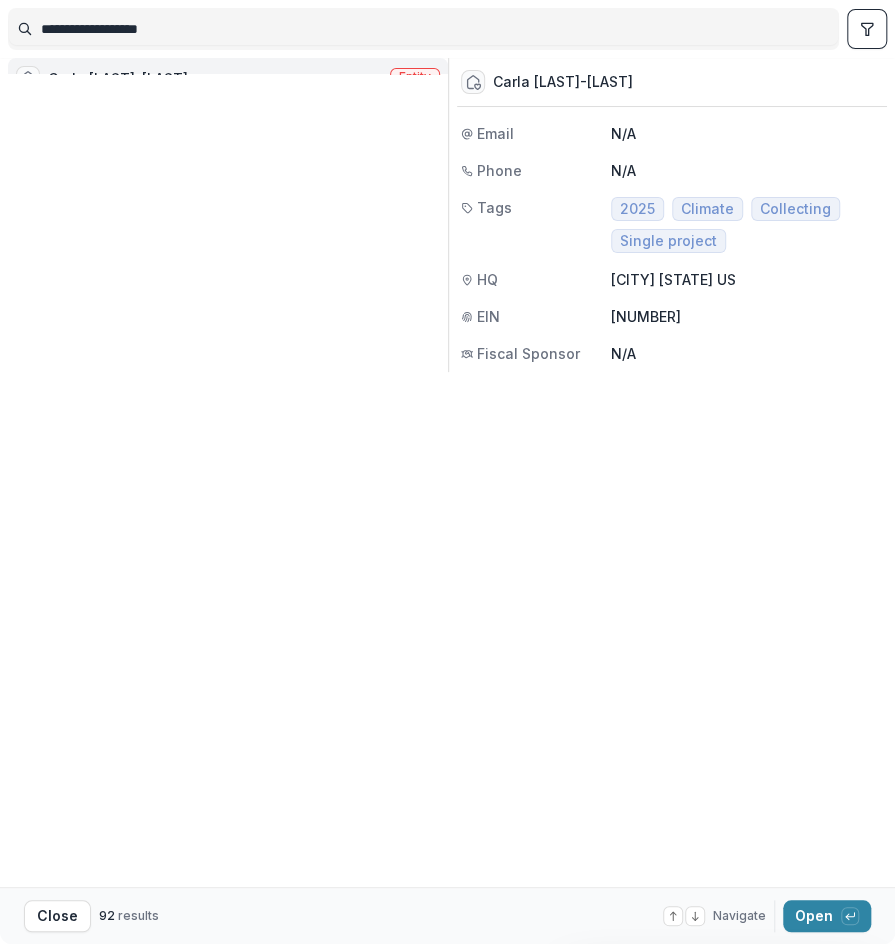 click on "**********" at bounding box center [423, 29] 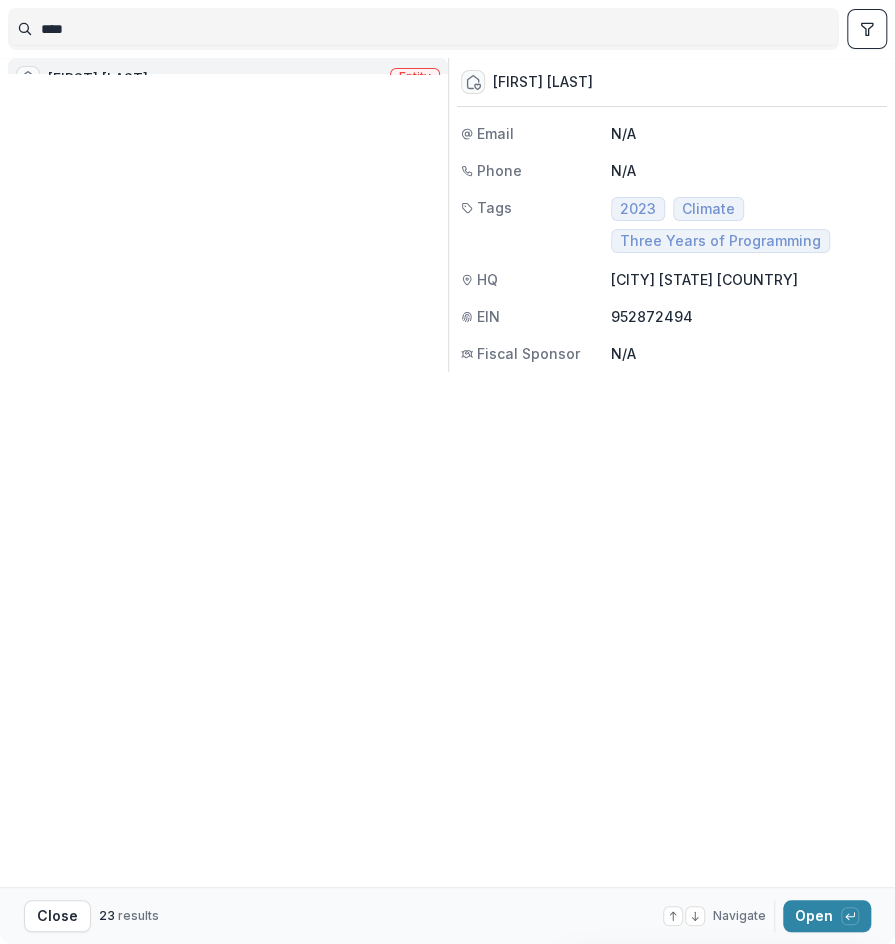 type on "****" 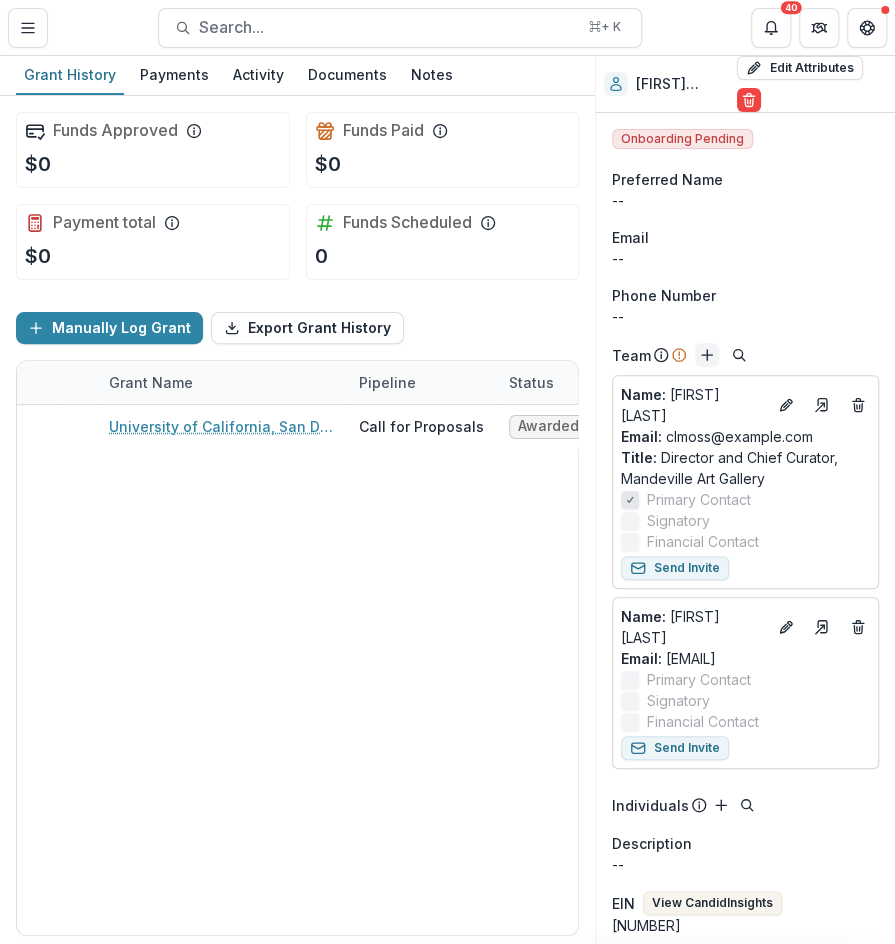 click 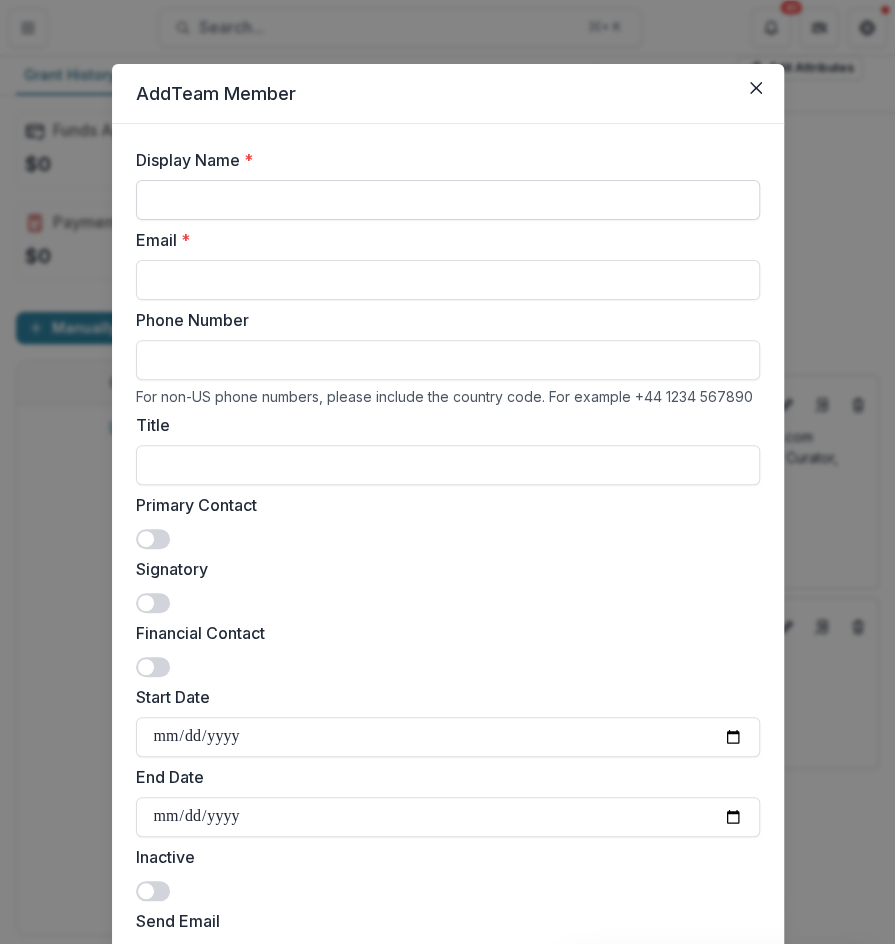 click on "Display Name *" at bounding box center (448, 200) 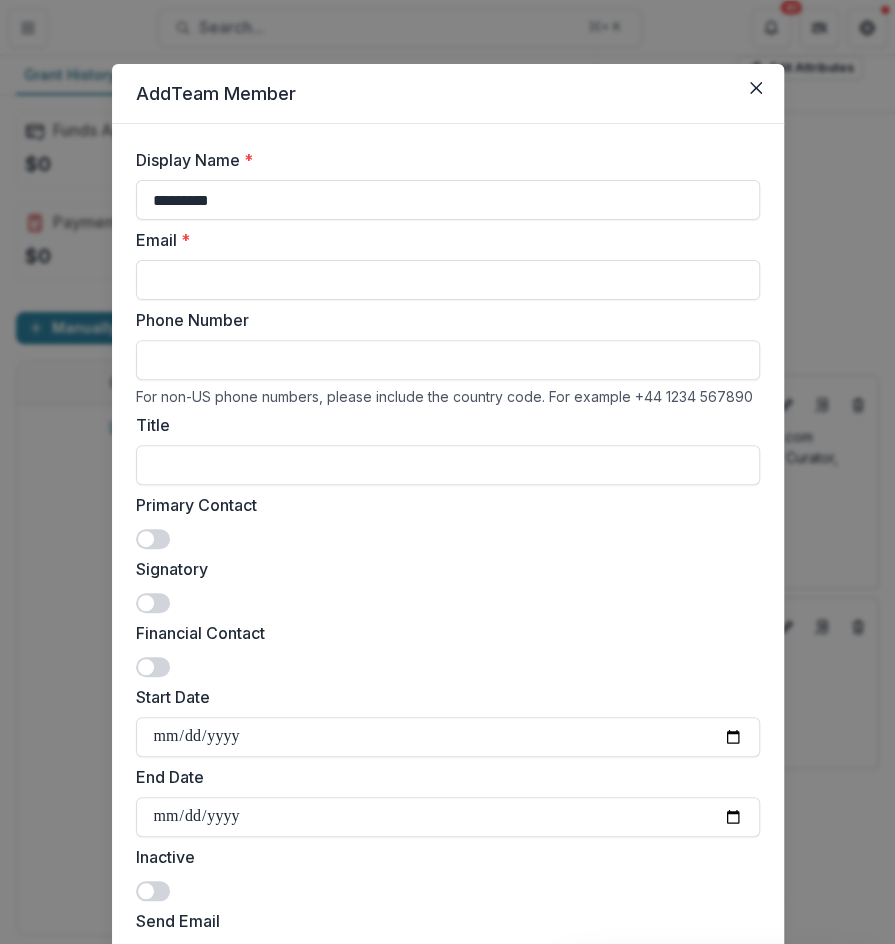 type on "*********" 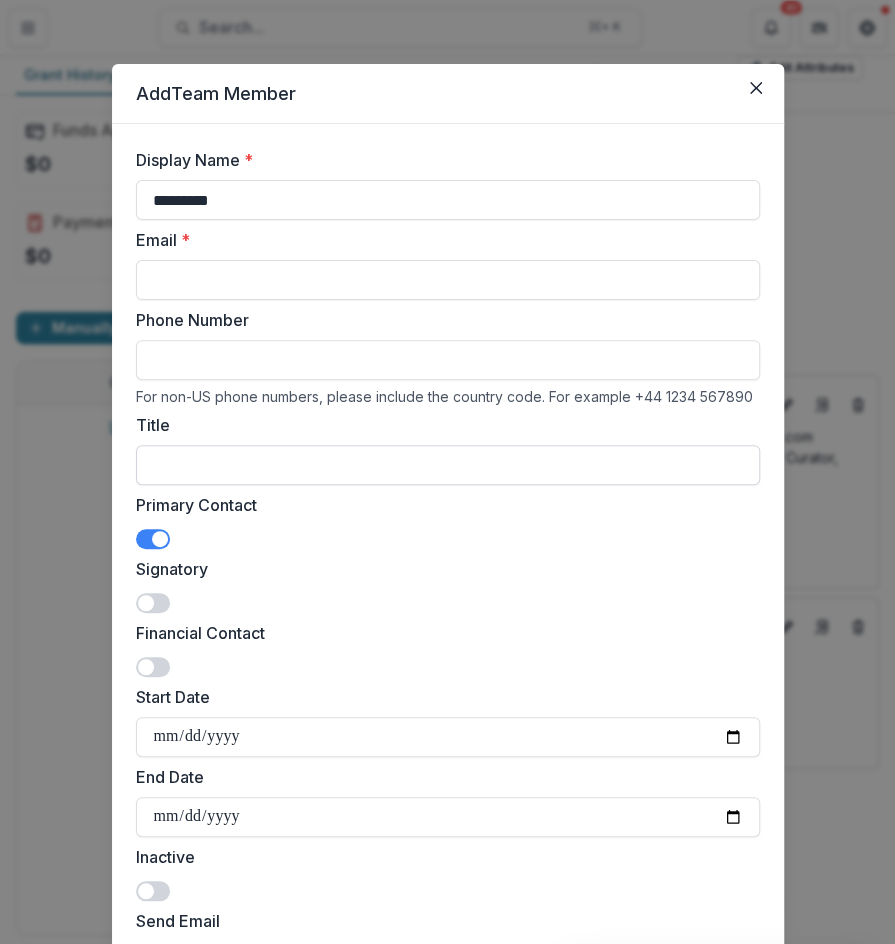 click on "Title" at bounding box center (448, 465) 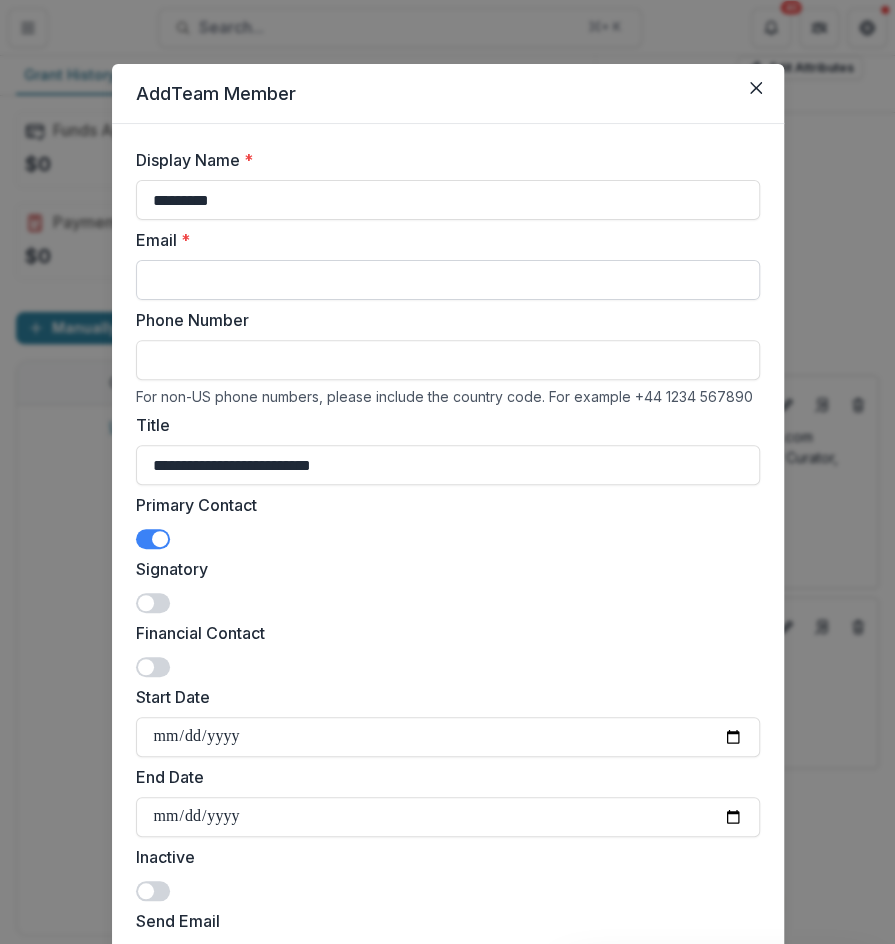 type on "**********" 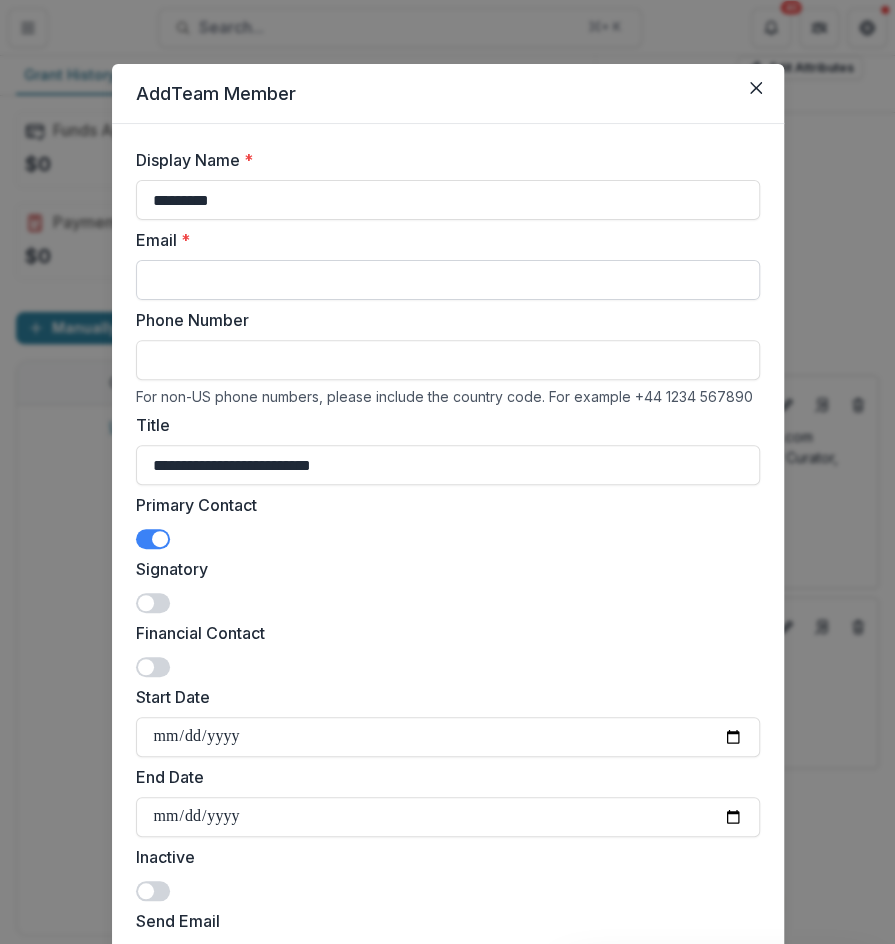 click on "Email *" at bounding box center (448, 280) 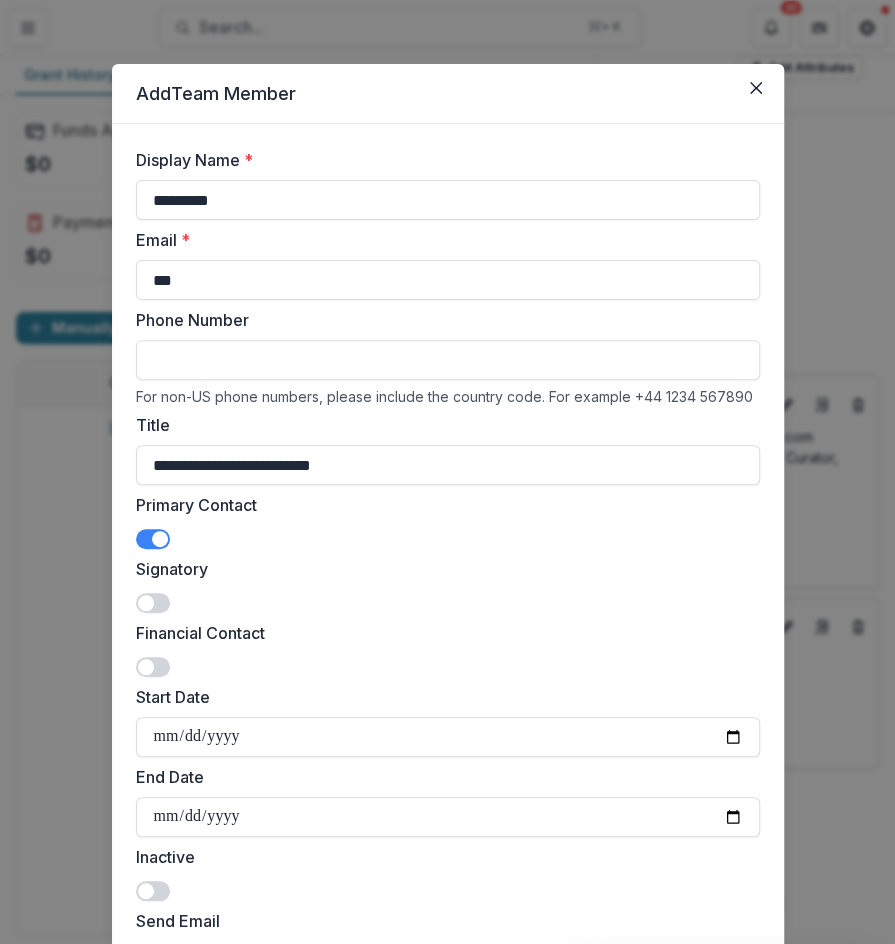 click on "Phone Number" at bounding box center [442, 320] 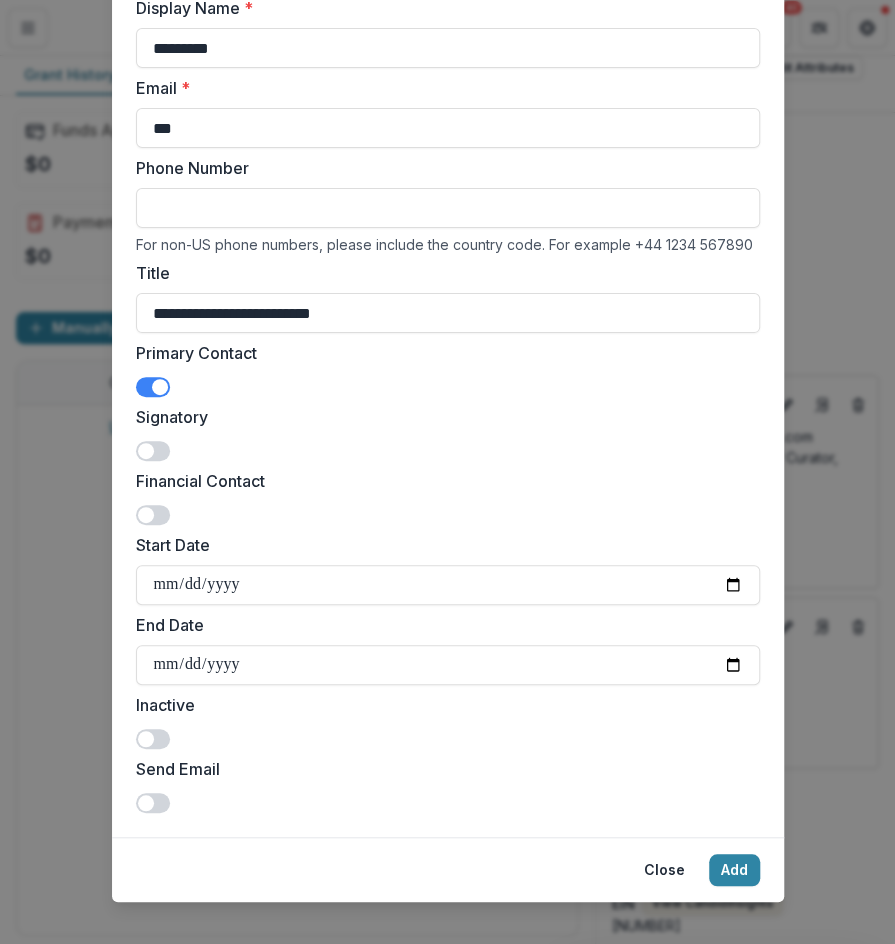 scroll, scrollTop: 173, scrollLeft: 0, axis: vertical 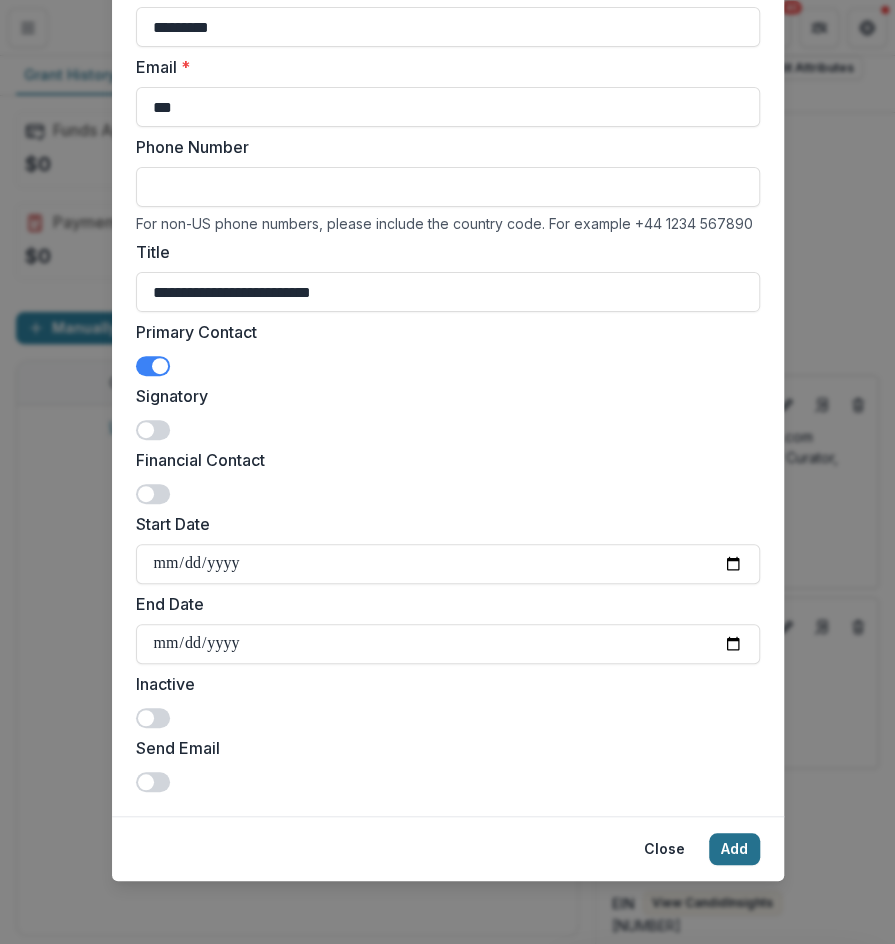 click on "Add" at bounding box center [734, 849] 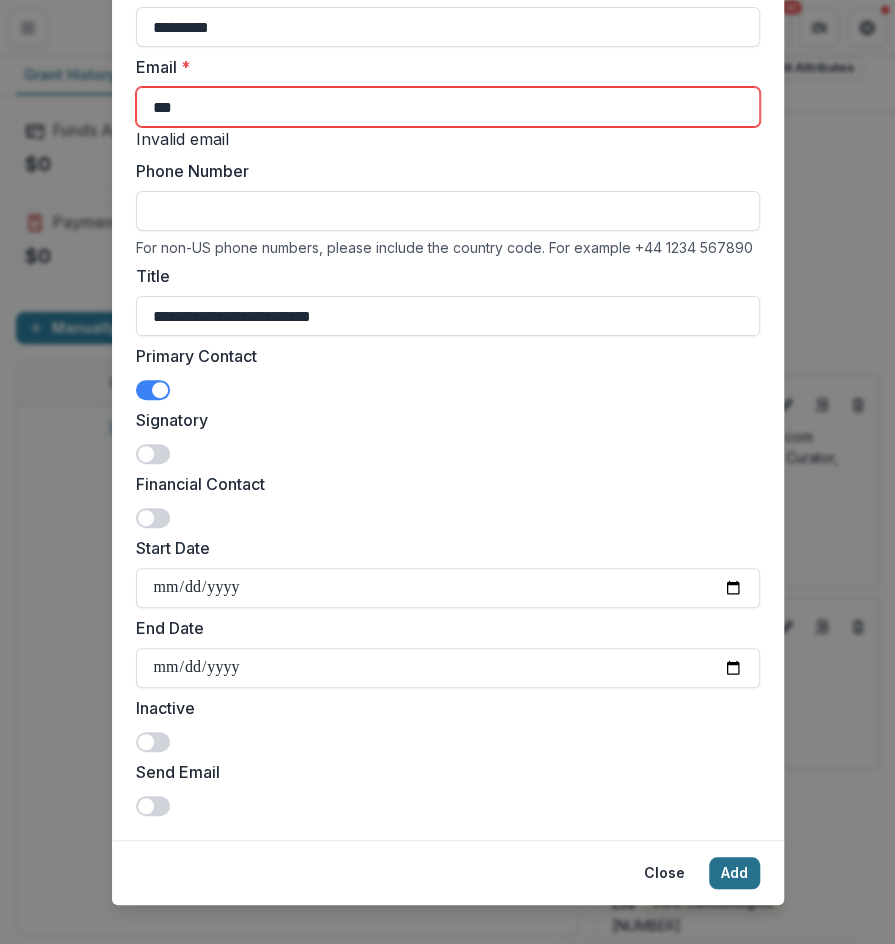 click on "Add" at bounding box center (734, 873) 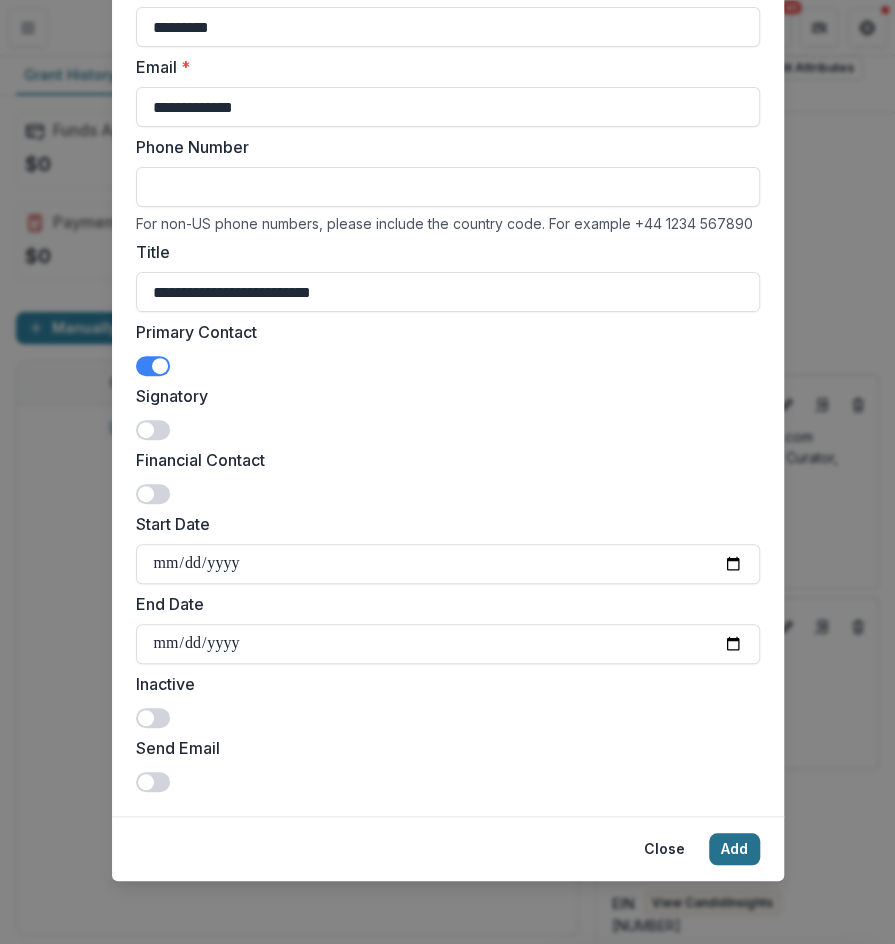 type on "**********" 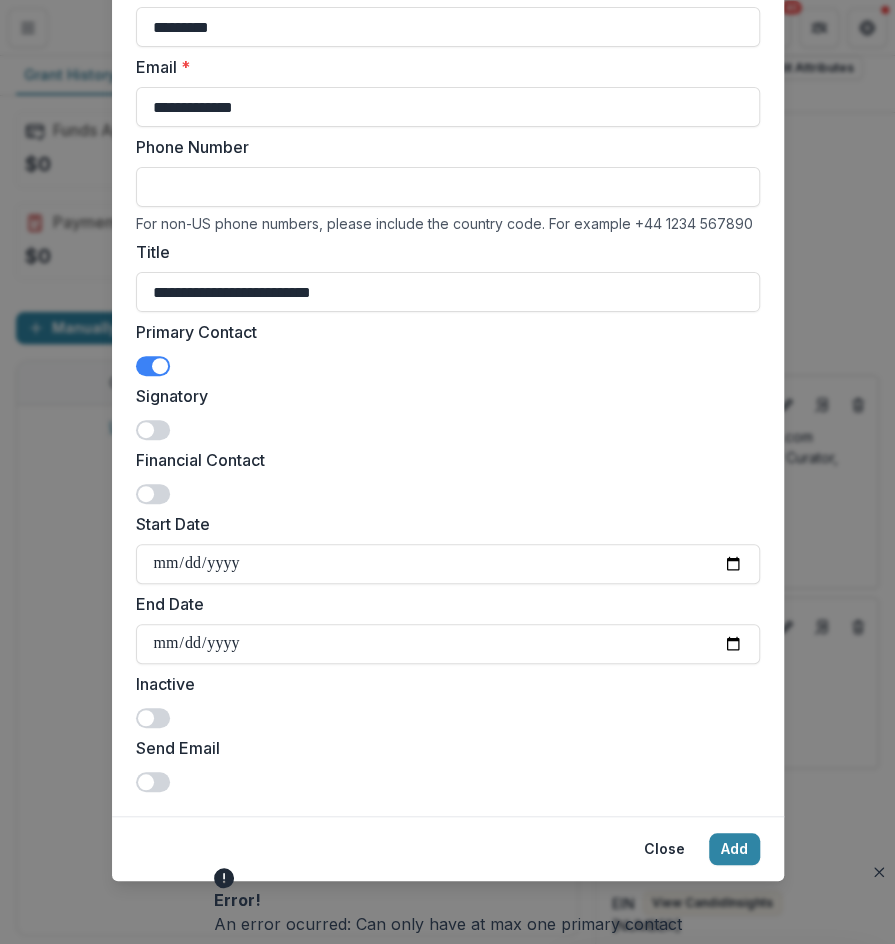 scroll, scrollTop: 0, scrollLeft: 0, axis: both 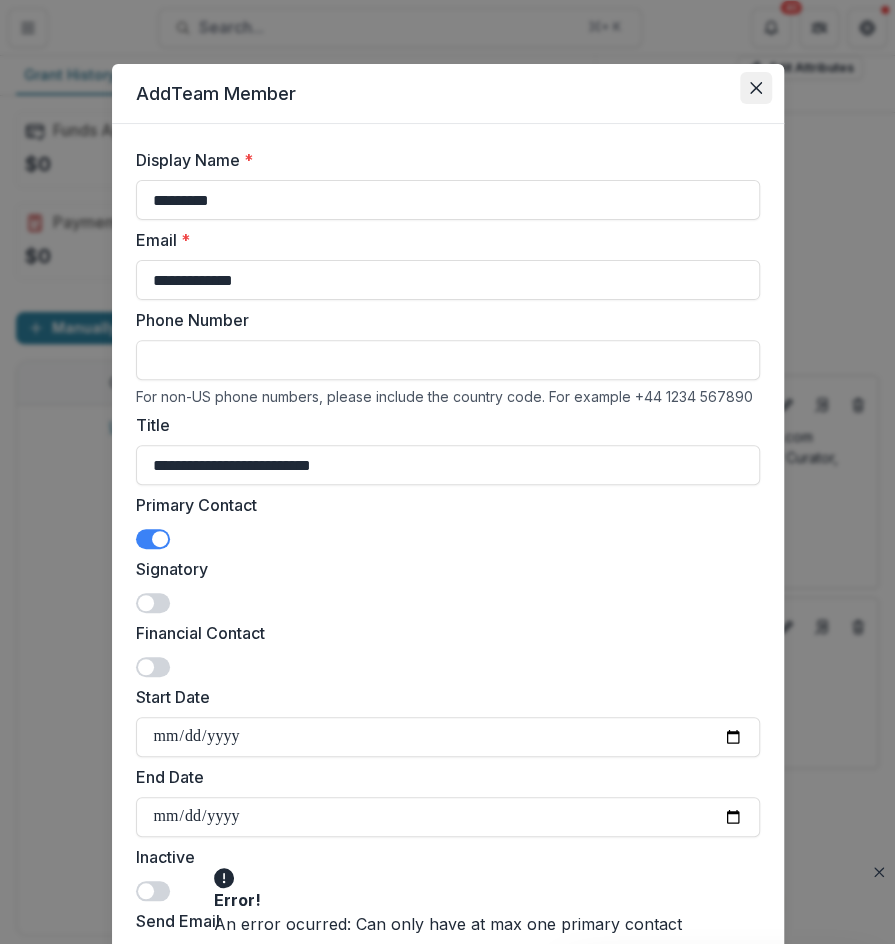 click 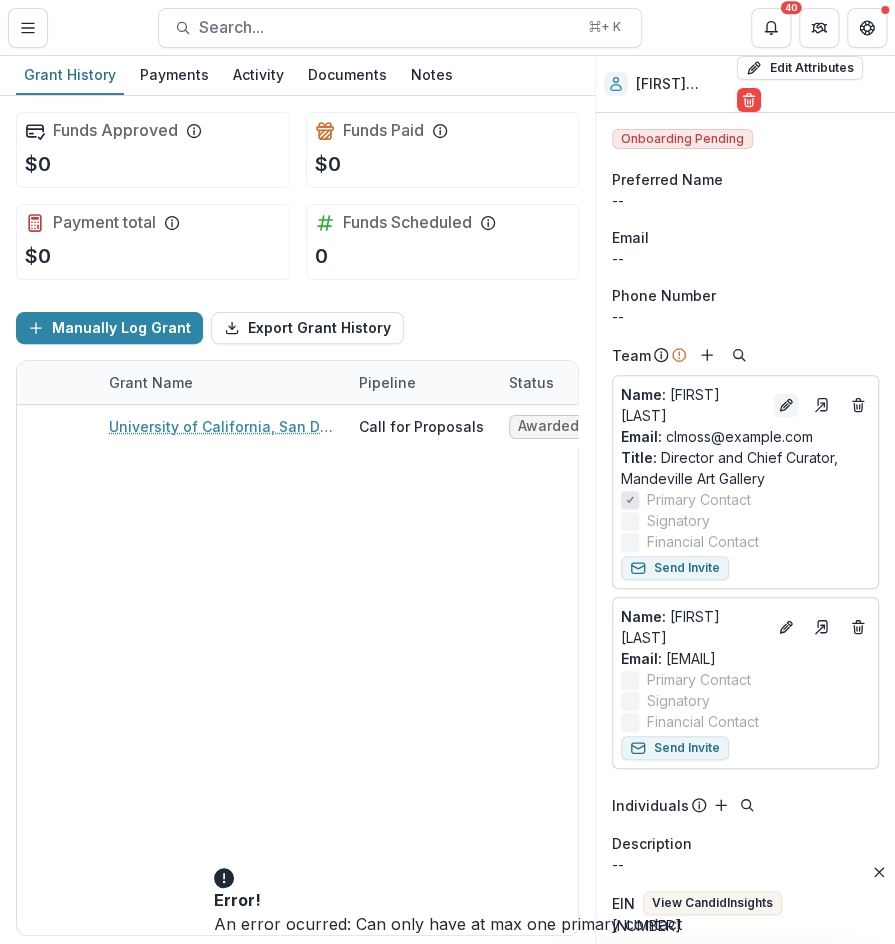 click 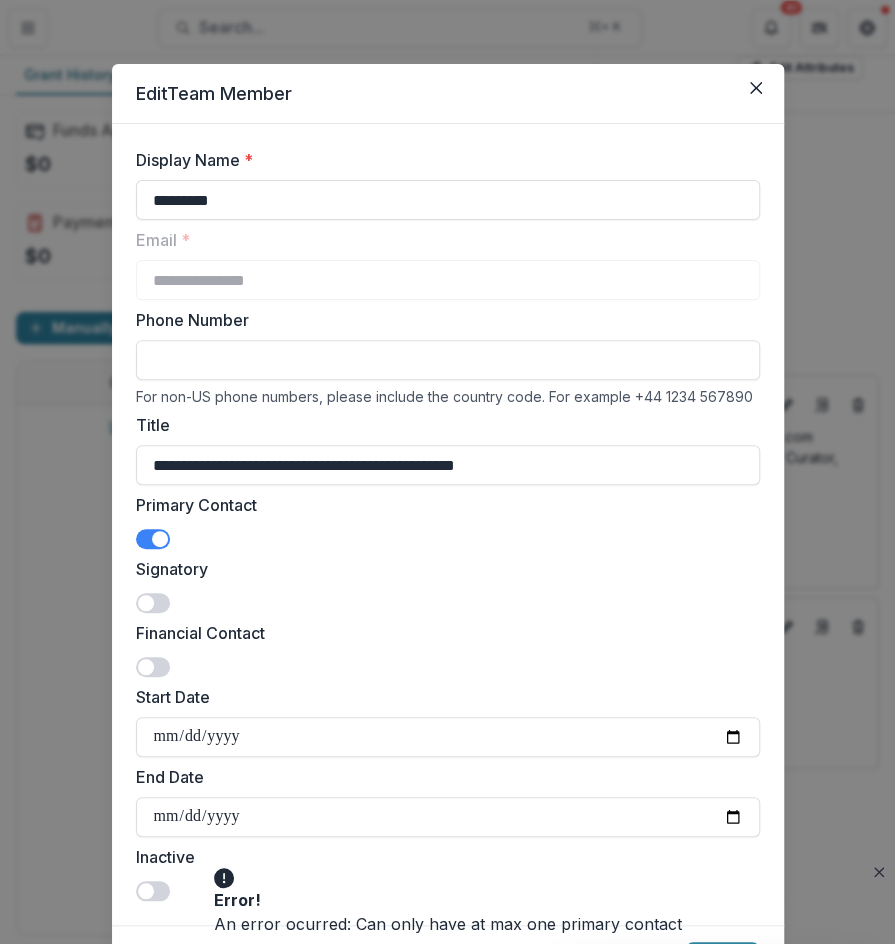 click at bounding box center (153, 539) 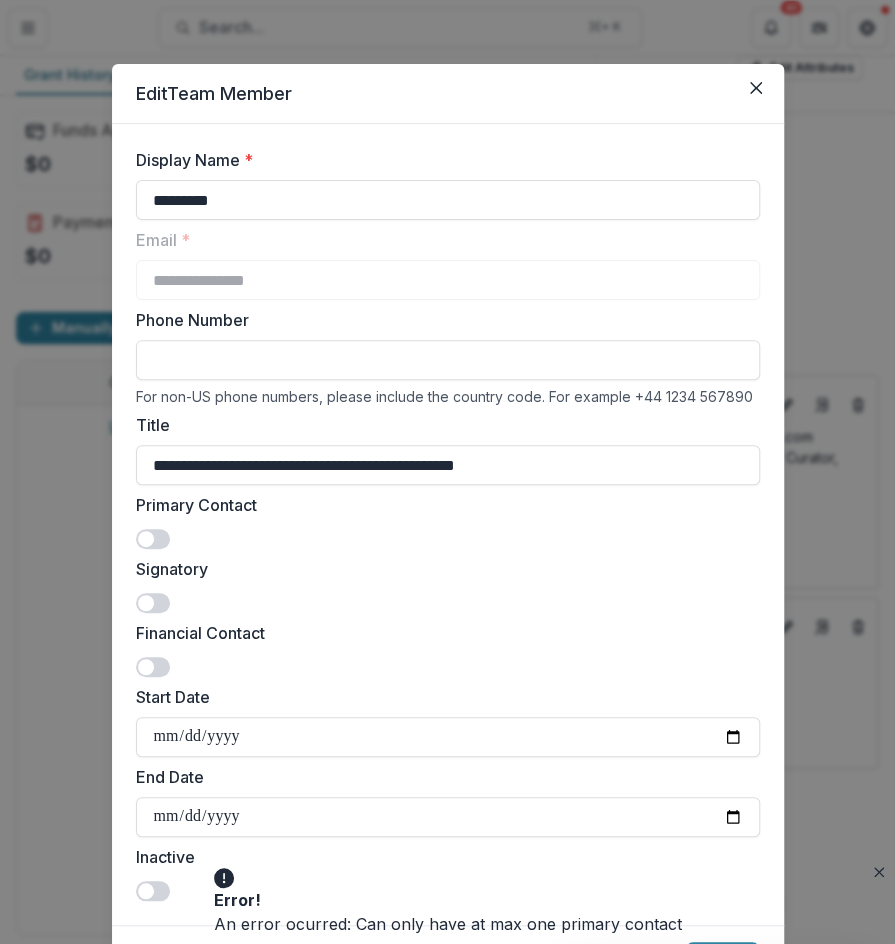 scroll, scrollTop: 109, scrollLeft: 0, axis: vertical 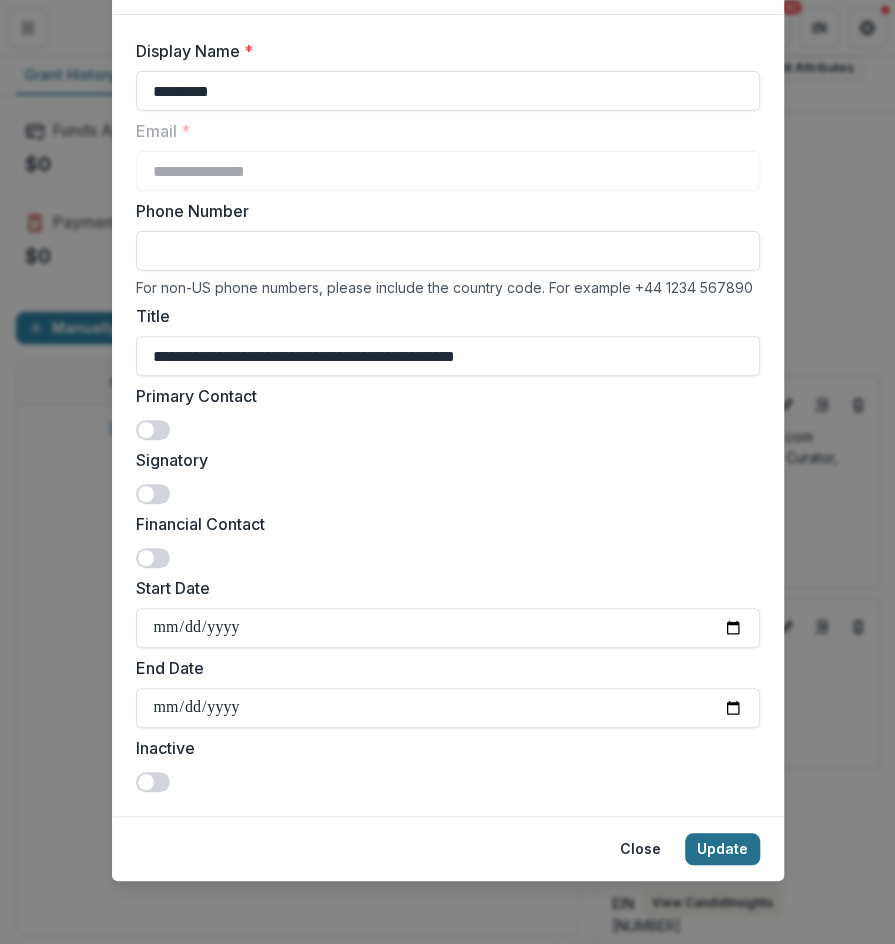 click on "Update" at bounding box center [722, 849] 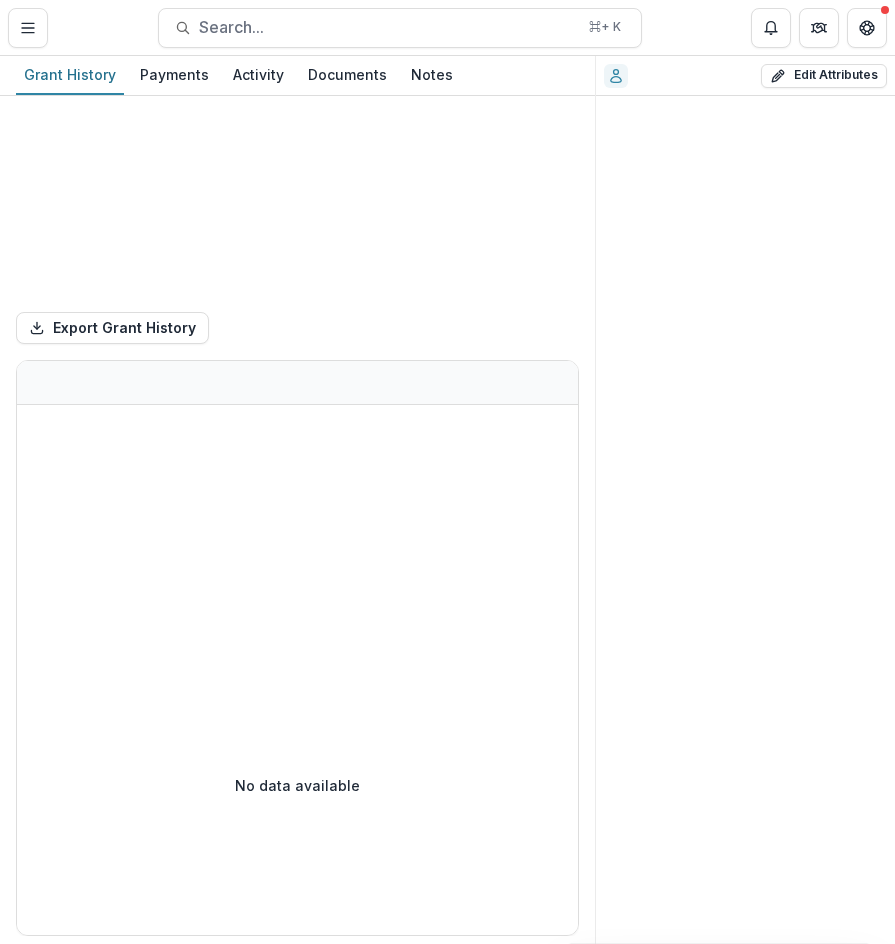scroll, scrollTop: 0, scrollLeft: 0, axis: both 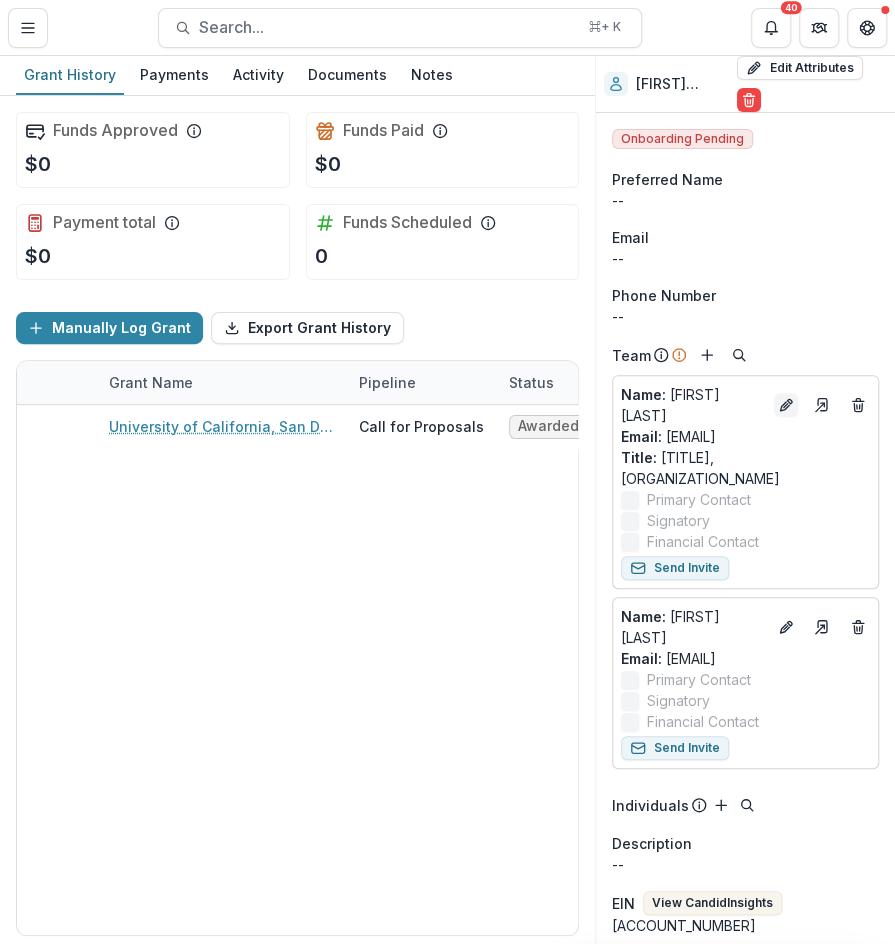 click 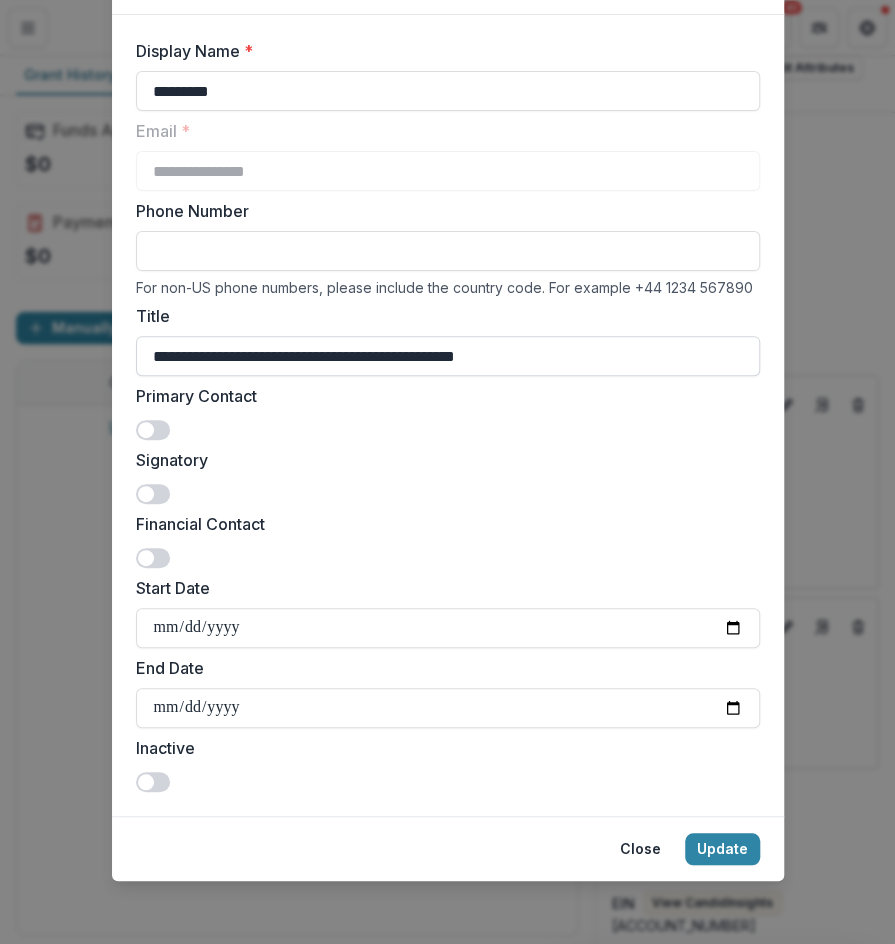 scroll, scrollTop: 0, scrollLeft: 0, axis: both 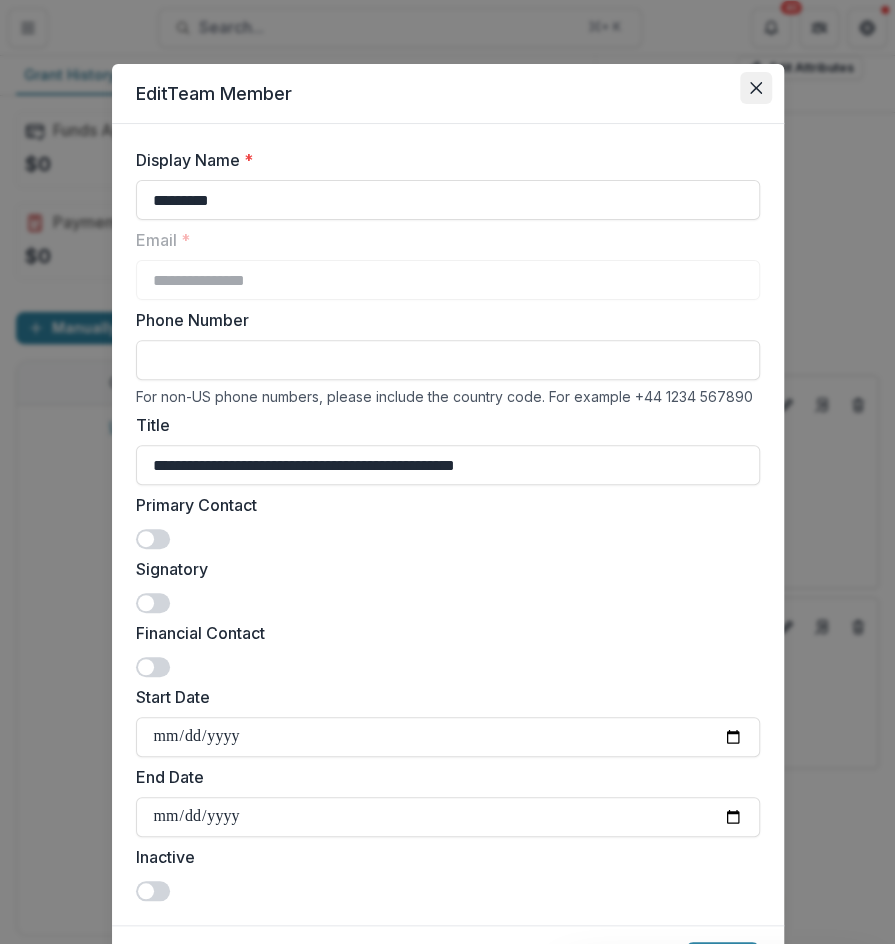 click 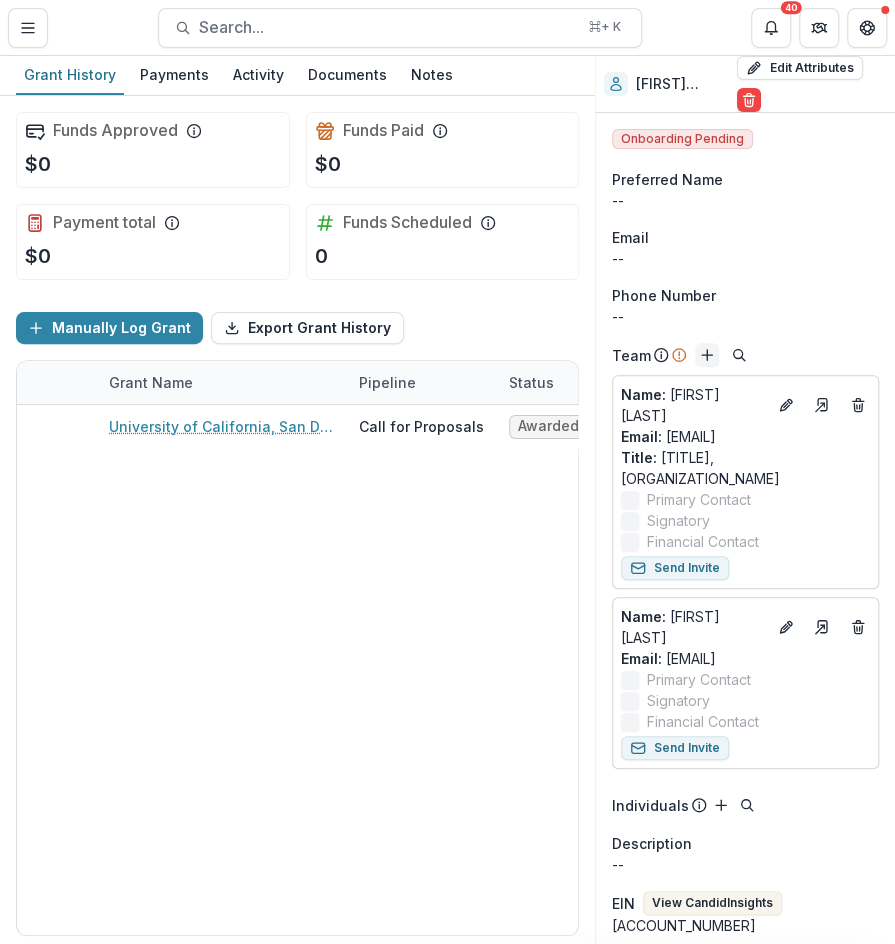 click at bounding box center (707, 355) 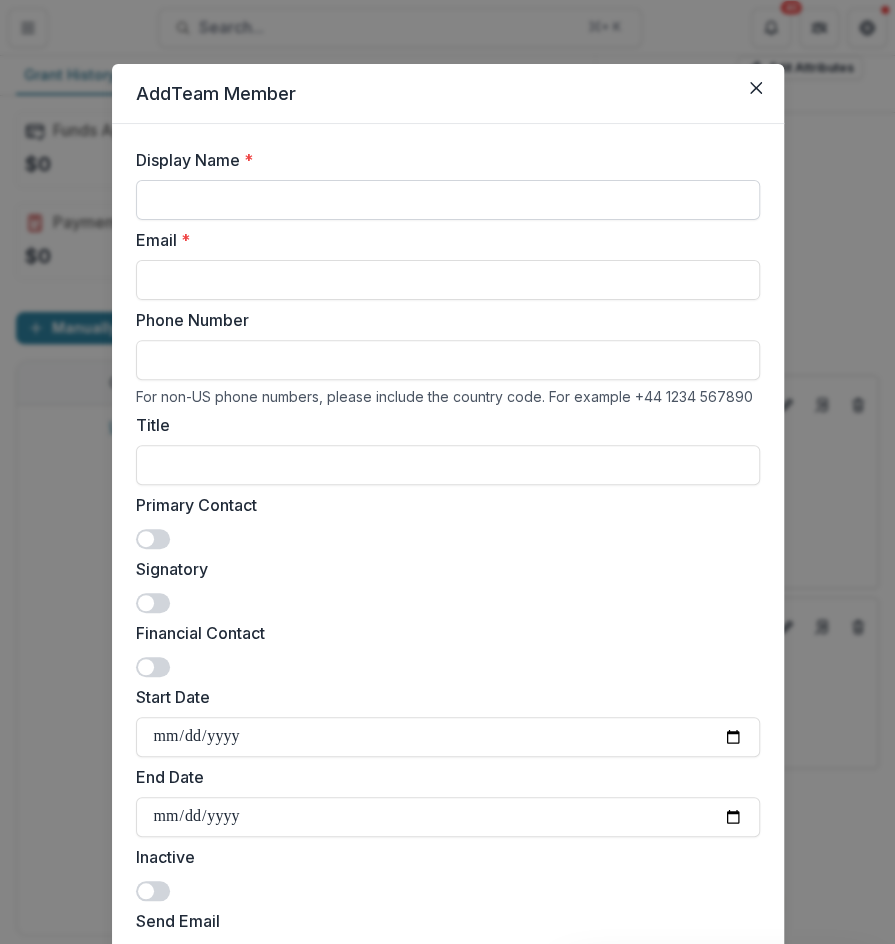 click on "Display Name *" at bounding box center (448, 200) 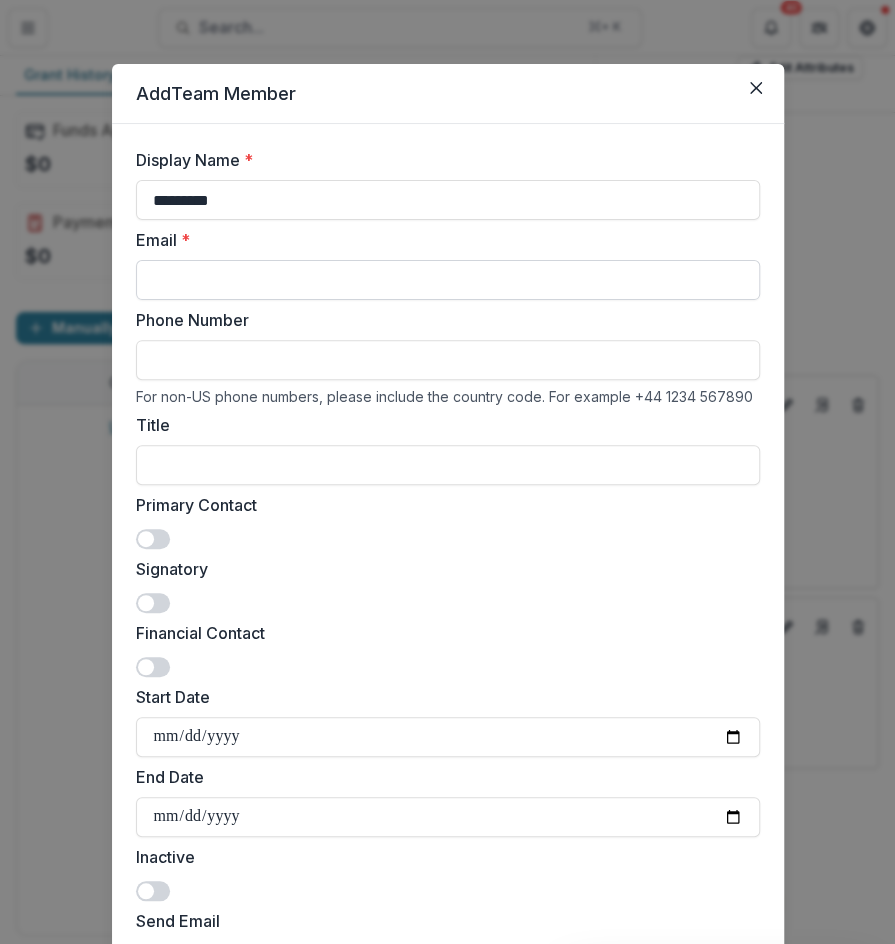 type on "*********" 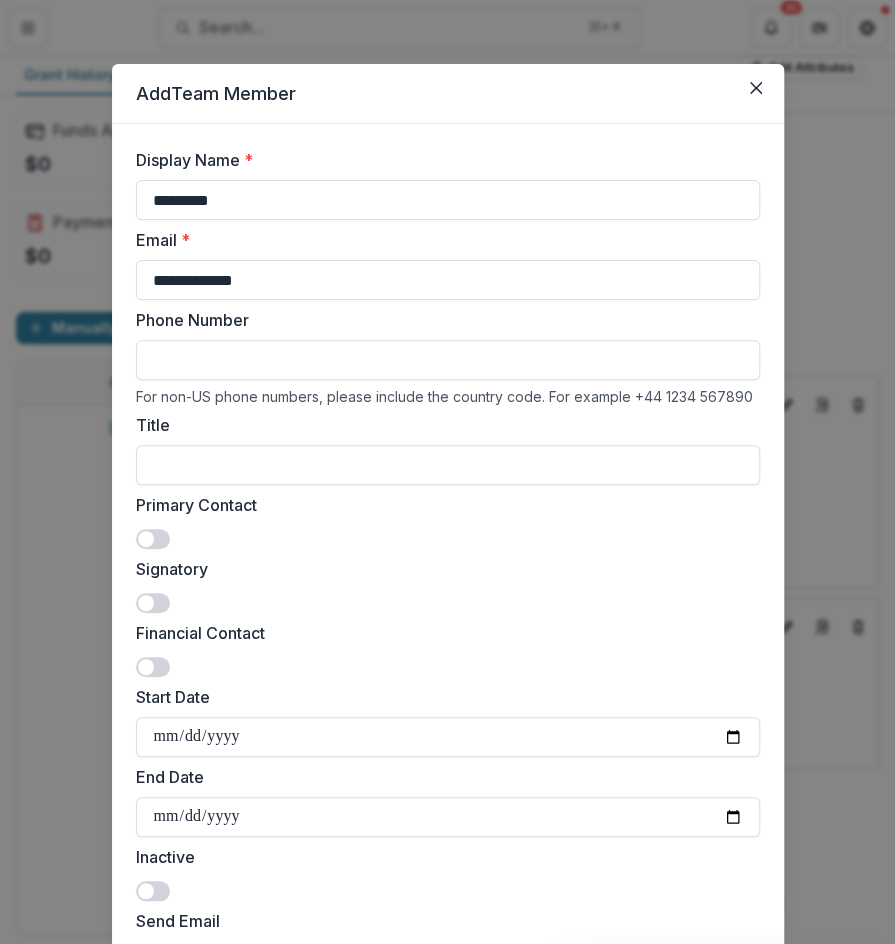 type on "**********" 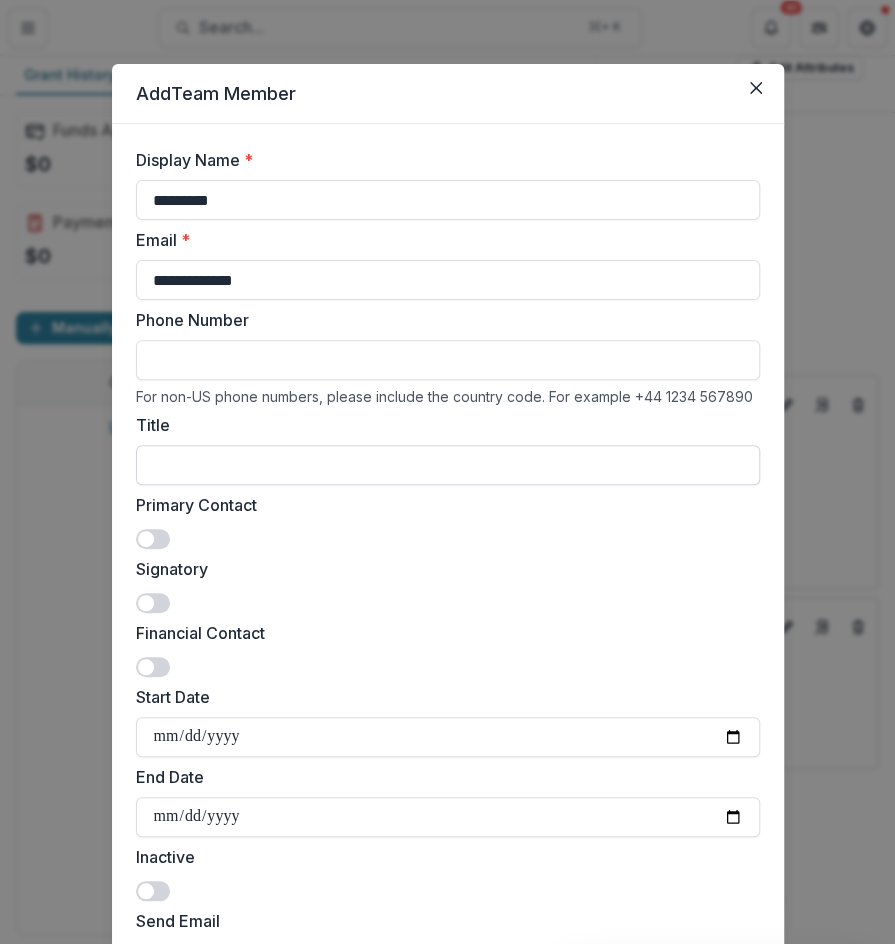 click on "Title" at bounding box center [448, 465] 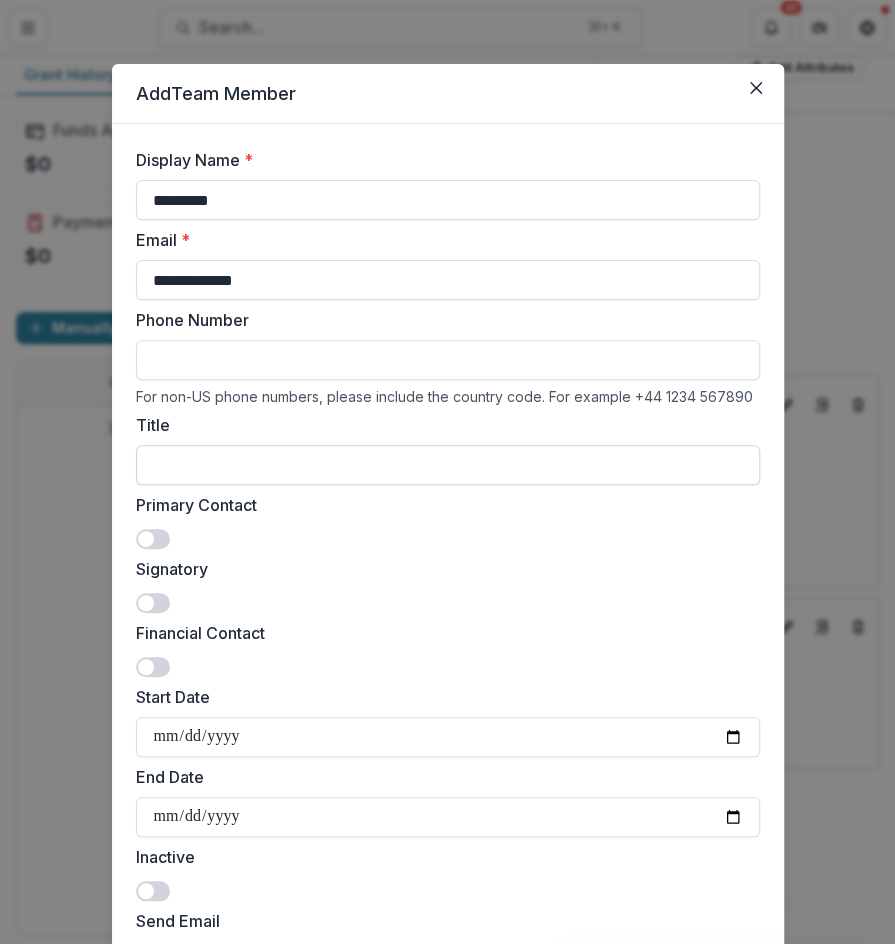 paste on "**********" 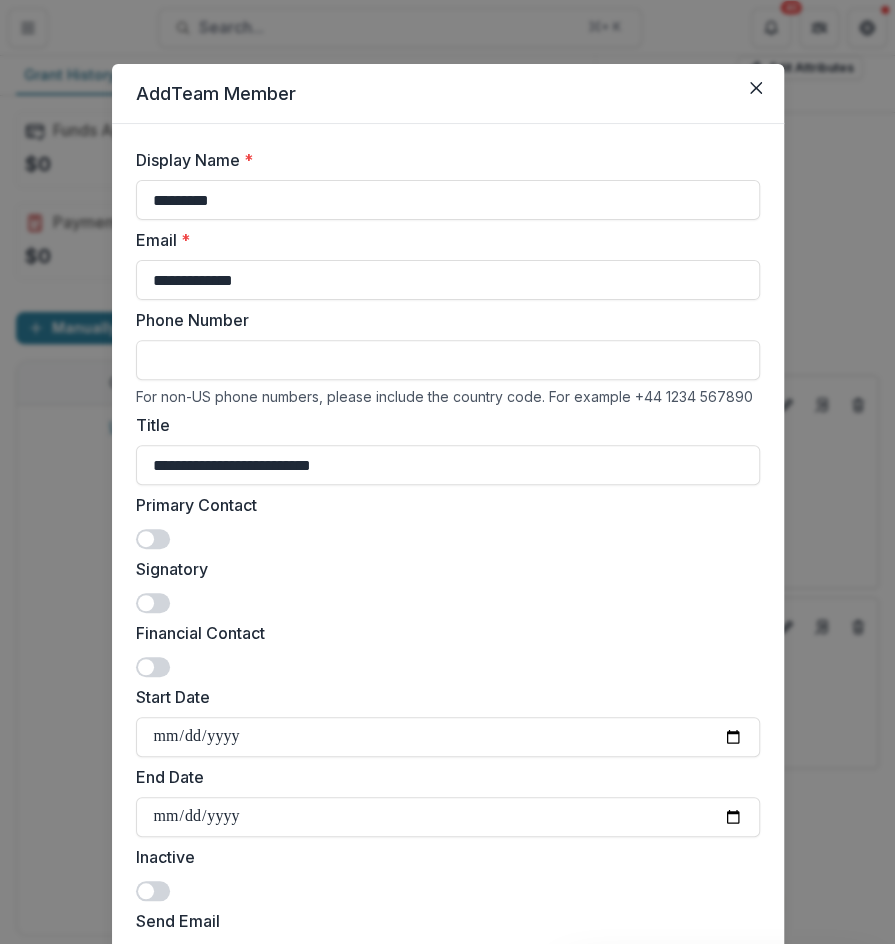 type on "**********" 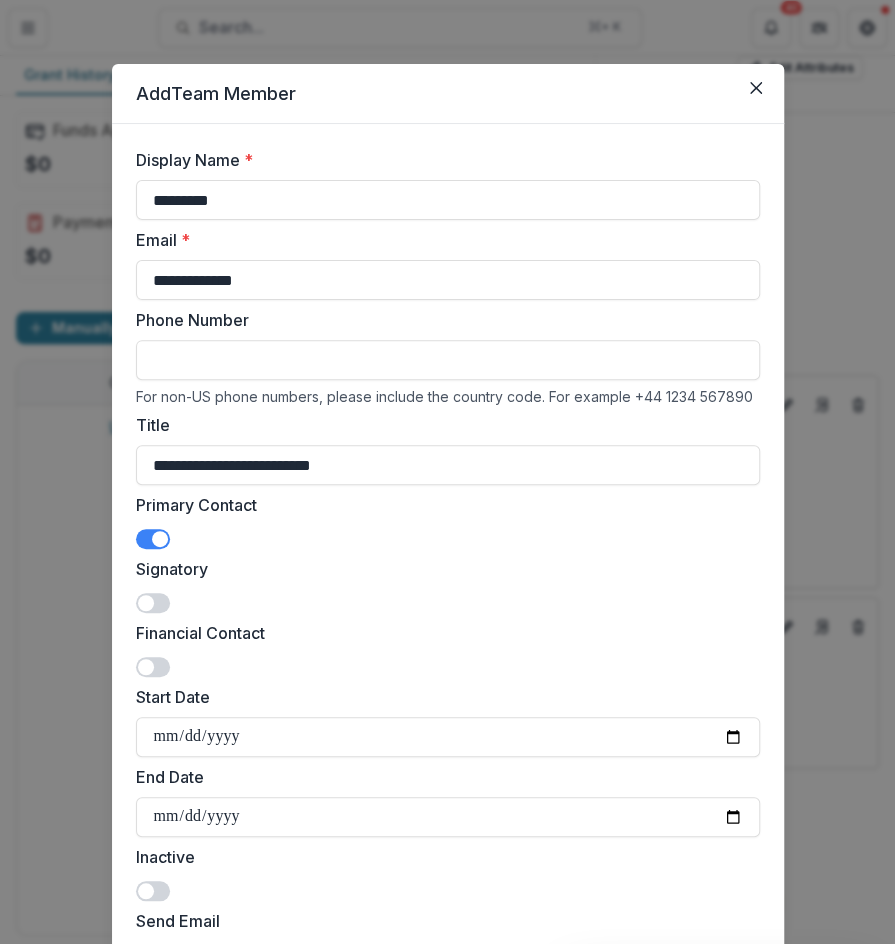 scroll, scrollTop: 173, scrollLeft: 0, axis: vertical 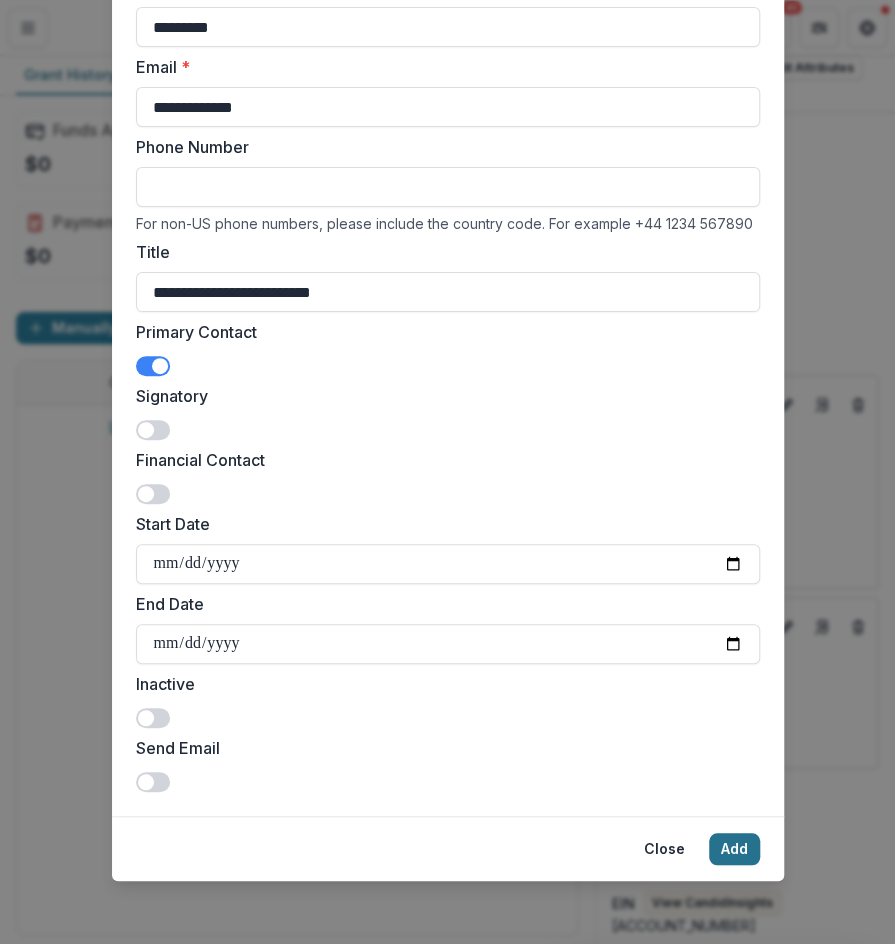 click on "Add" at bounding box center (734, 849) 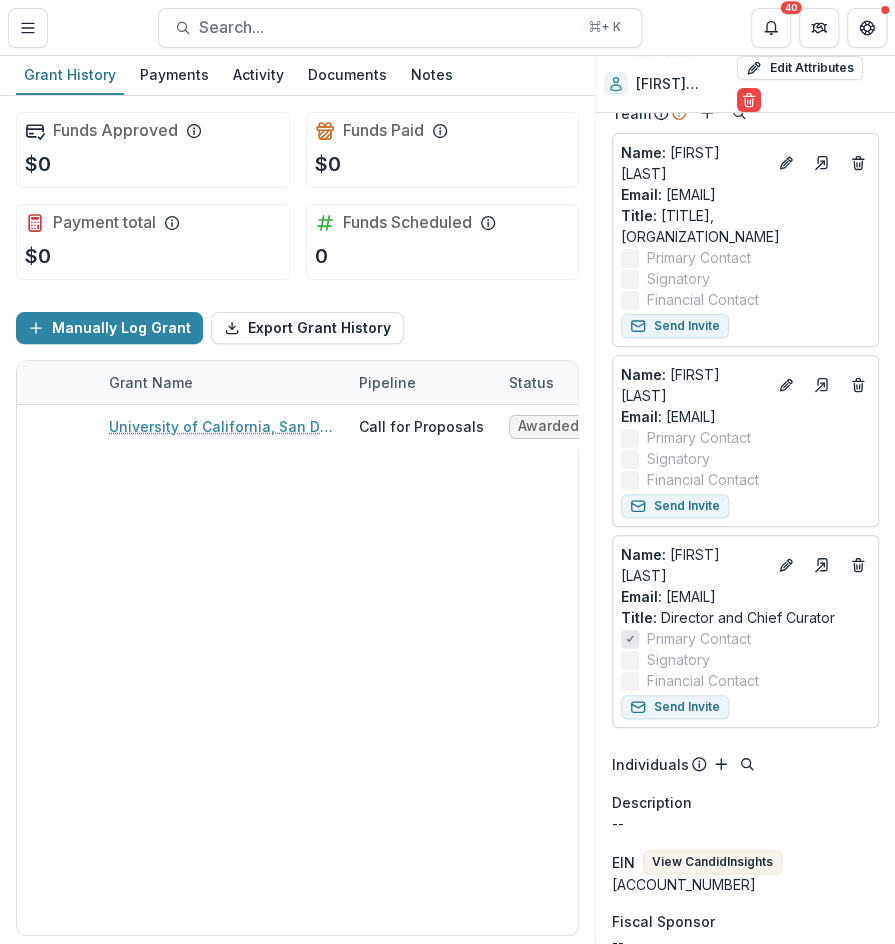 scroll, scrollTop: 256, scrollLeft: 0, axis: vertical 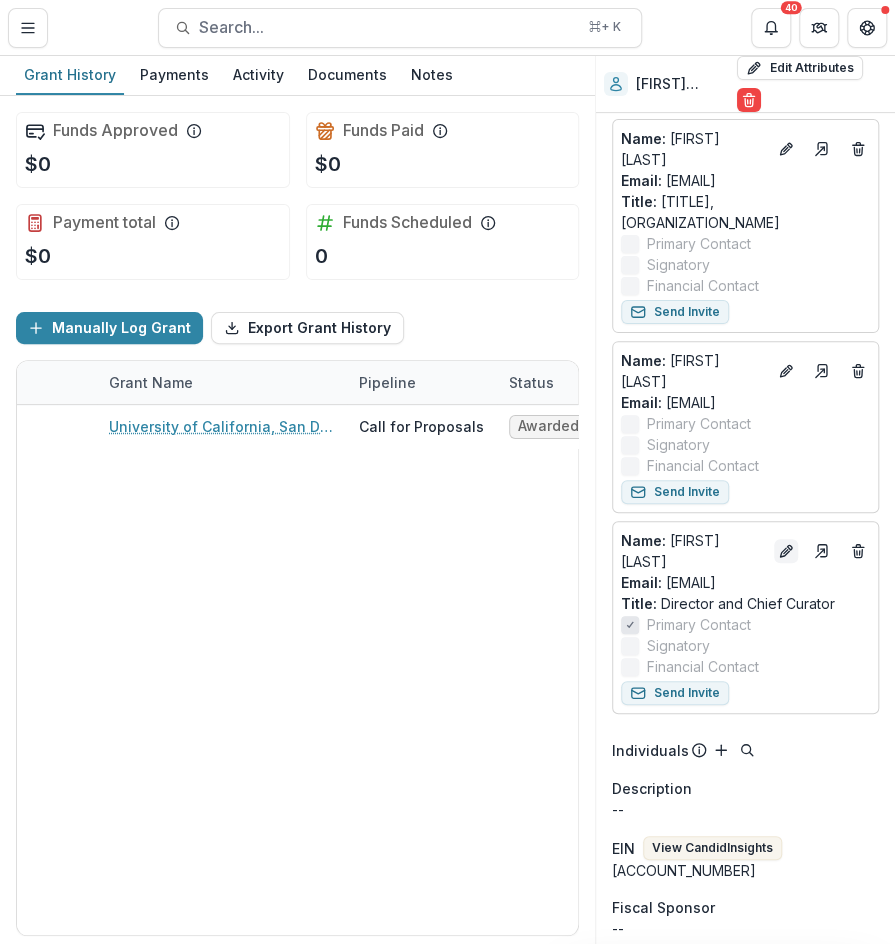 click 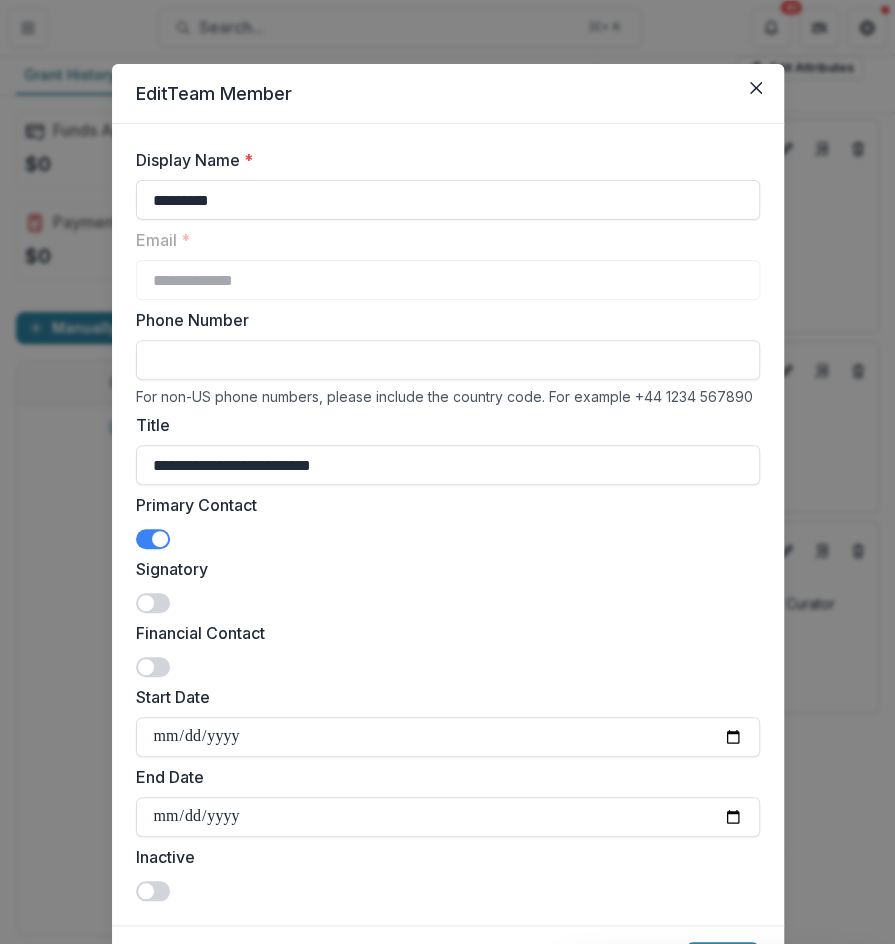scroll, scrollTop: 109, scrollLeft: 0, axis: vertical 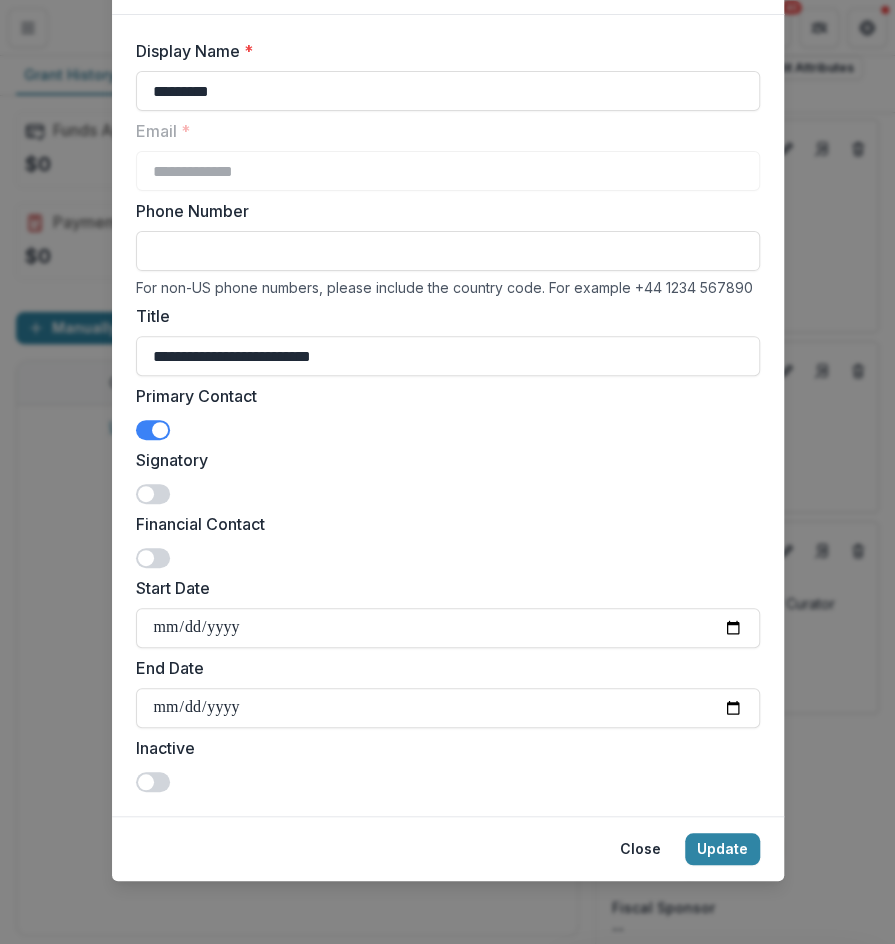 click at bounding box center [160, 430] 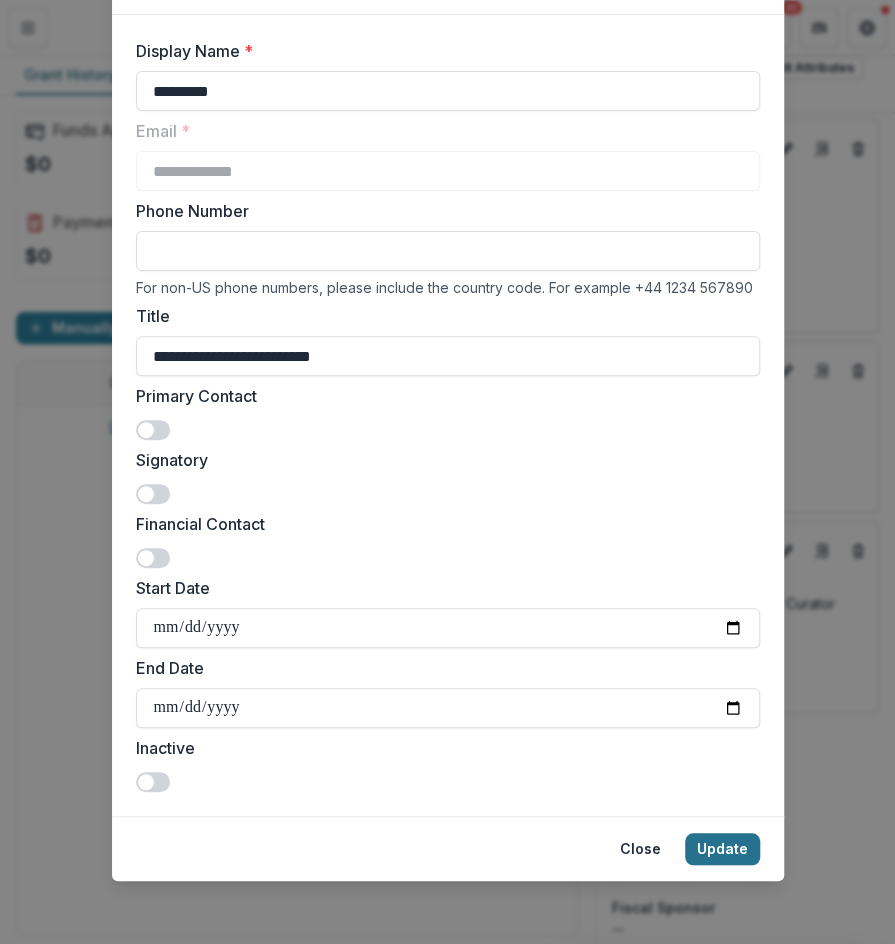 click on "Update" at bounding box center (722, 849) 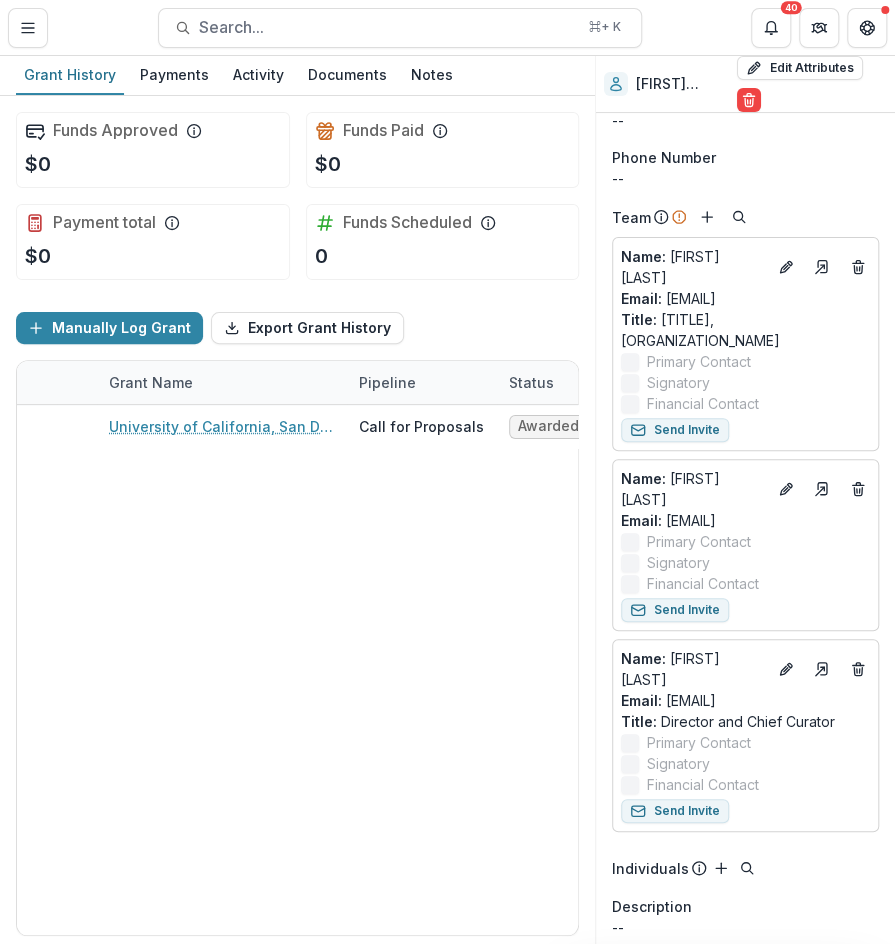 scroll, scrollTop: 88, scrollLeft: 0, axis: vertical 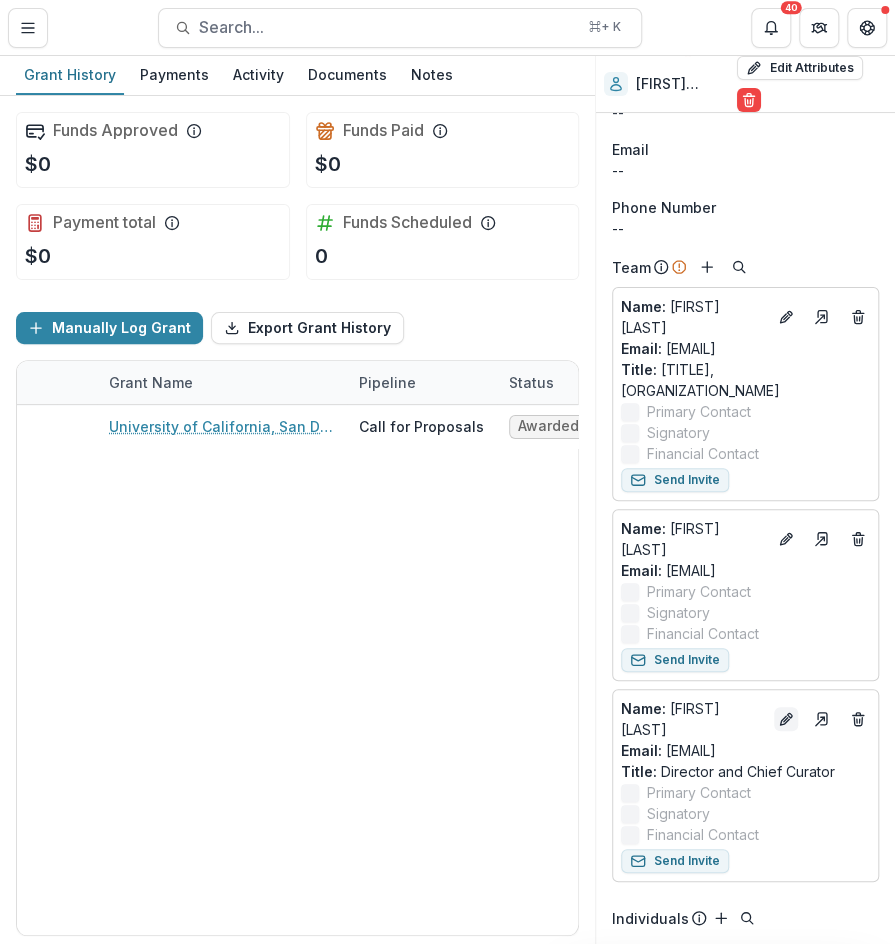 click 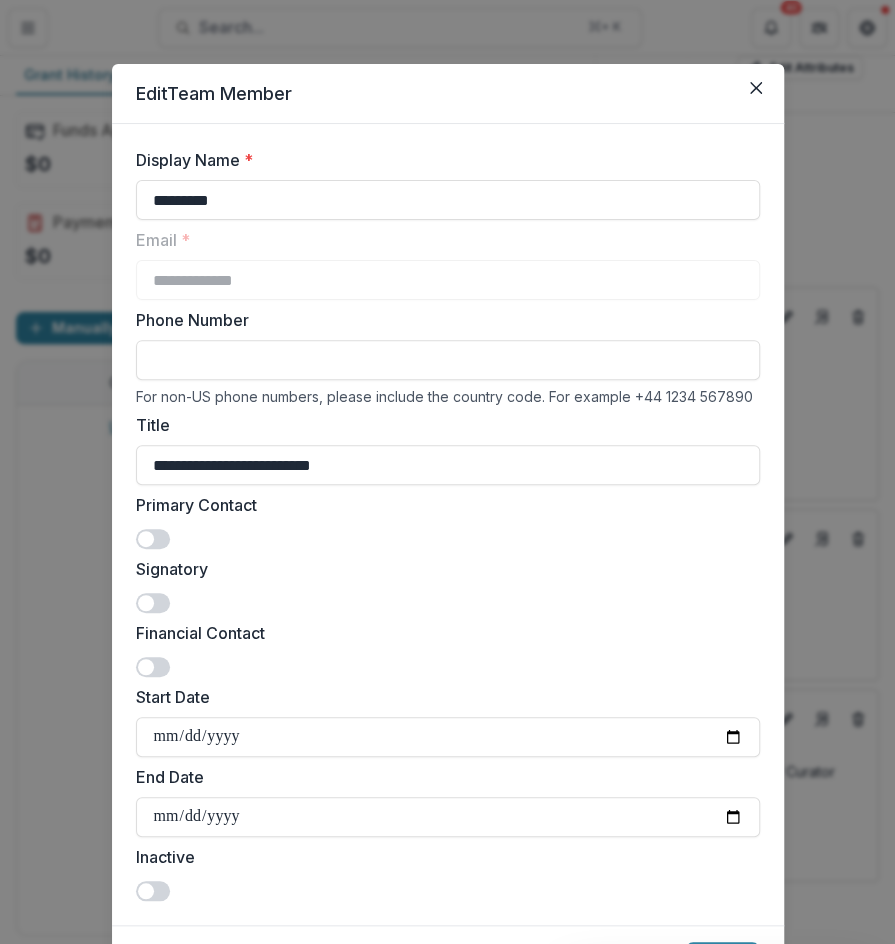 click at bounding box center (146, 539) 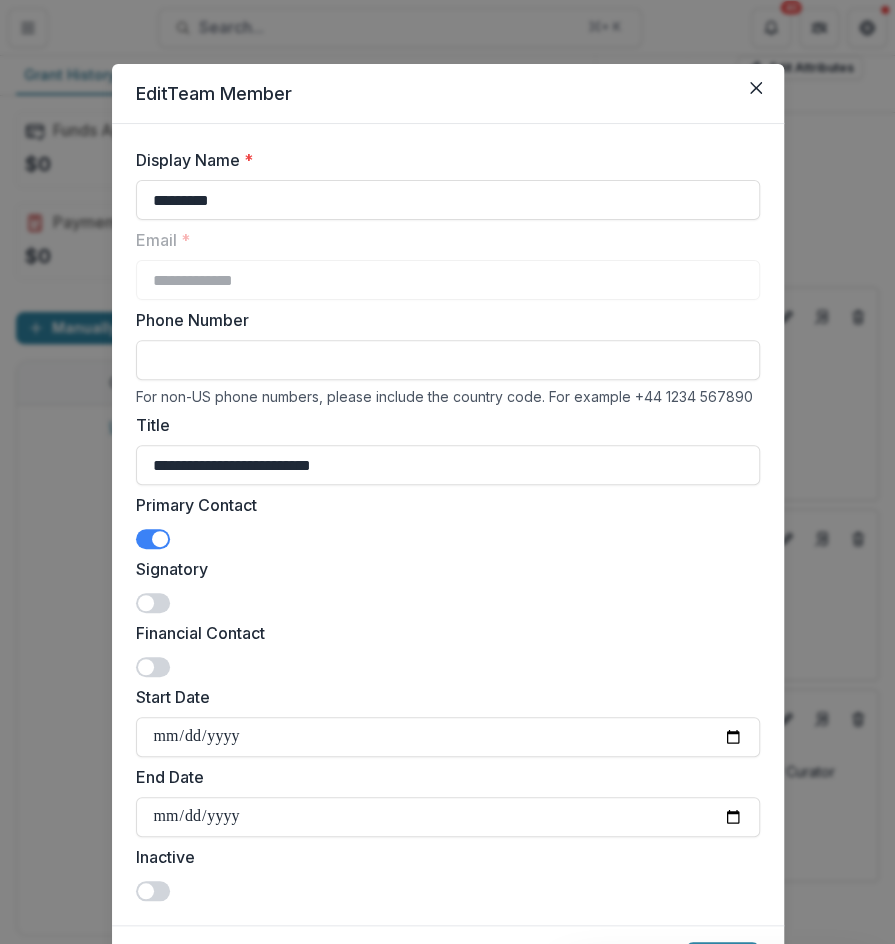 scroll, scrollTop: 109, scrollLeft: 0, axis: vertical 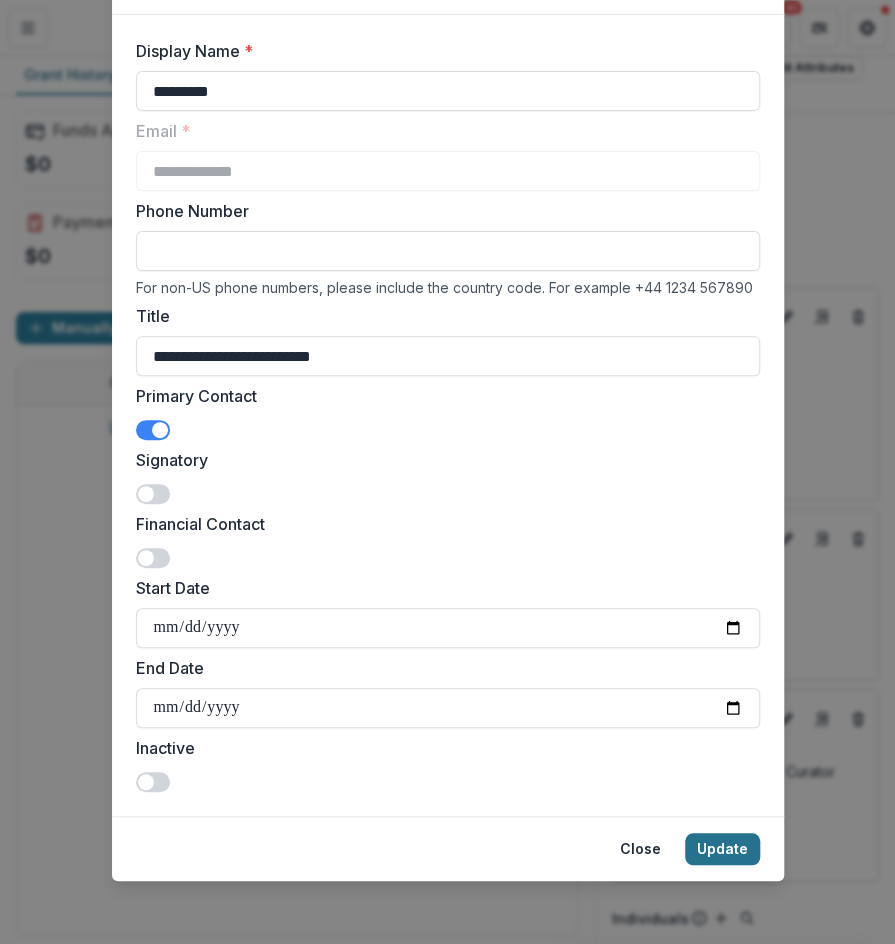 click on "Update" at bounding box center (722, 849) 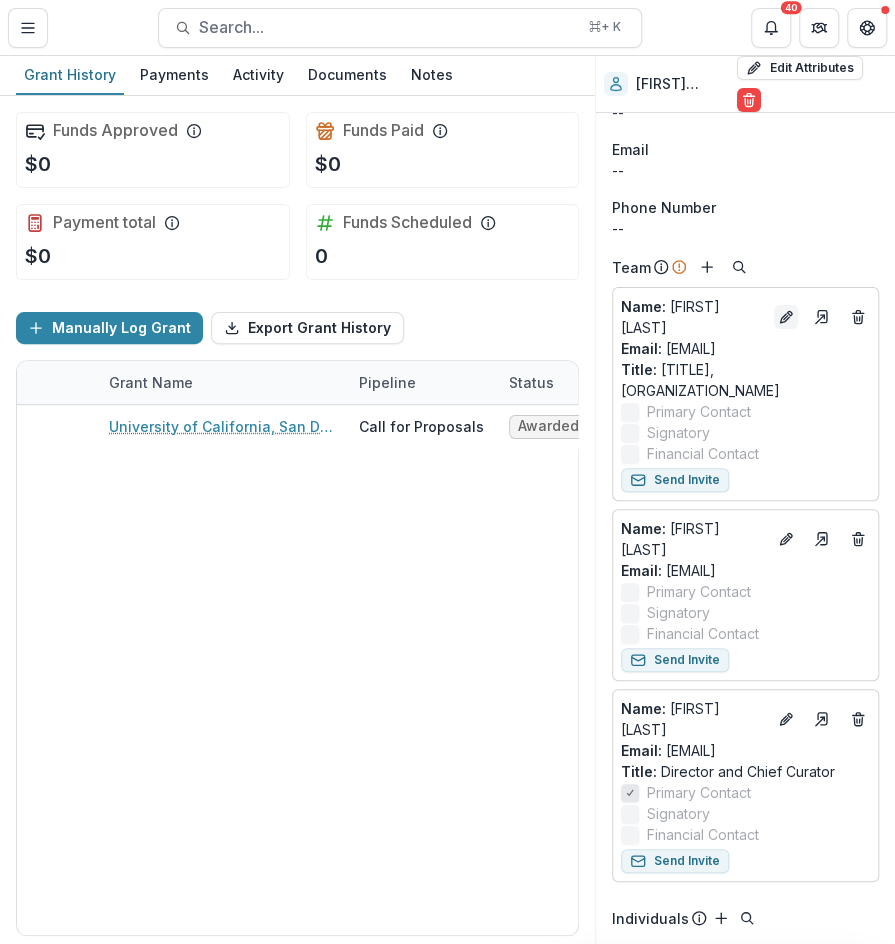 click 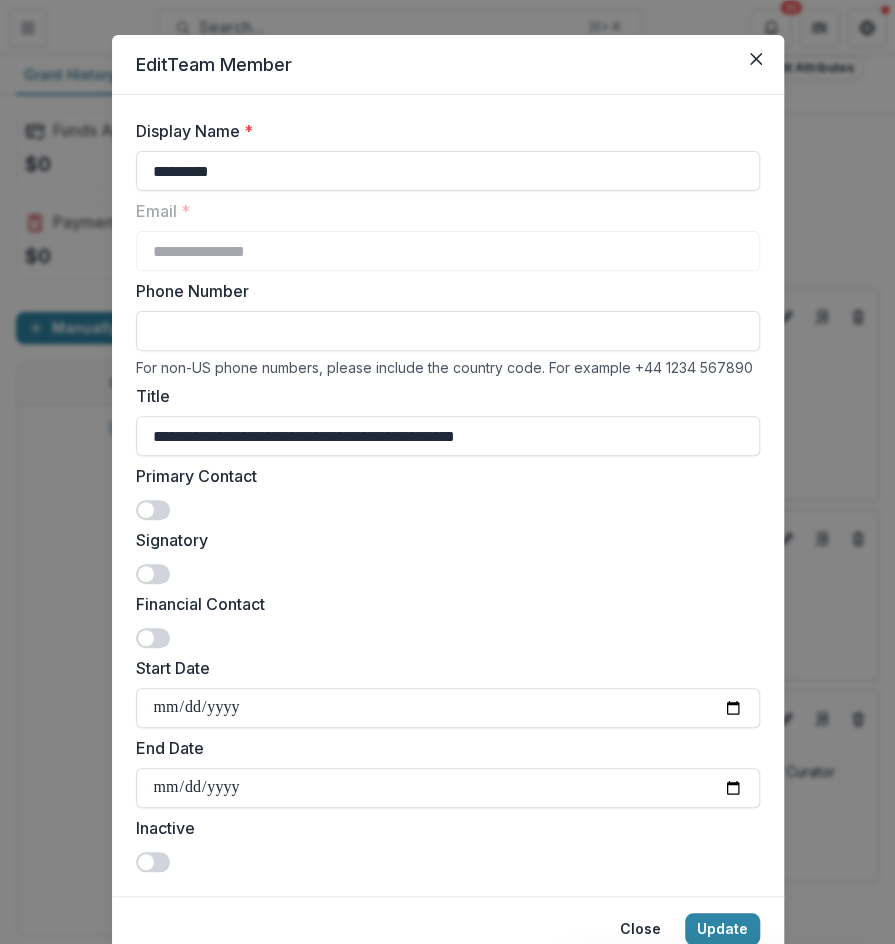 scroll, scrollTop: 109, scrollLeft: 0, axis: vertical 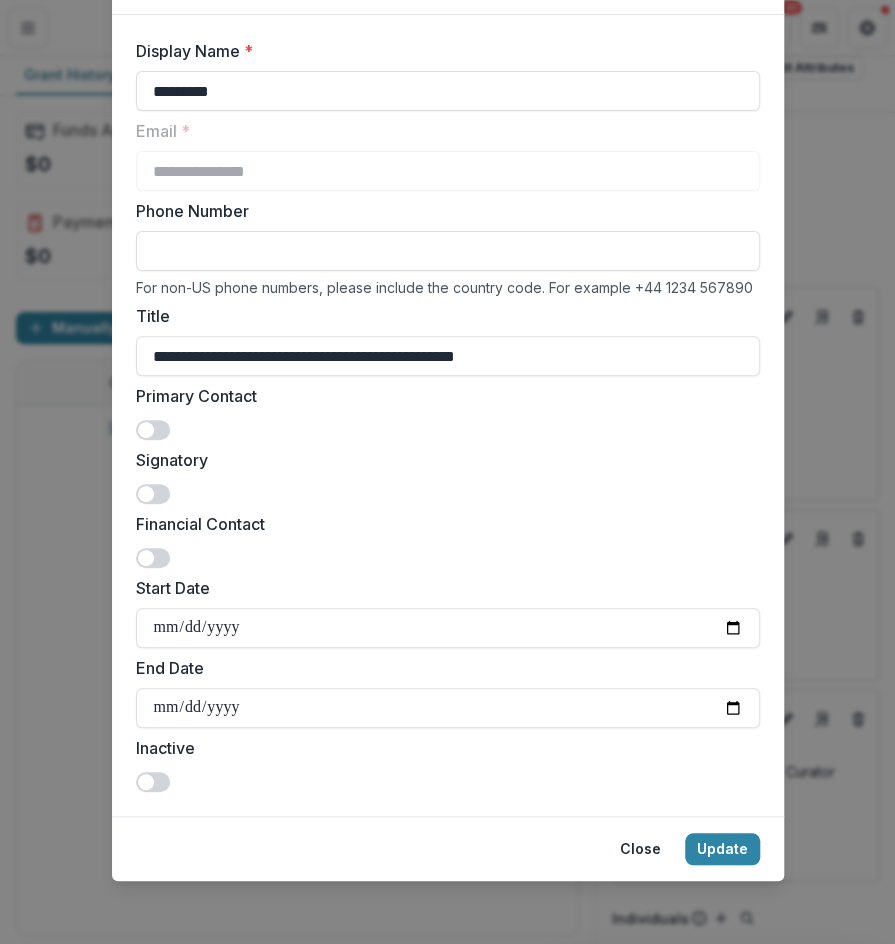 click at bounding box center (153, 782) 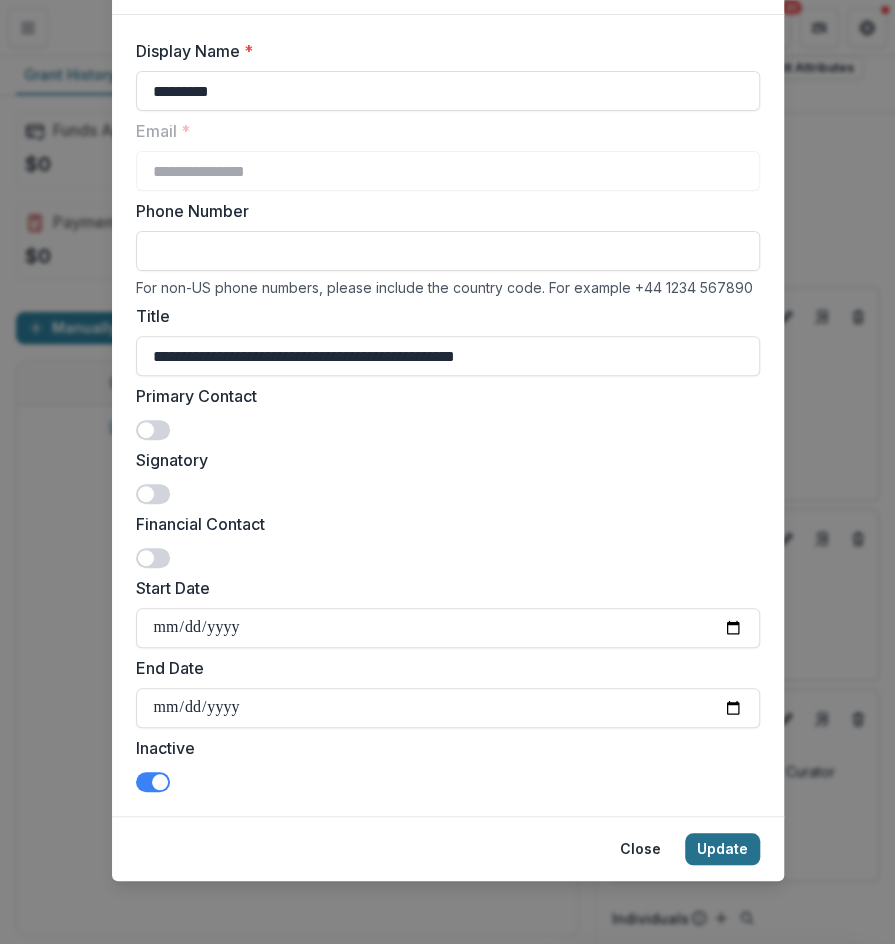 click on "Update" at bounding box center [722, 849] 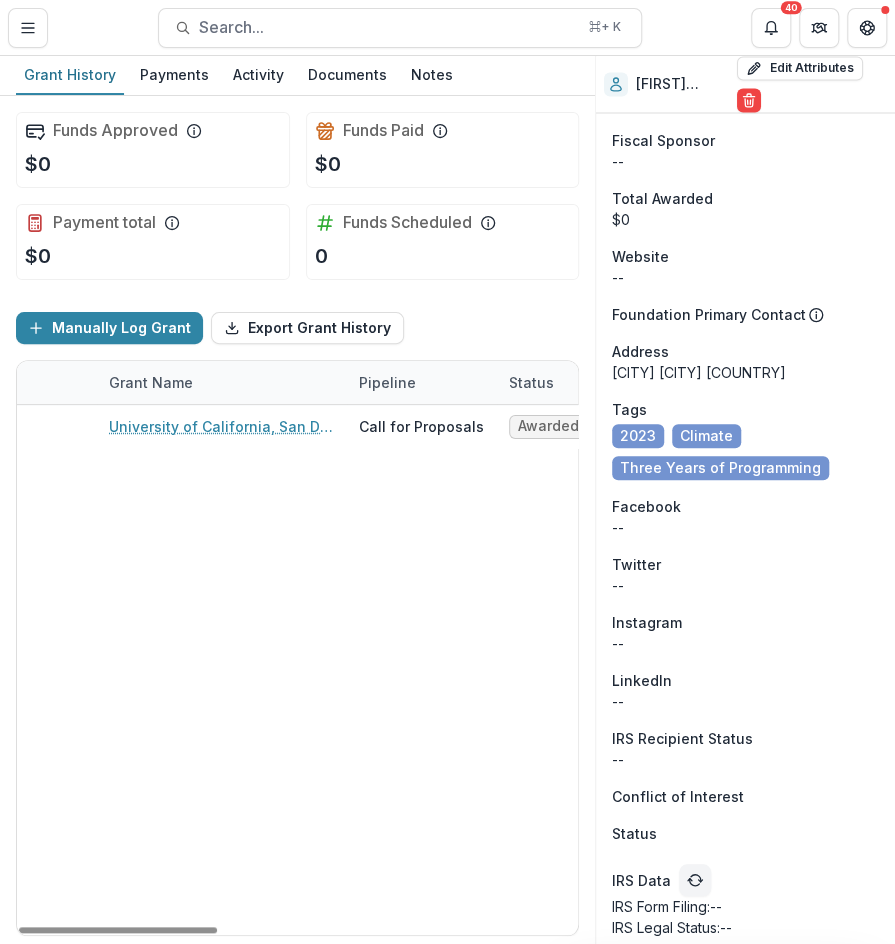 scroll, scrollTop: 1290, scrollLeft: 0, axis: vertical 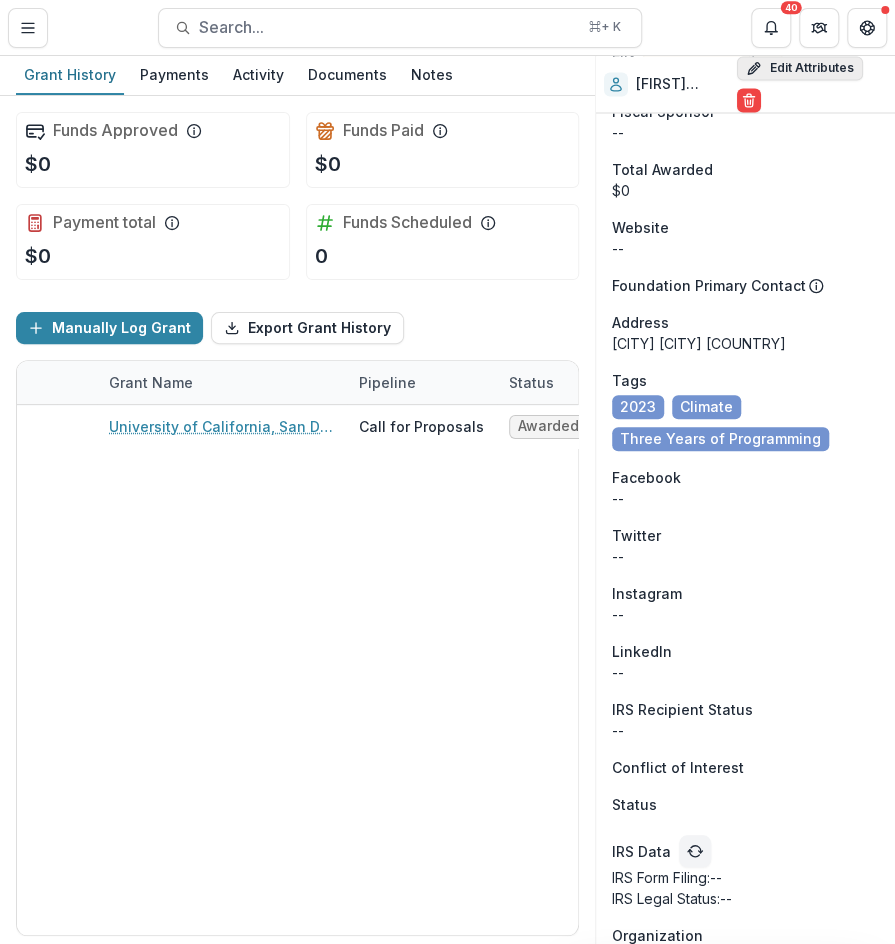 click 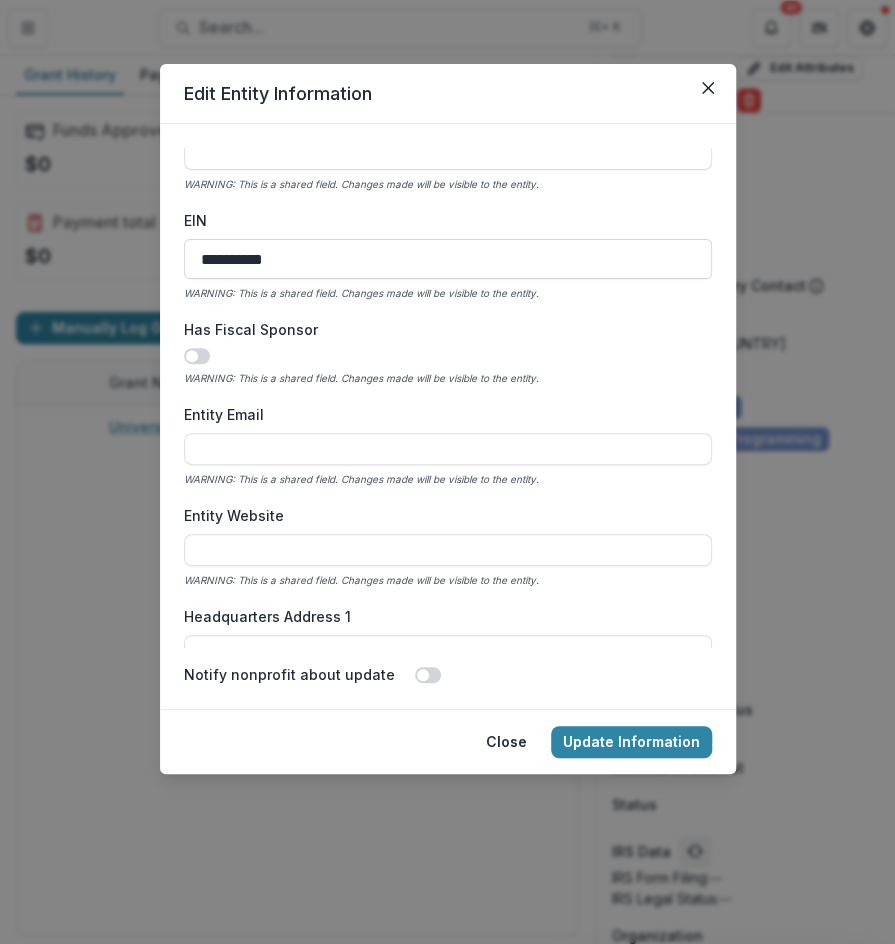 scroll, scrollTop: 530, scrollLeft: 0, axis: vertical 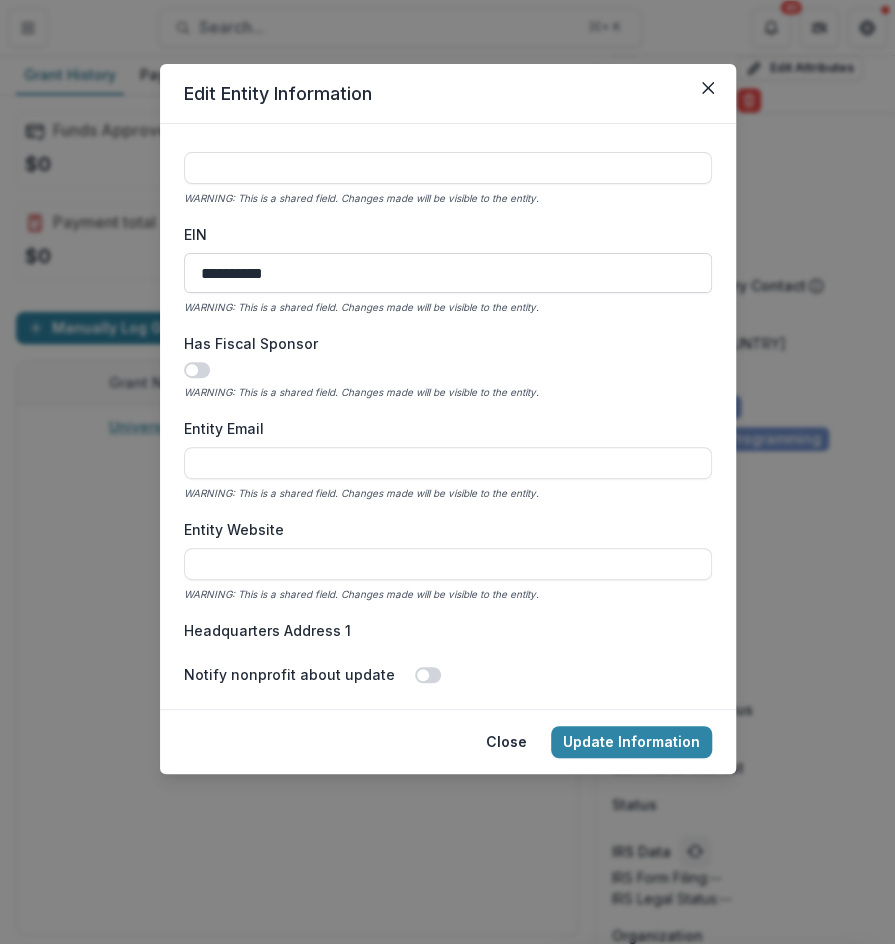click on "**********" at bounding box center (448, 273) 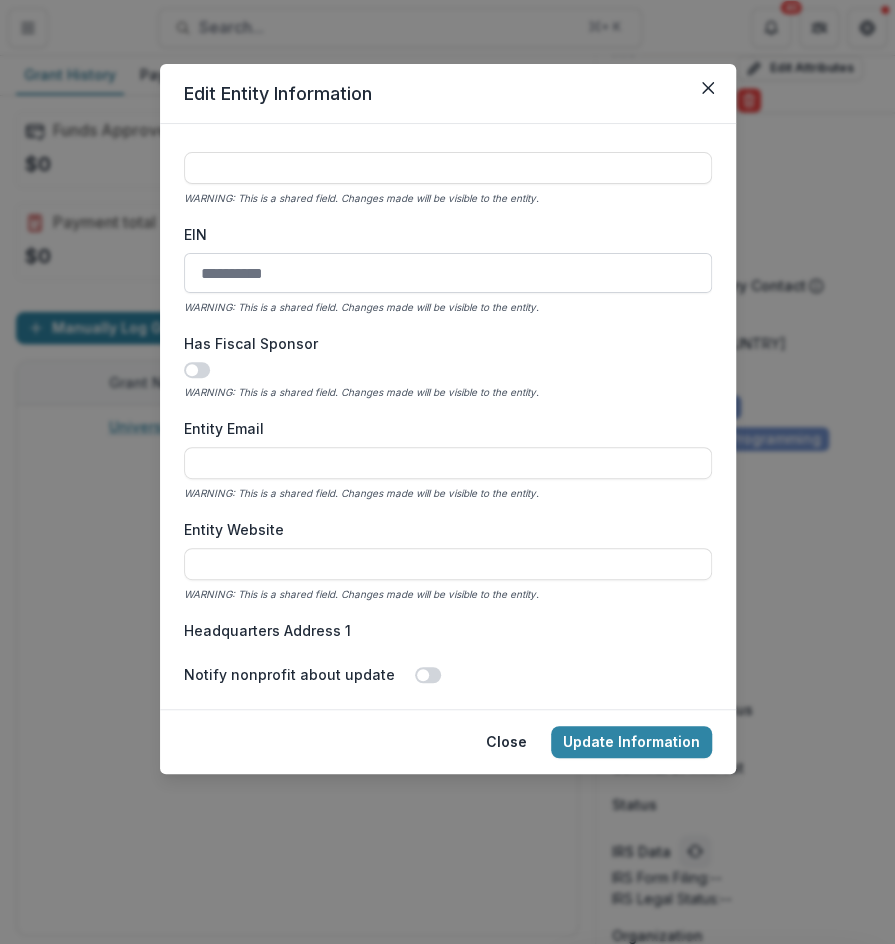 paste on "**********" 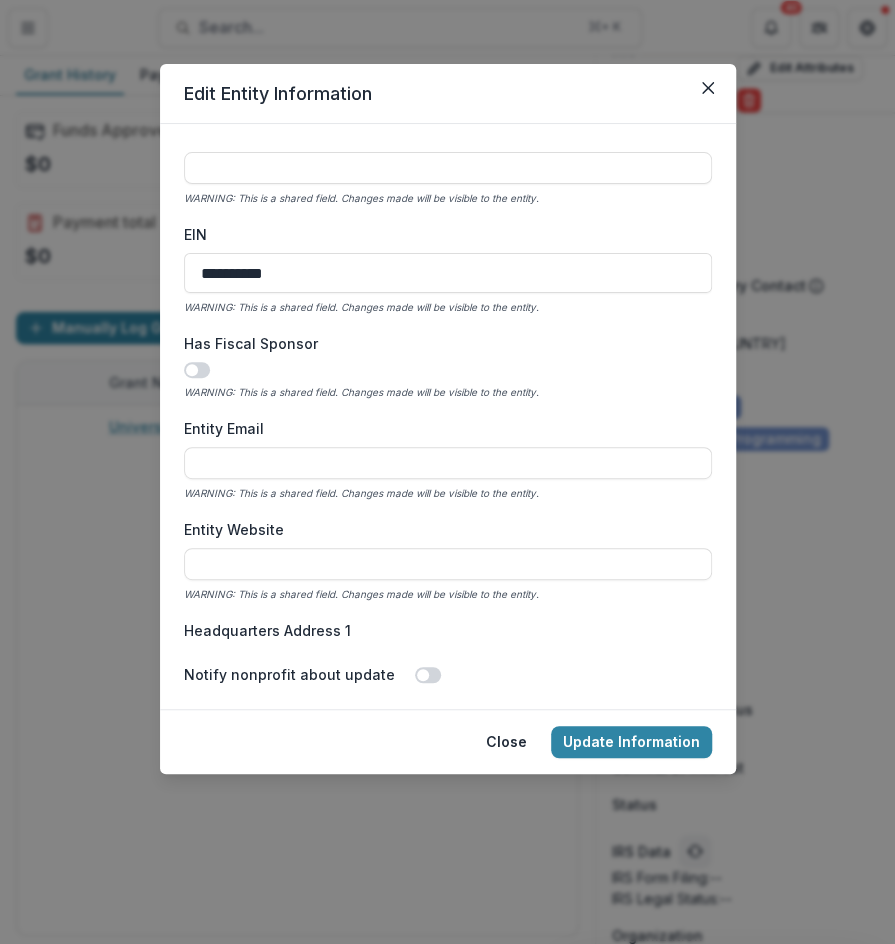 type on "**********" 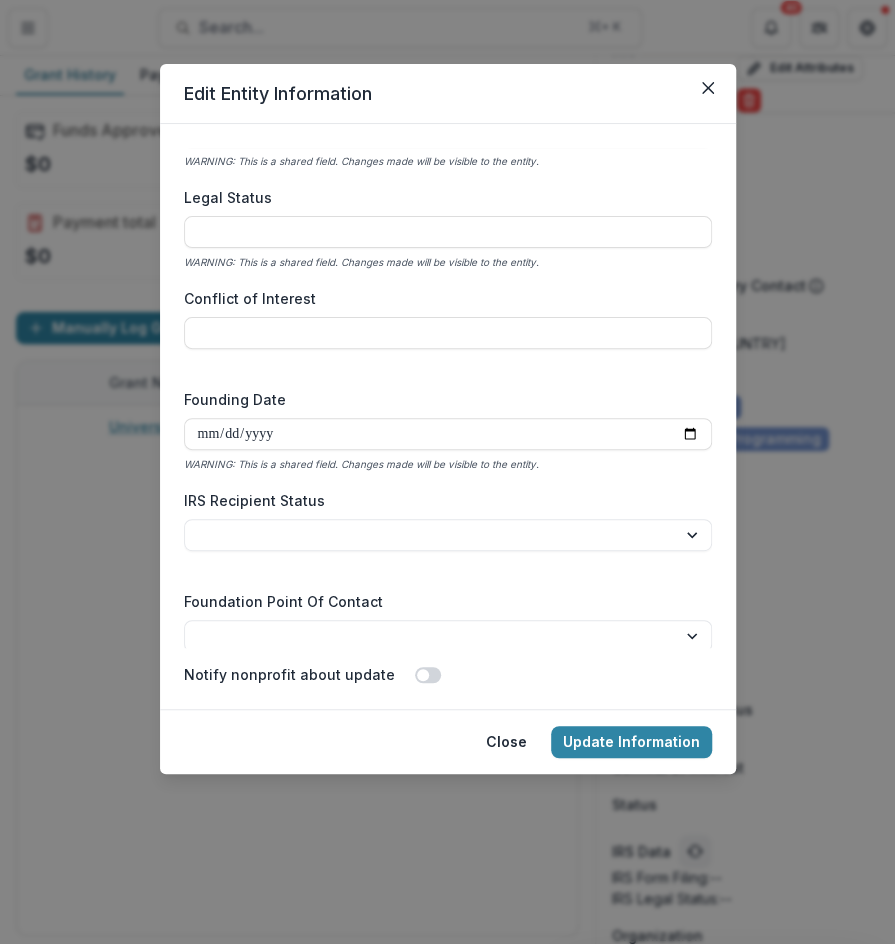 scroll, scrollTop: 2862, scrollLeft: 0, axis: vertical 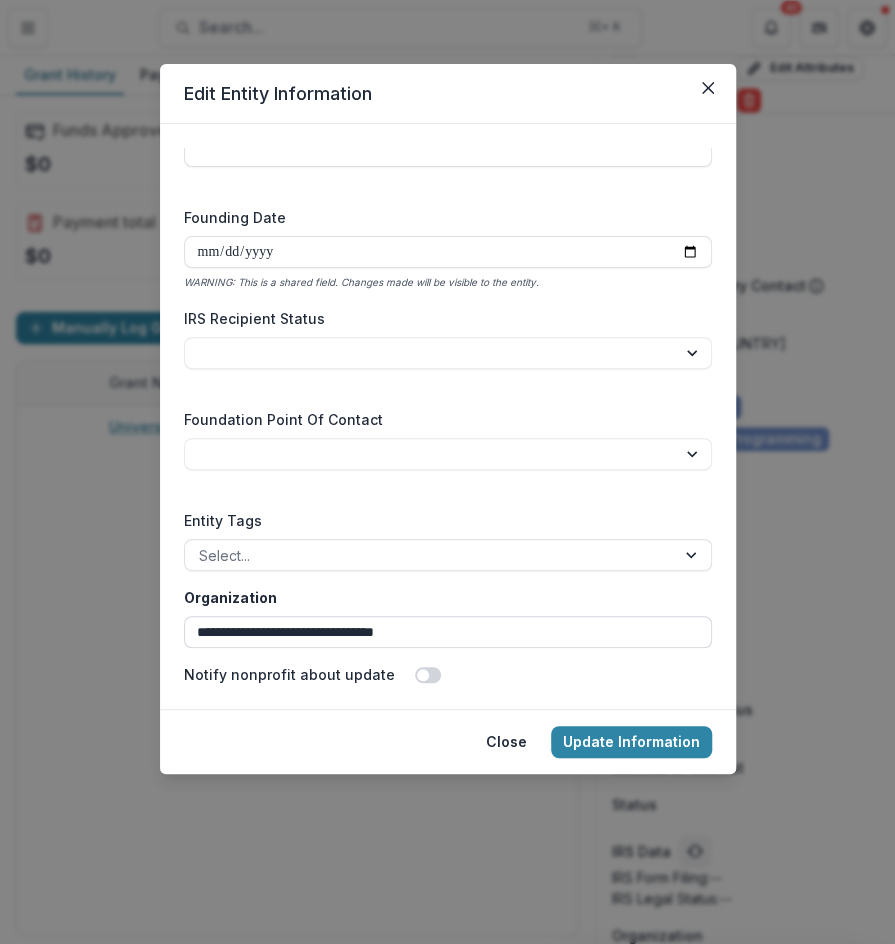 click on "**********" at bounding box center (448, 632) 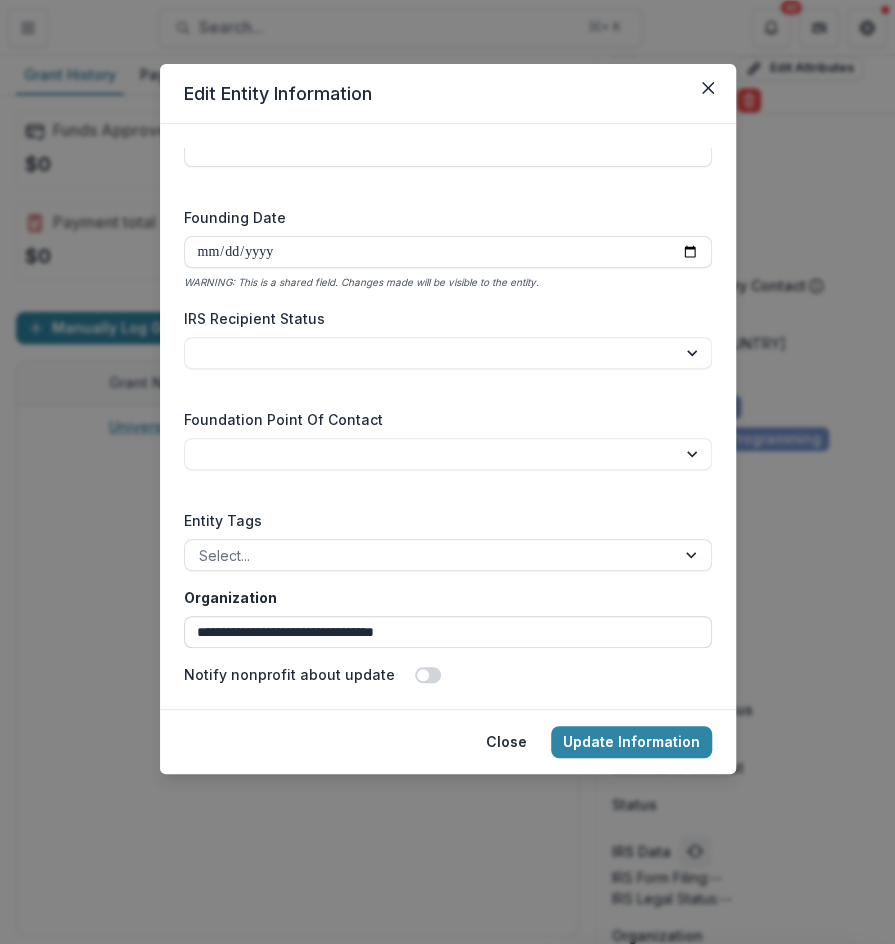 click on "**********" at bounding box center (448, 632) 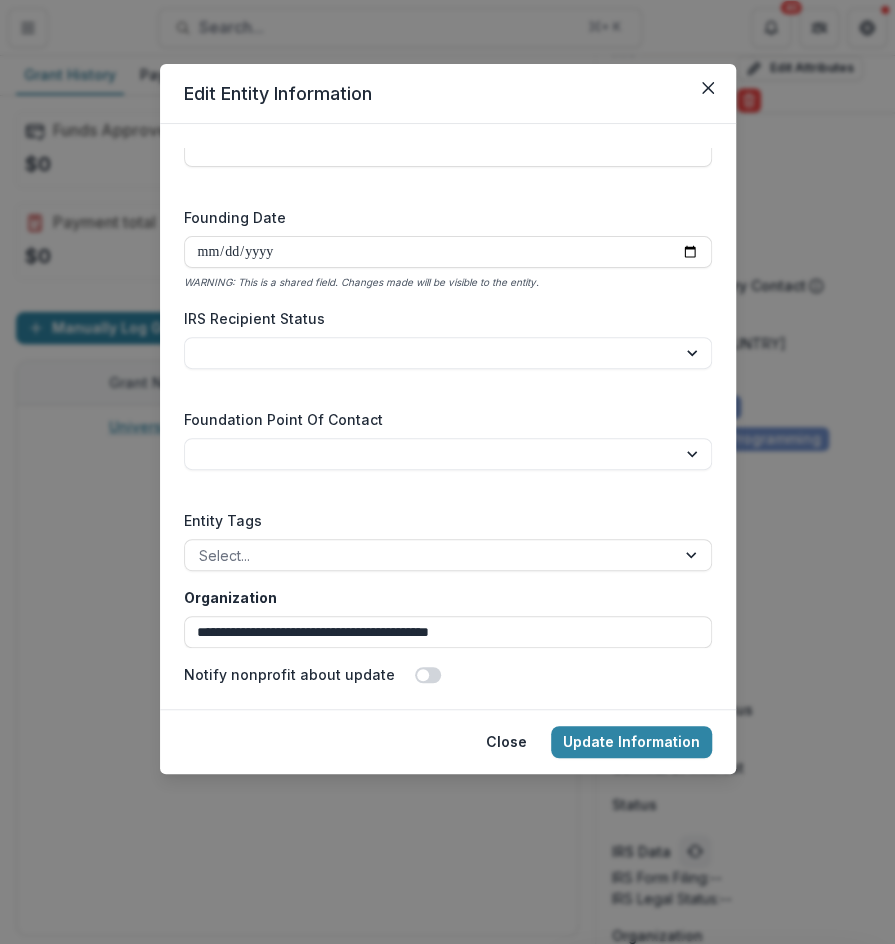 type on "**********" 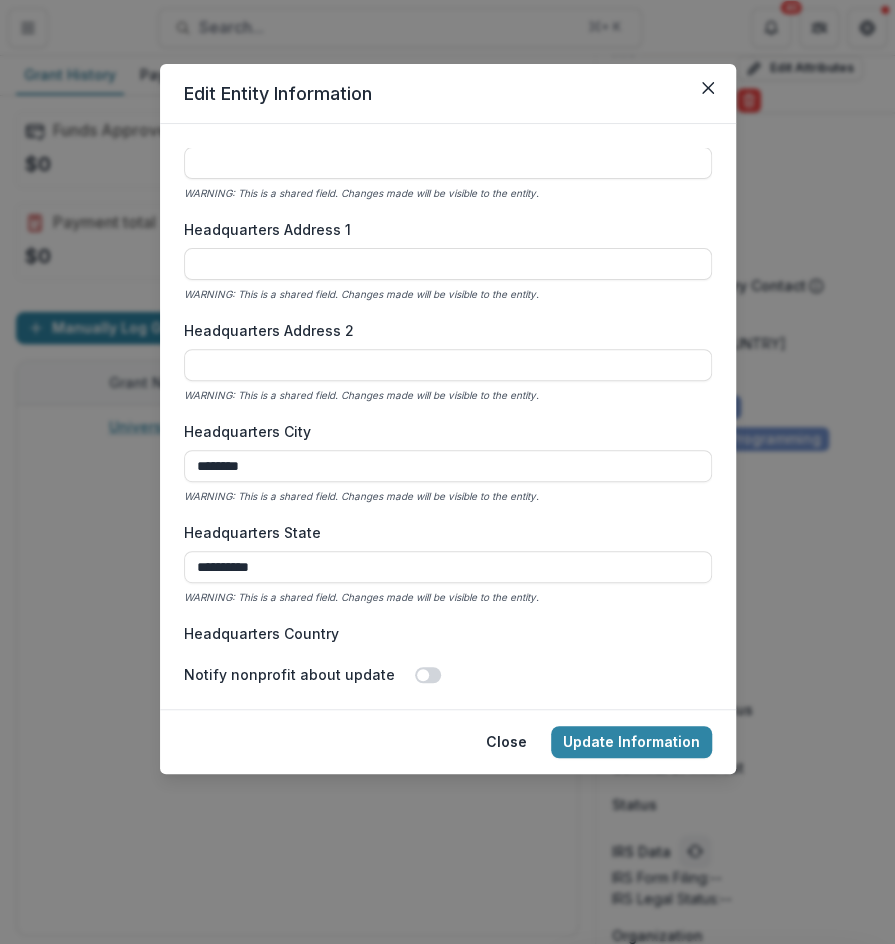 scroll, scrollTop: 868, scrollLeft: 0, axis: vertical 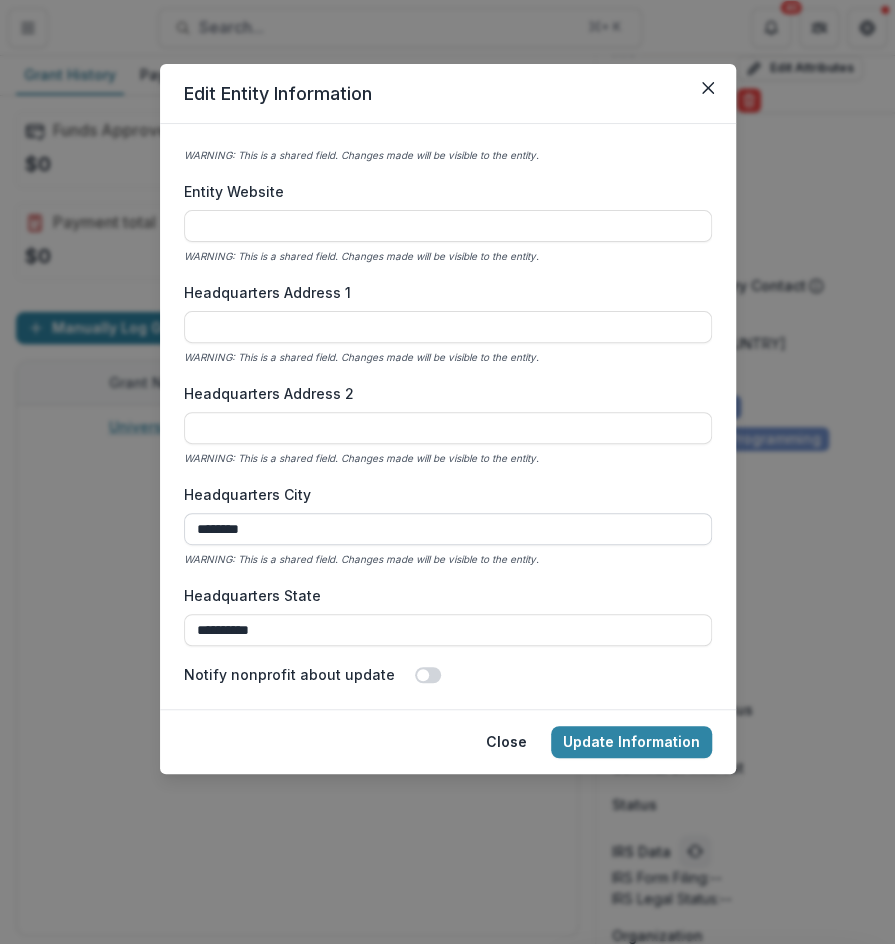 click on "********" at bounding box center [448, 529] 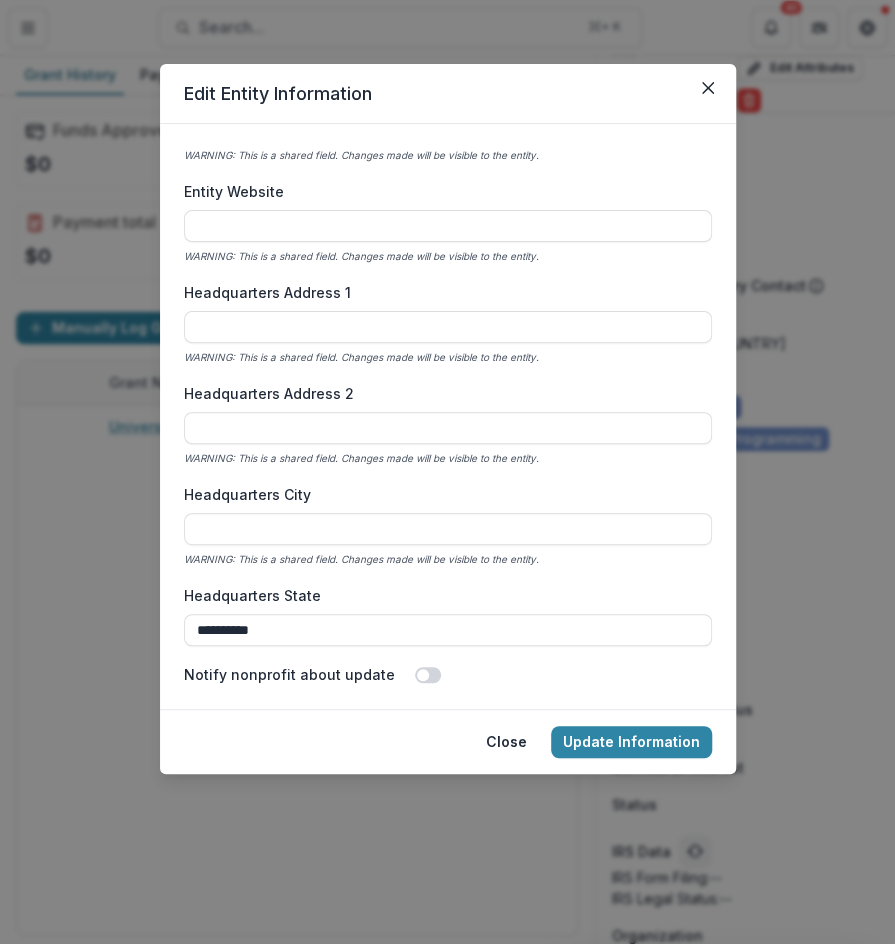type 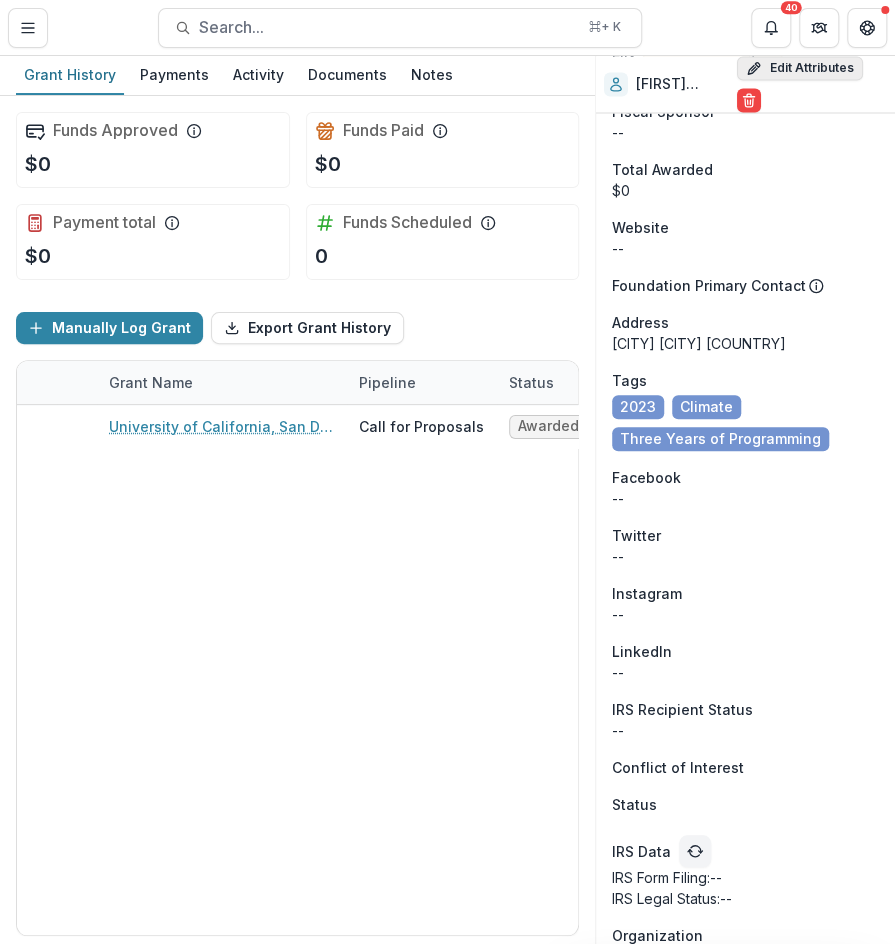 click on "Edit Attributes" at bounding box center [800, 68] 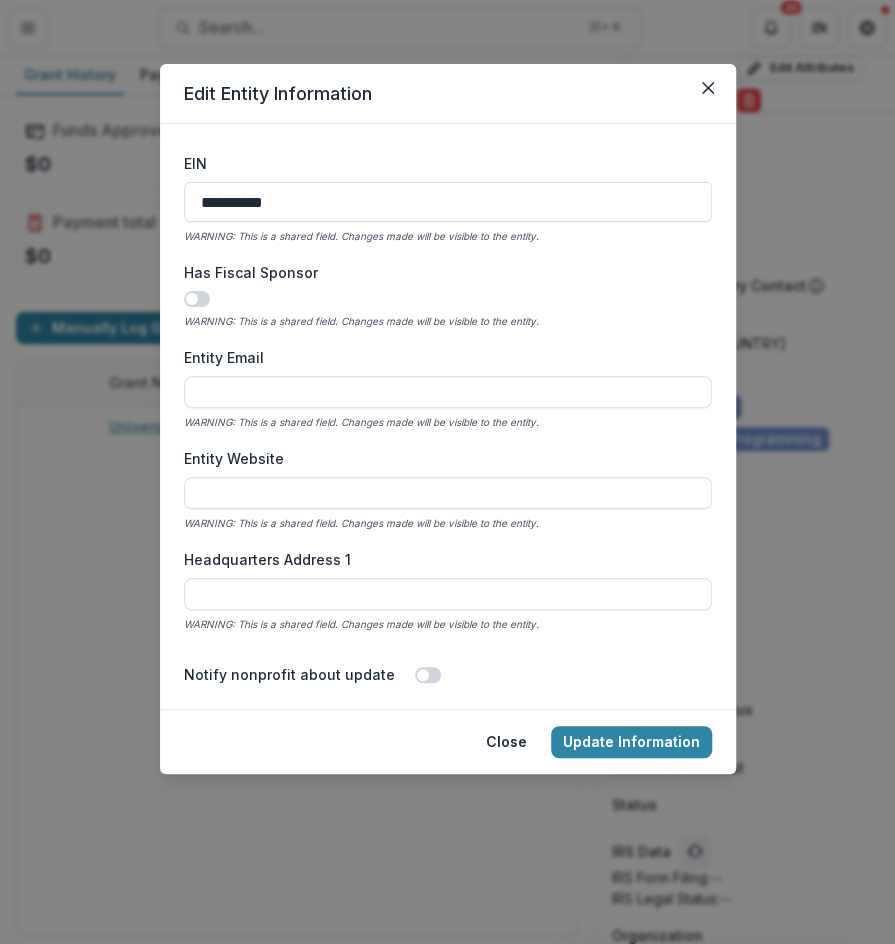 scroll, scrollTop: 593, scrollLeft: 0, axis: vertical 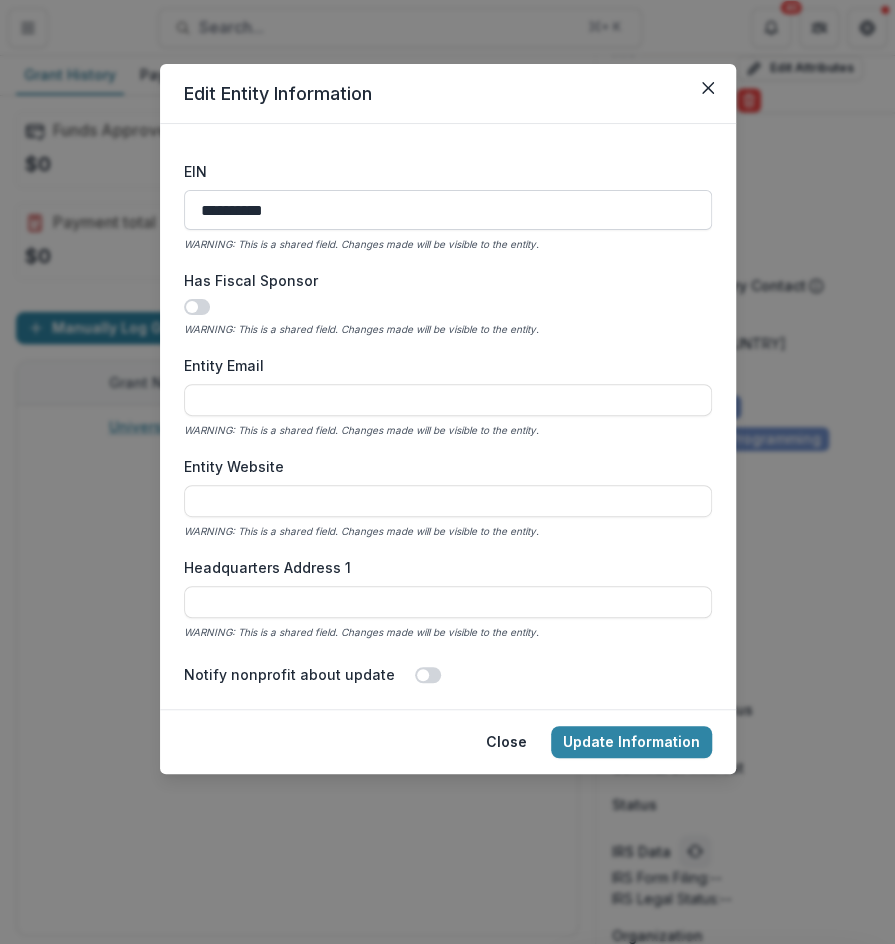 click on "**********" at bounding box center [448, 210] 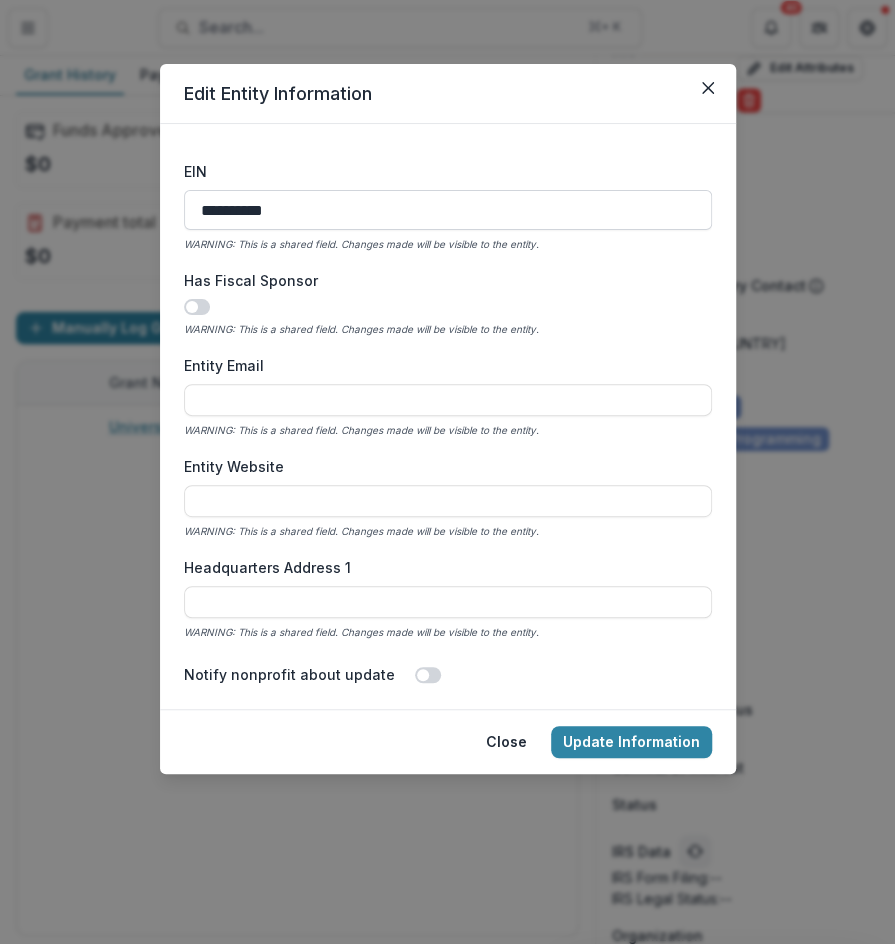 click on "**********" at bounding box center [448, 210] 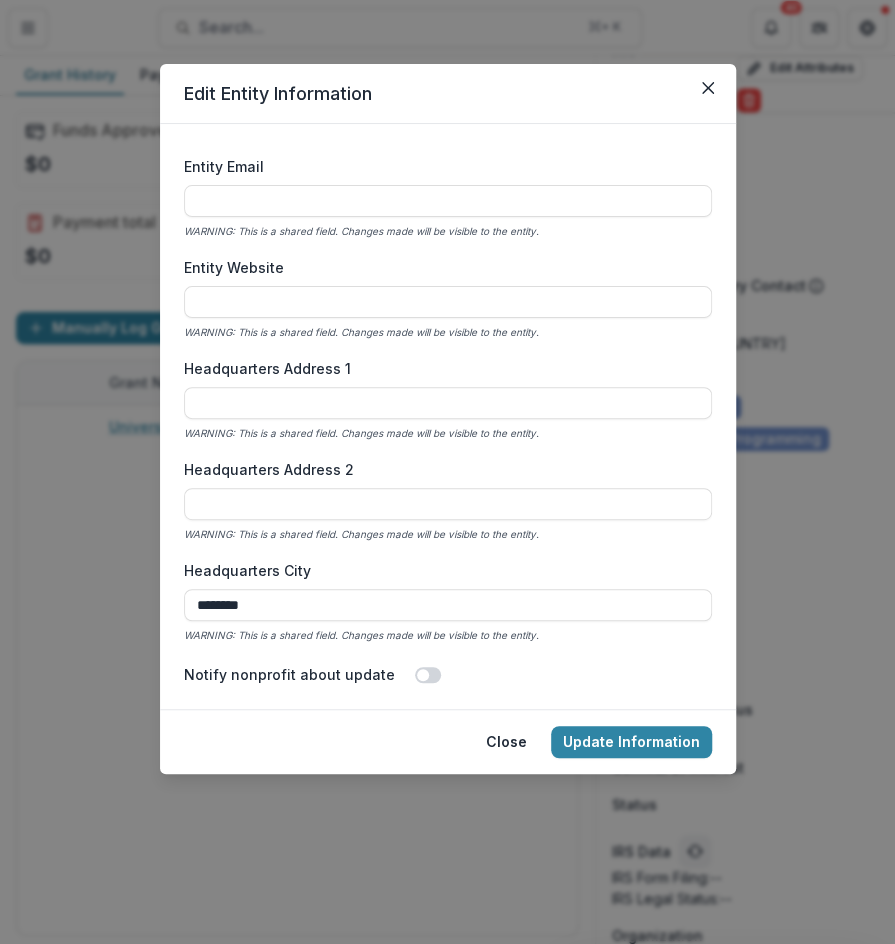 scroll, scrollTop: 793, scrollLeft: 0, axis: vertical 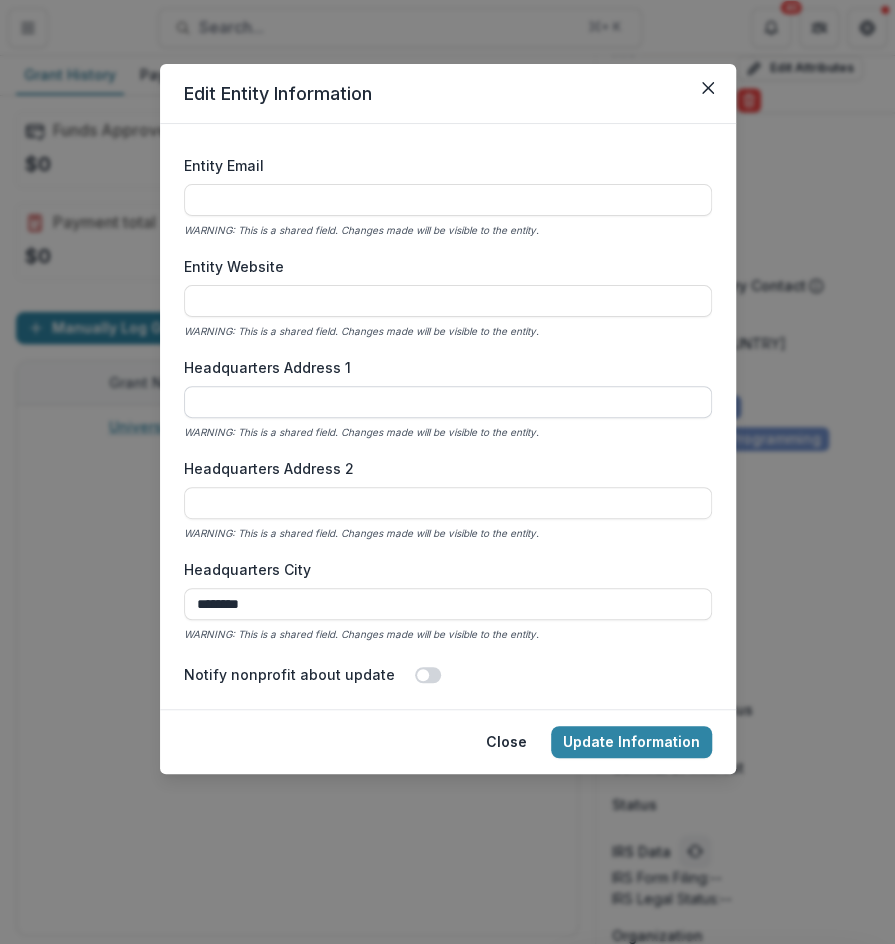 type on "**********" 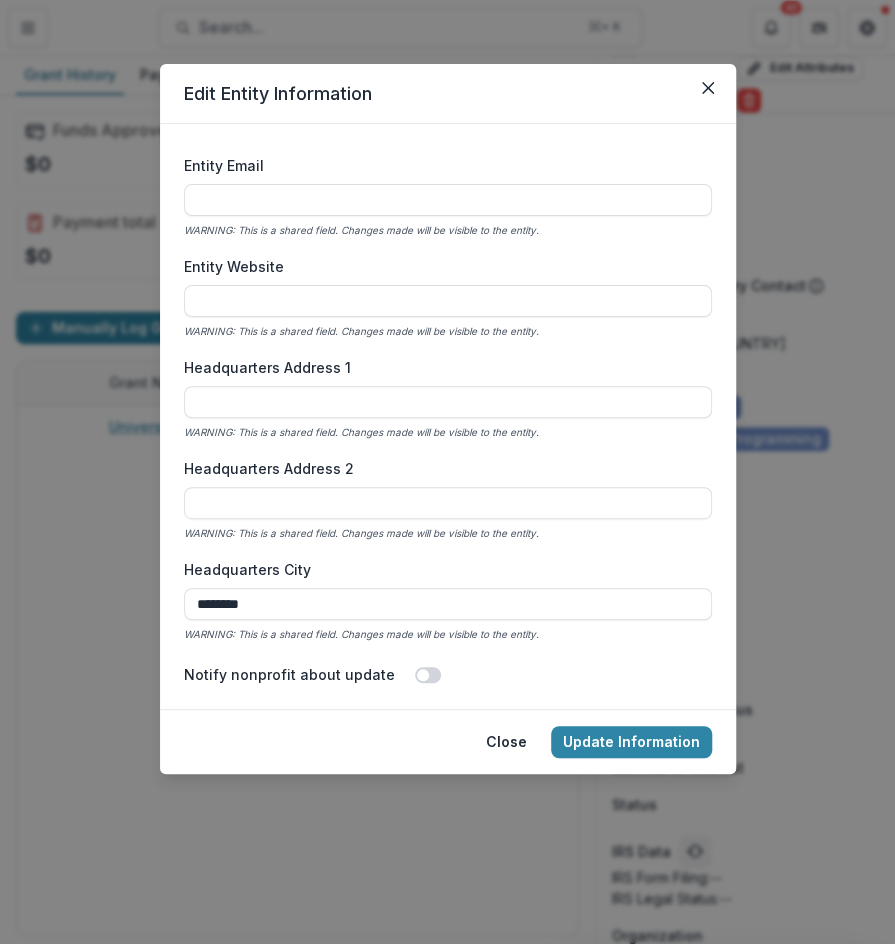 paste on "**********" 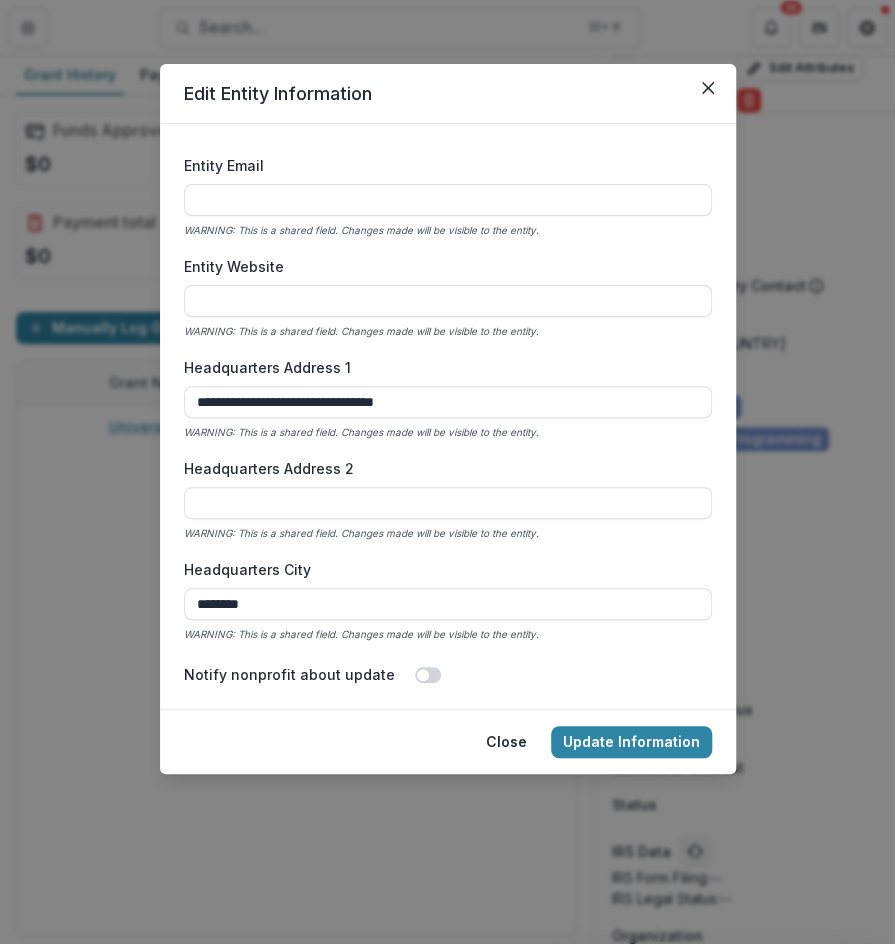 scroll, scrollTop: 821, scrollLeft: 0, axis: vertical 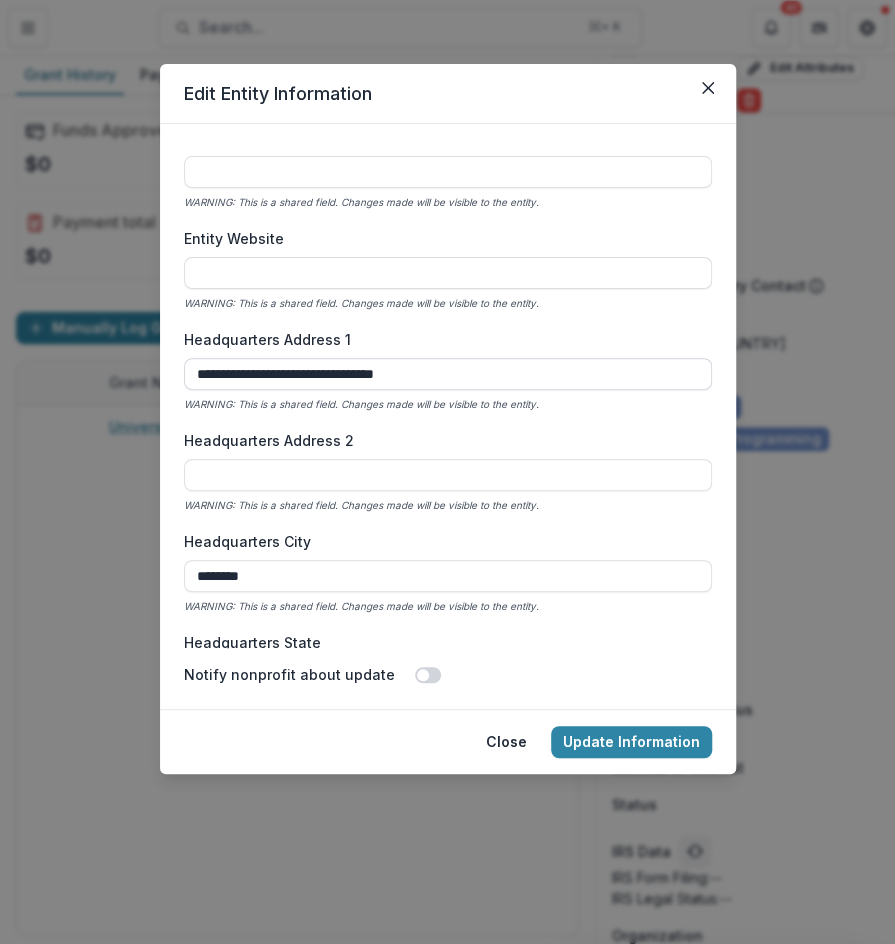 drag, startPoint x: 286, startPoint y: 376, endPoint x: 467, endPoint y: 380, distance: 181.04419 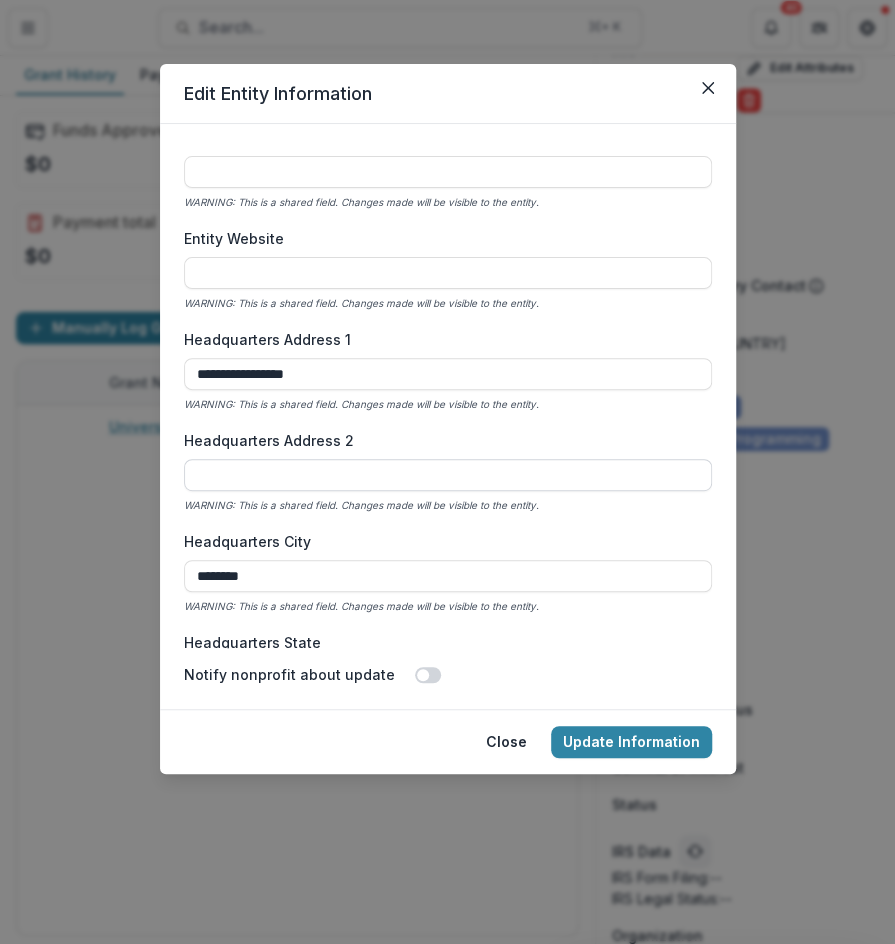 type on "**********" 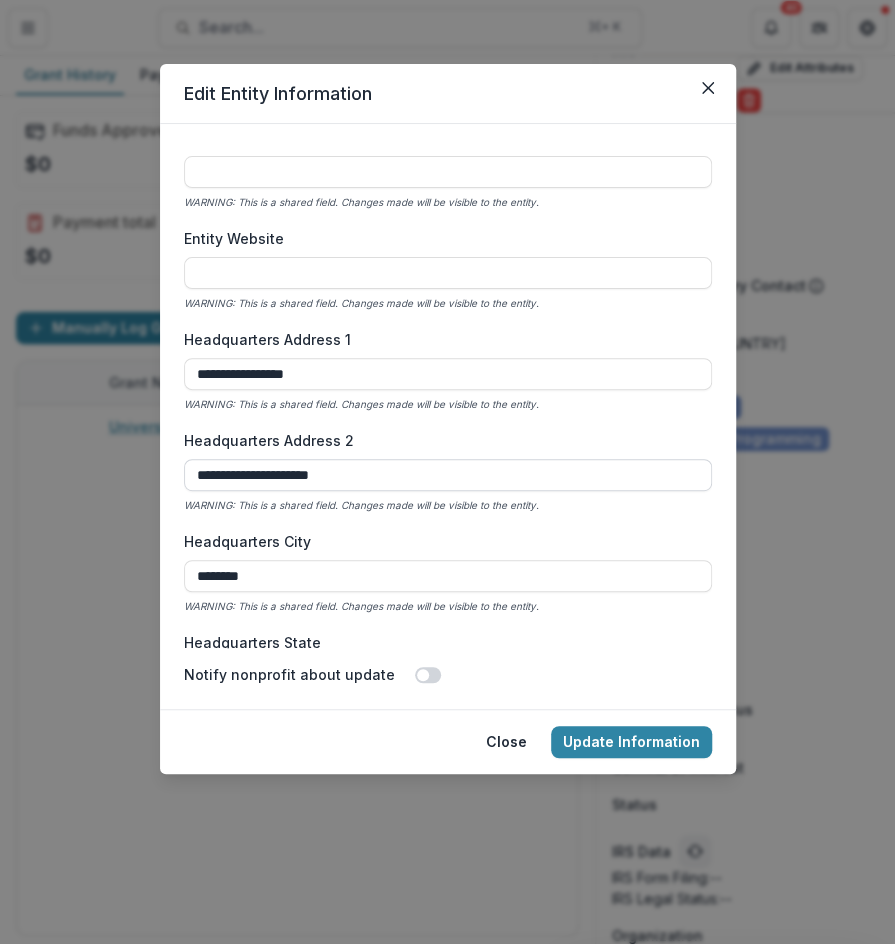 click on "**********" at bounding box center [448, 475] 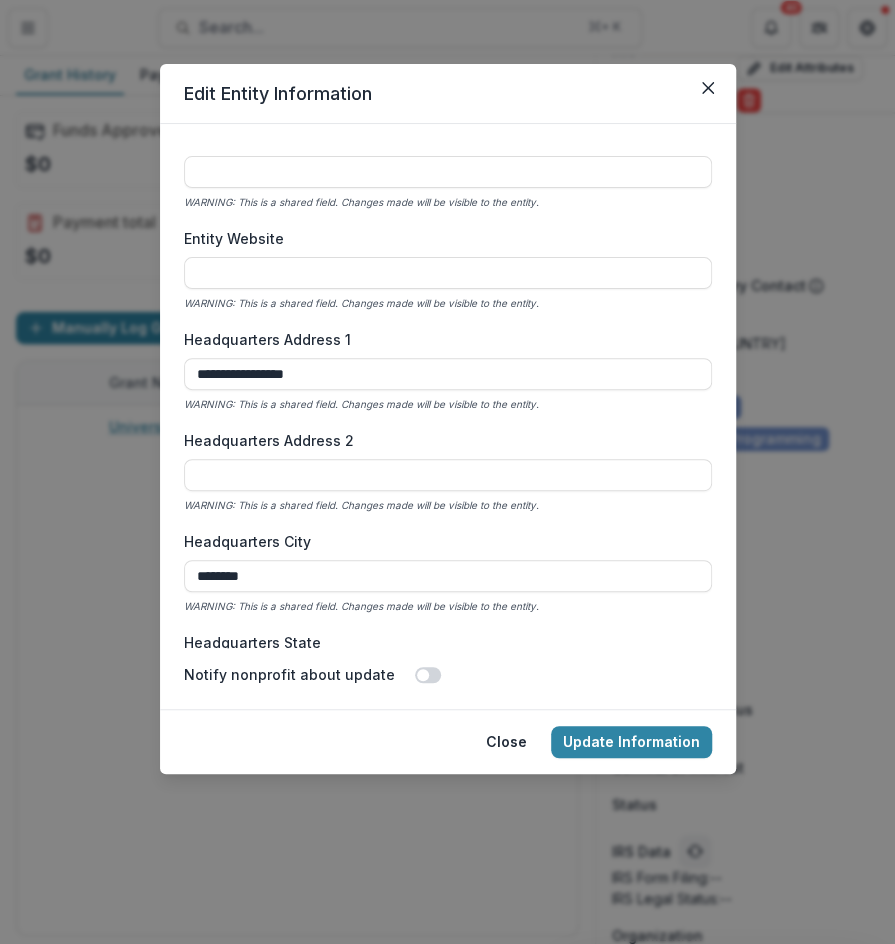 click on "WARNING: This is a shared field. Changes made will be visible to the entity." at bounding box center (361, 404) 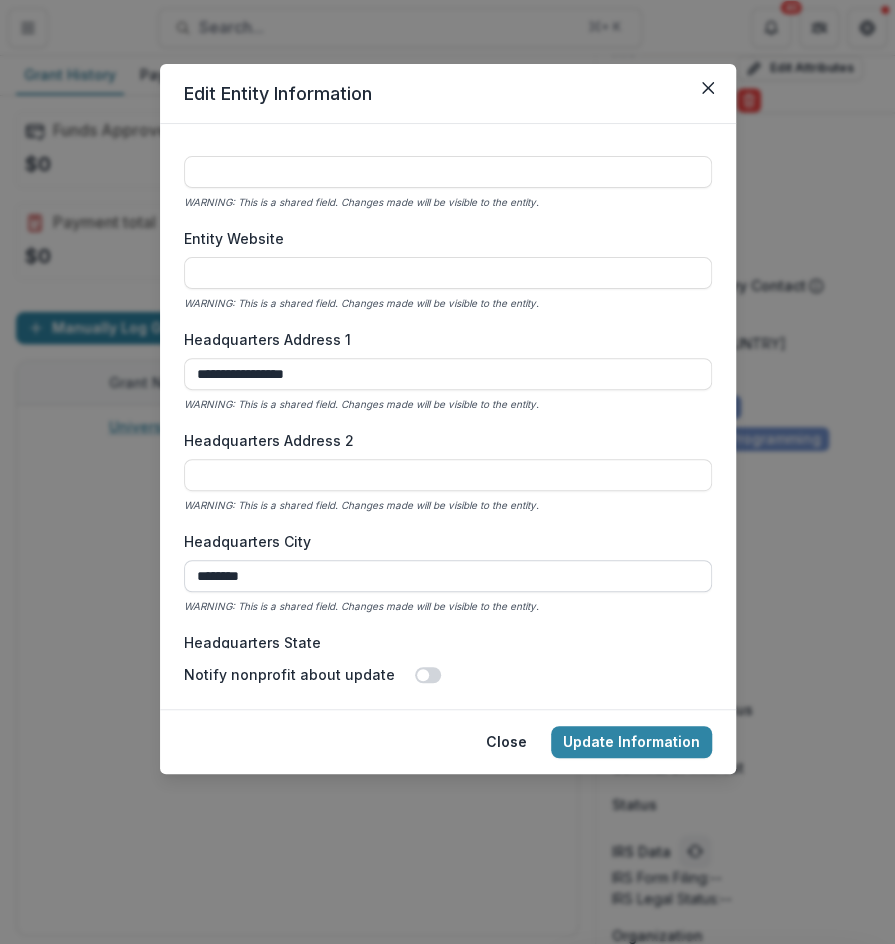 click on "********" at bounding box center [448, 576] 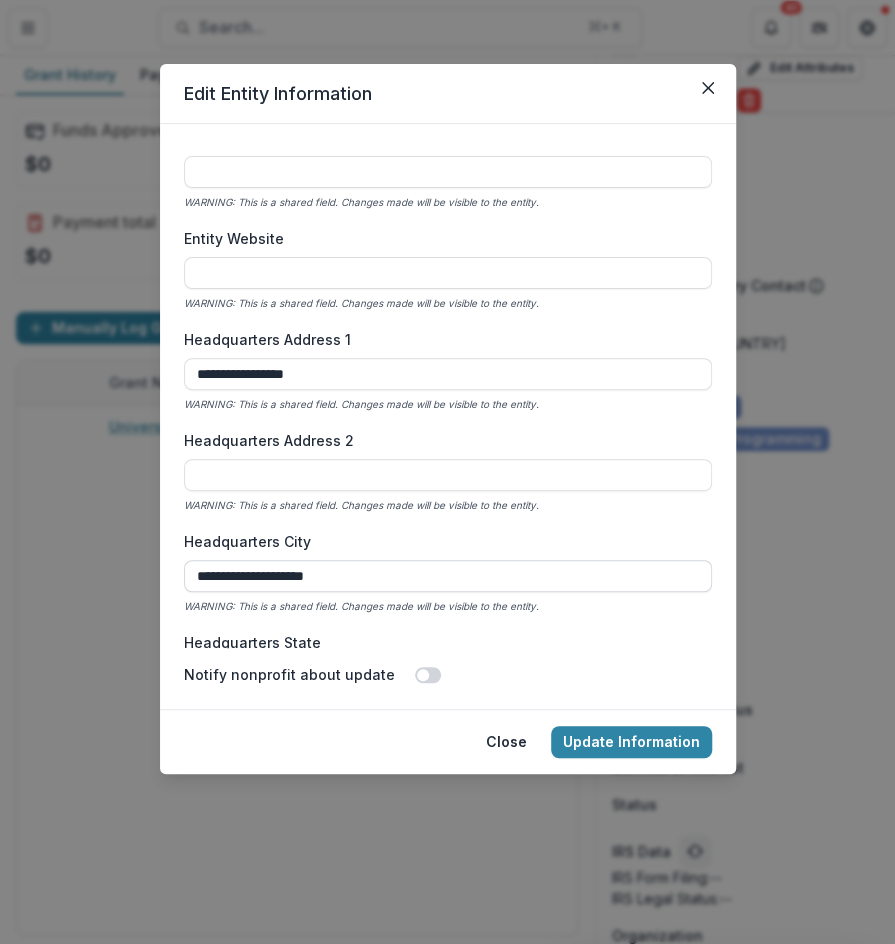 click on "**********" at bounding box center (448, 576) 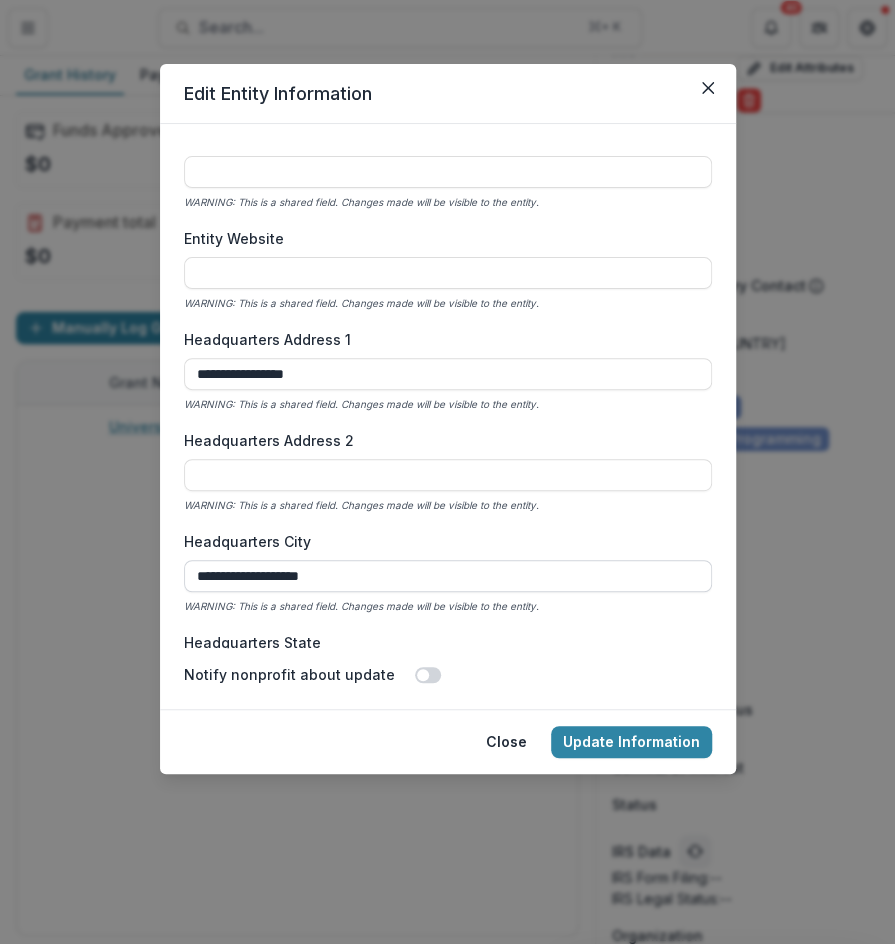 drag, startPoint x: 268, startPoint y: 579, endPoint x: 363, endPoint y: 578, distance: 95.005264 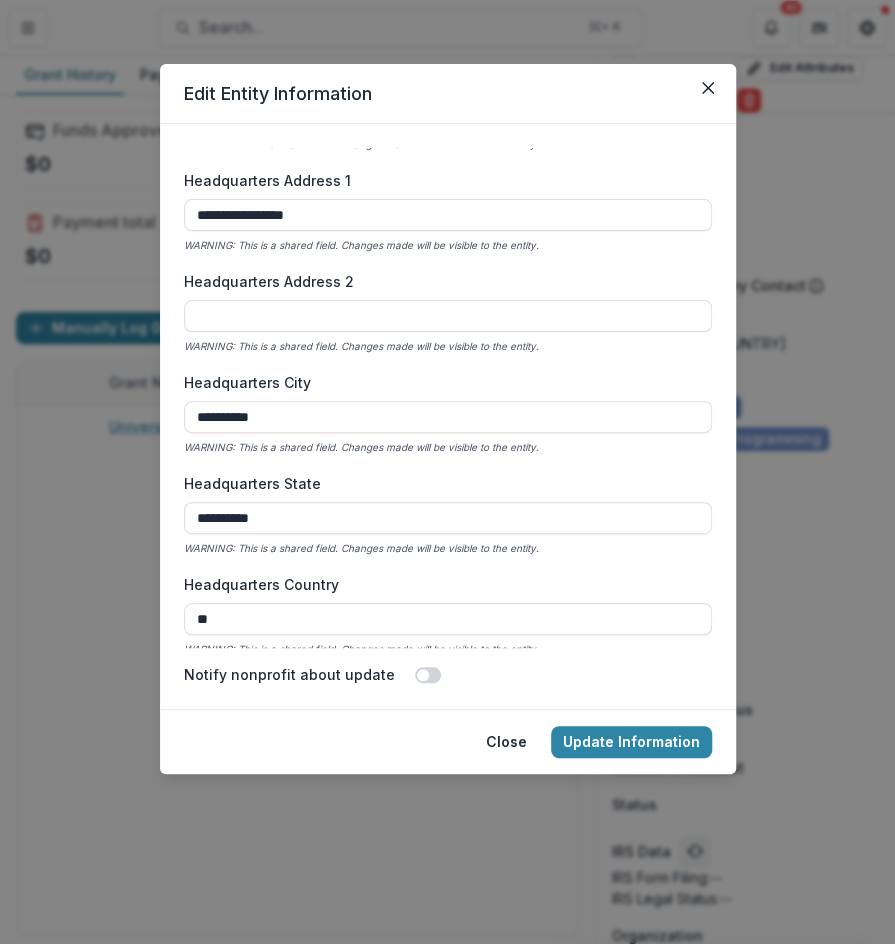 scroll, scrollTop: 998, scrollLeft: 0, axis: vertical 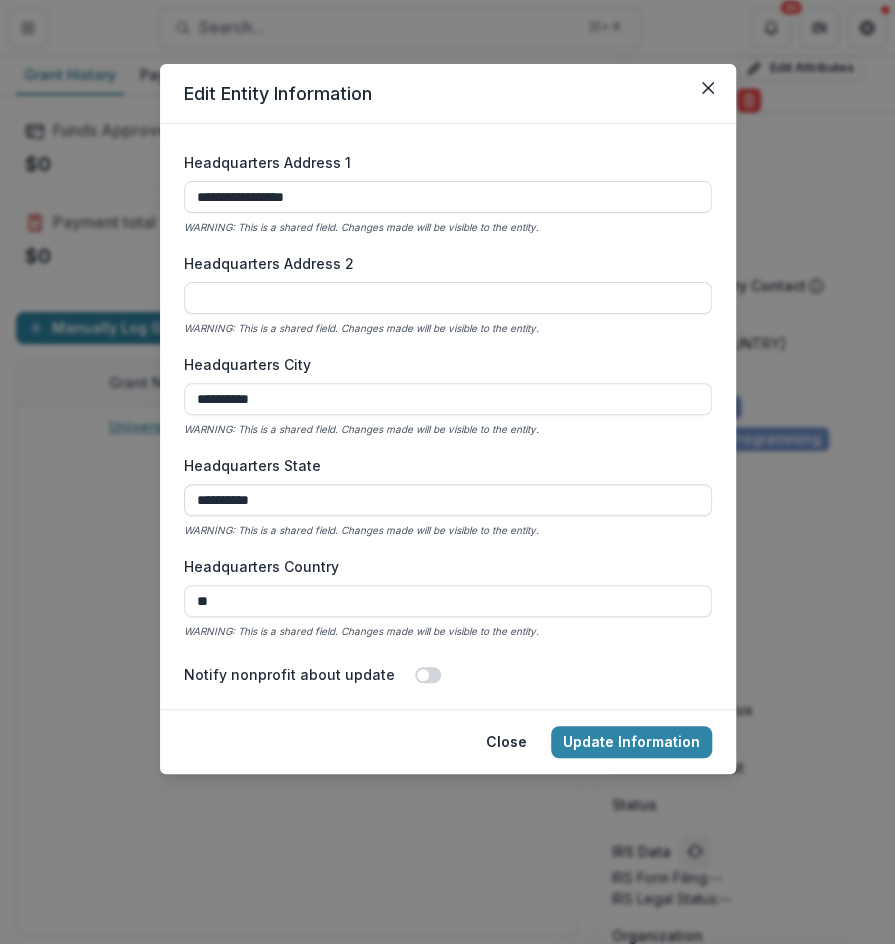 type on "**********" 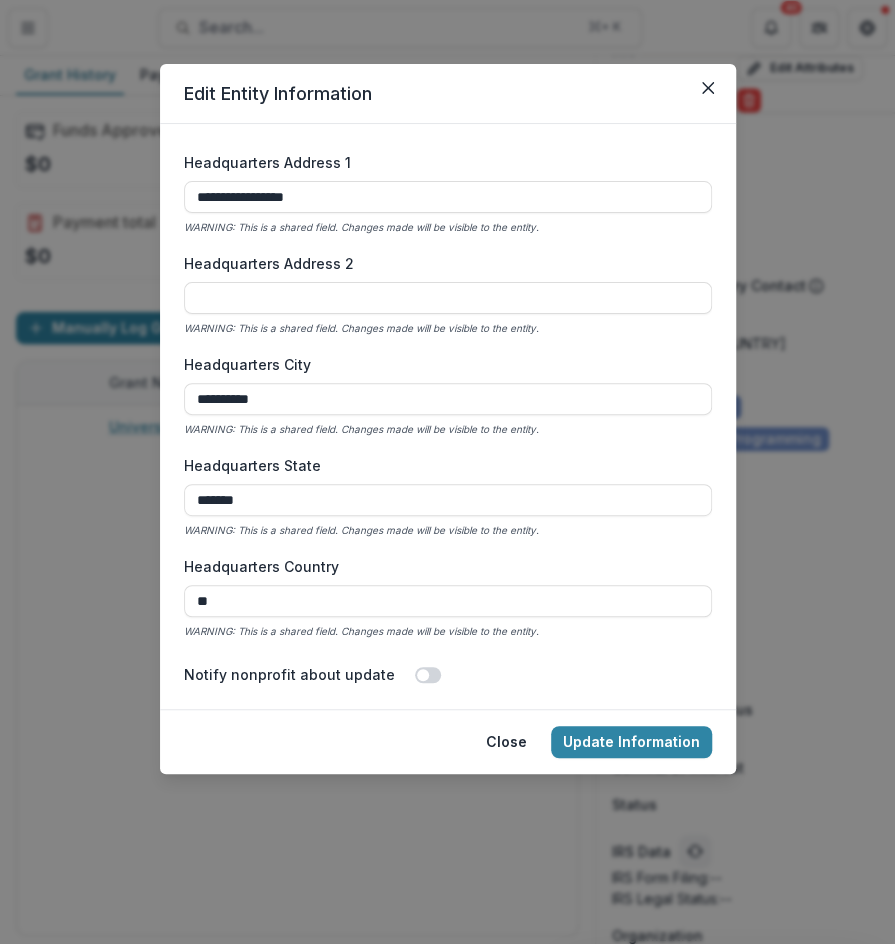 type on "*******" 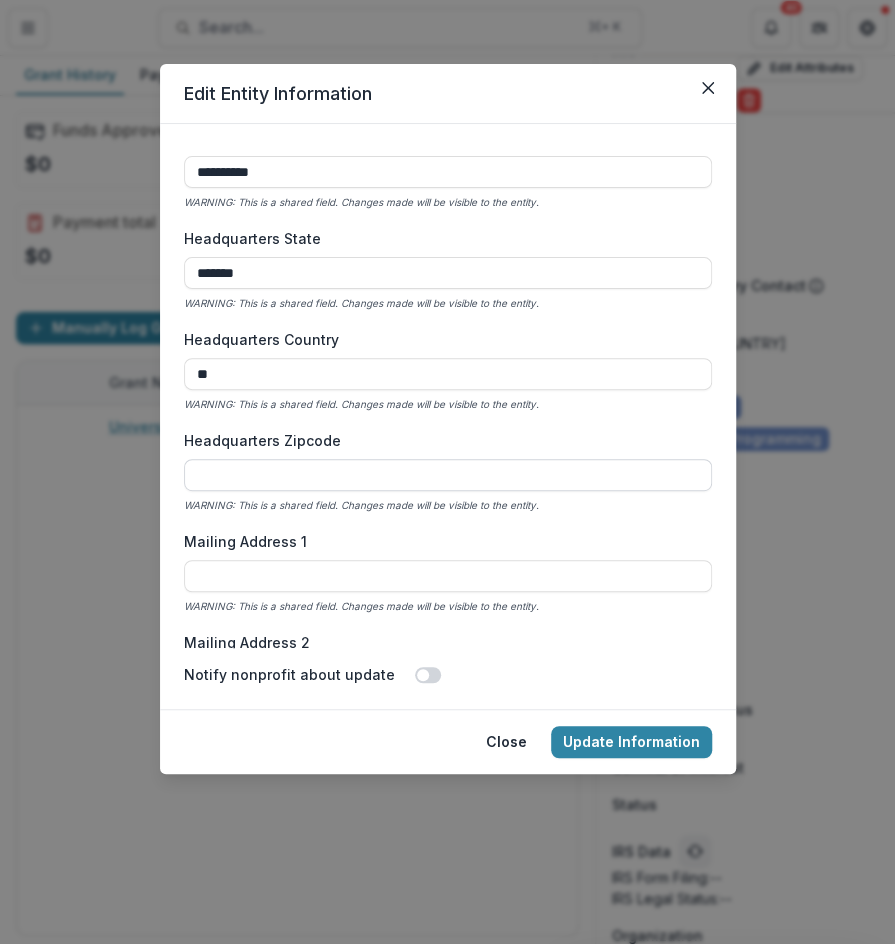 click on "Headquarters Zipcode" at bounding box center (448, 475) 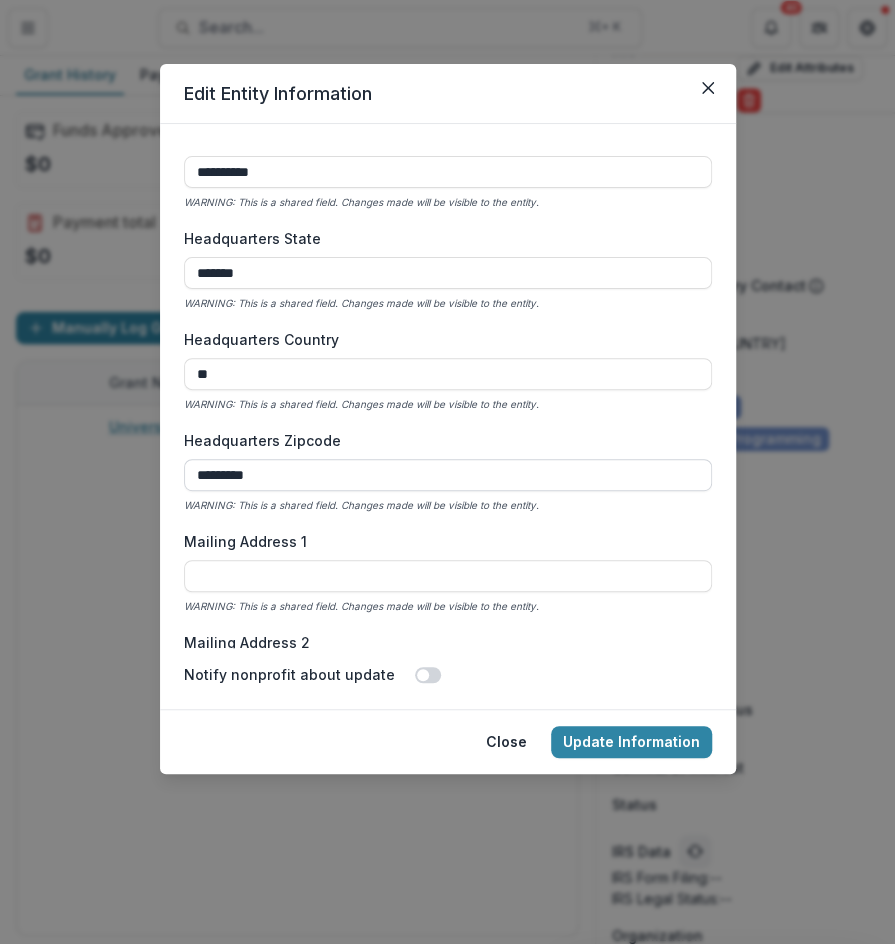 drag, startPoint x: 223, startPoint y: 478, endPoint x: 190, endPoint y: 478, distance: 33 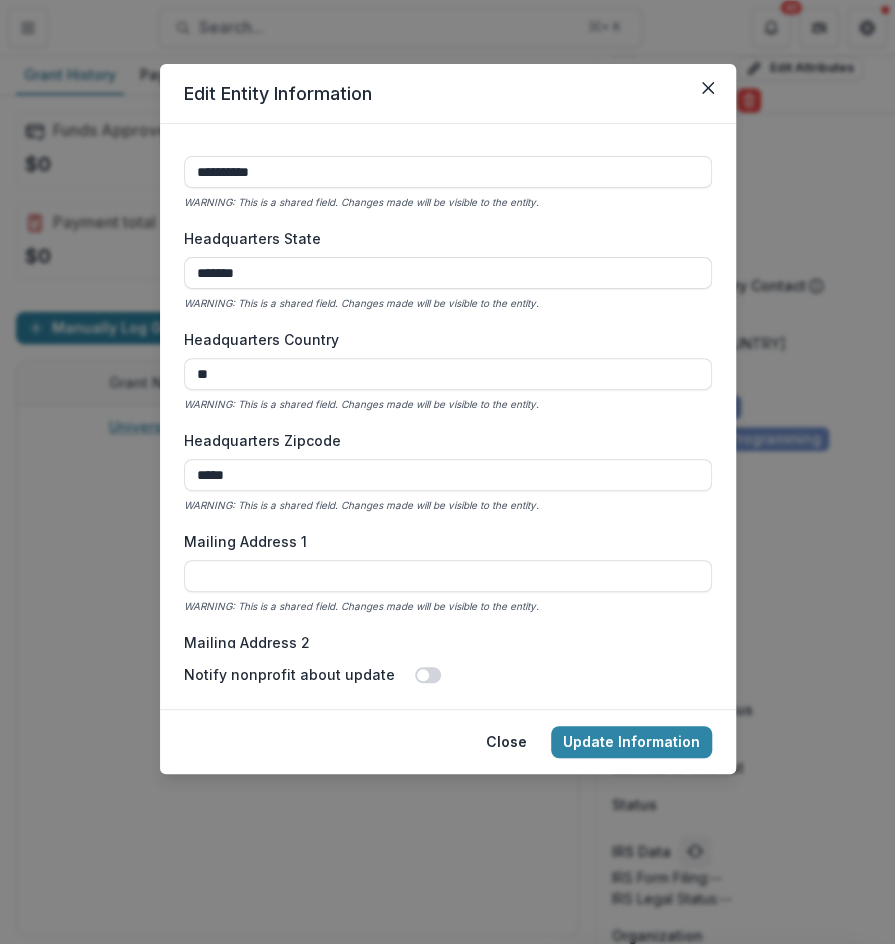 type on "*****" 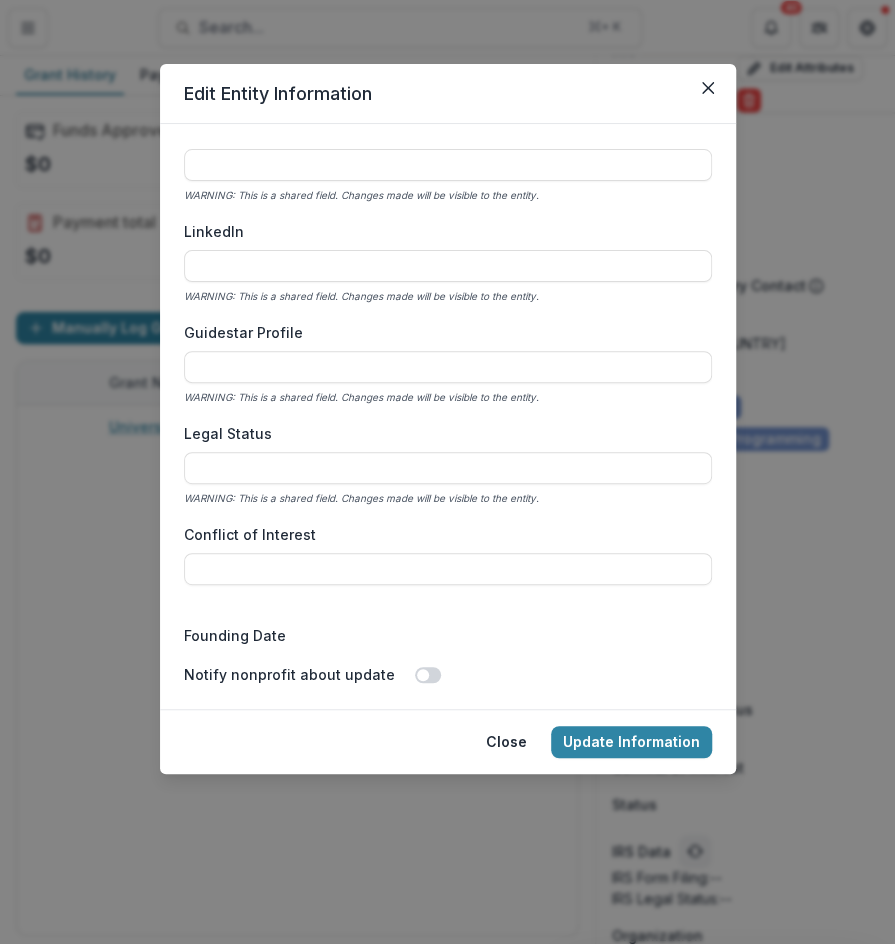 scroll, scrollTop: 2862, scrollLeft: 0, axis: vertical 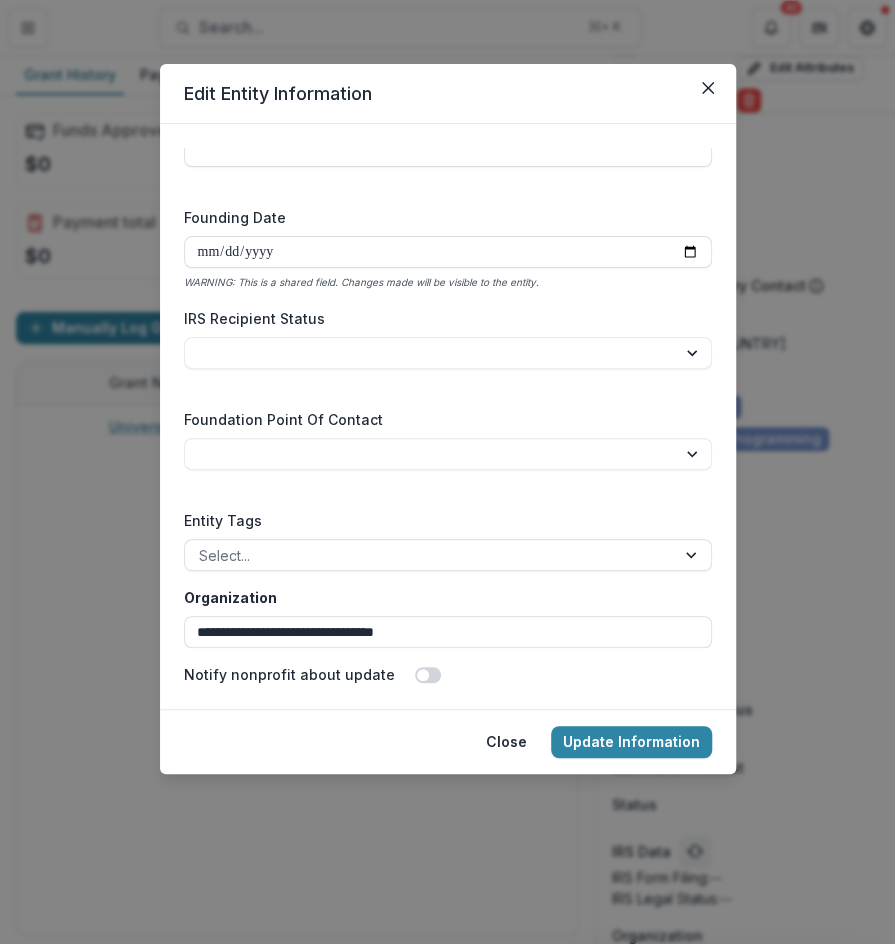 click on "Notify nonprofit about update" at bounding box center (448, 666) 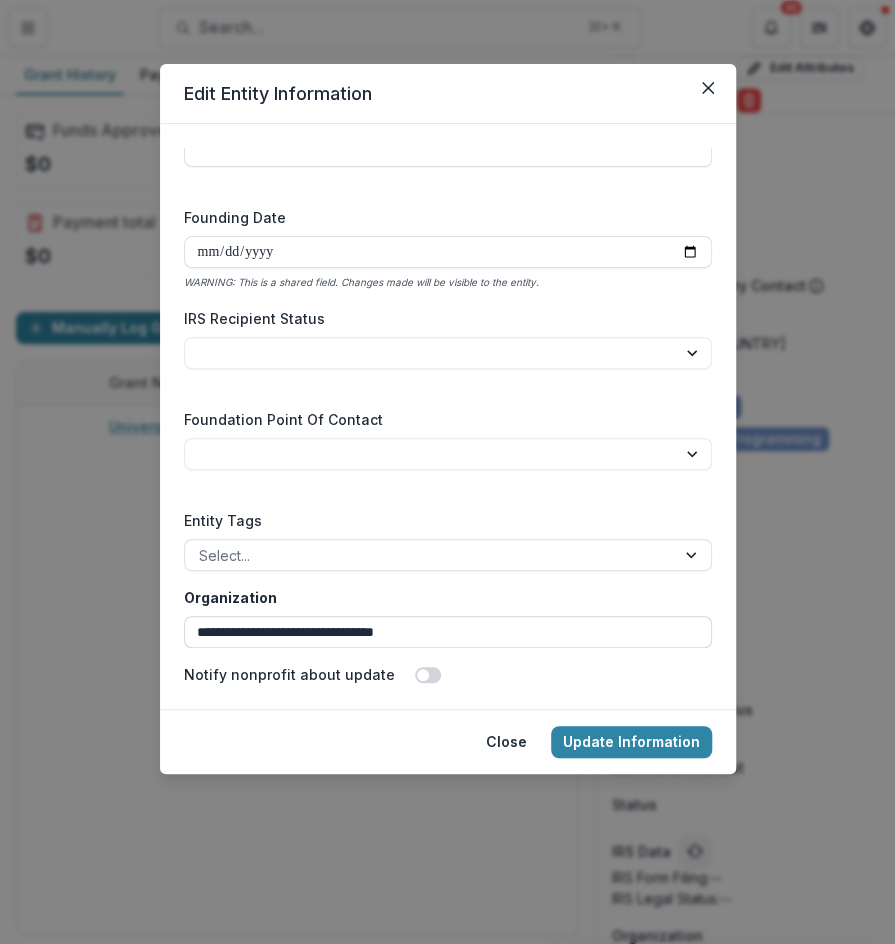 click on "**********" at bounding box center (448, 632) 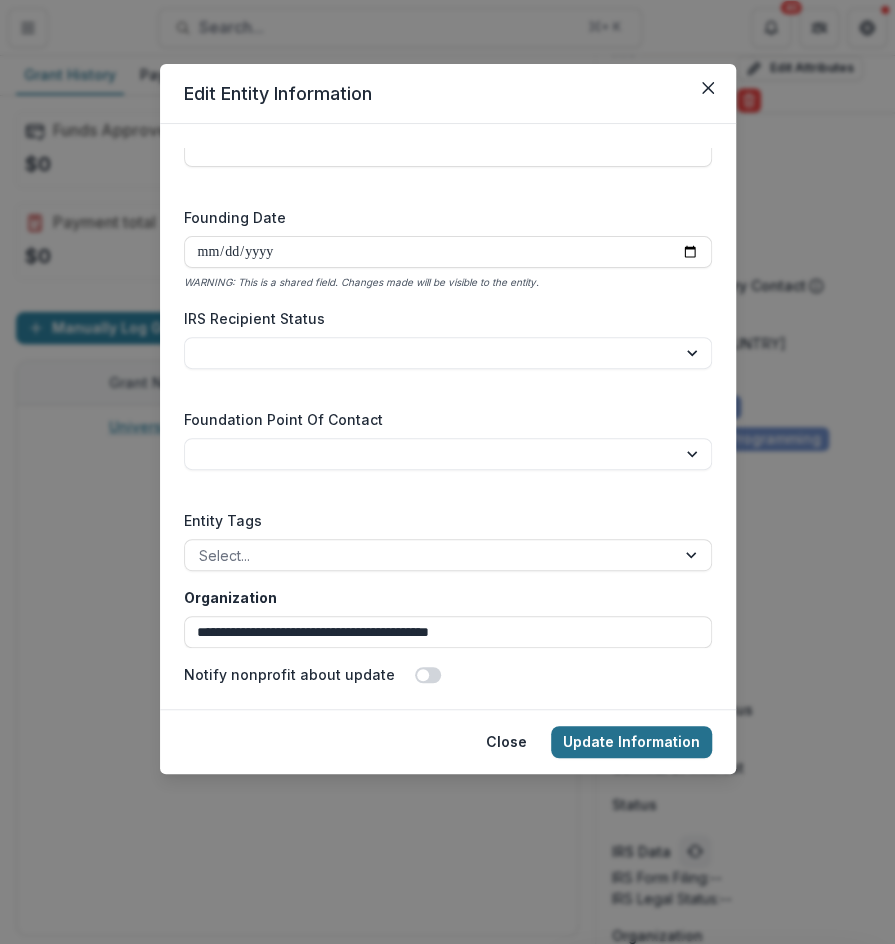 type on "**********" 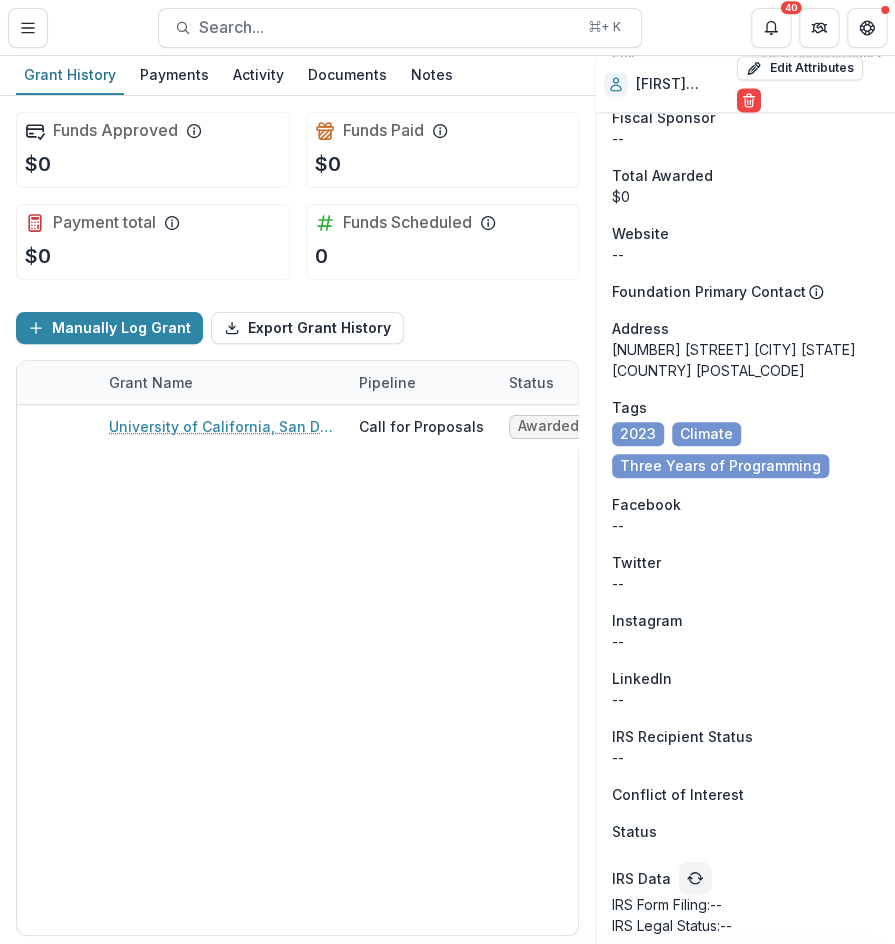 scroll, scrollTop: 1290, scrollLeft: 0, axis: vertical 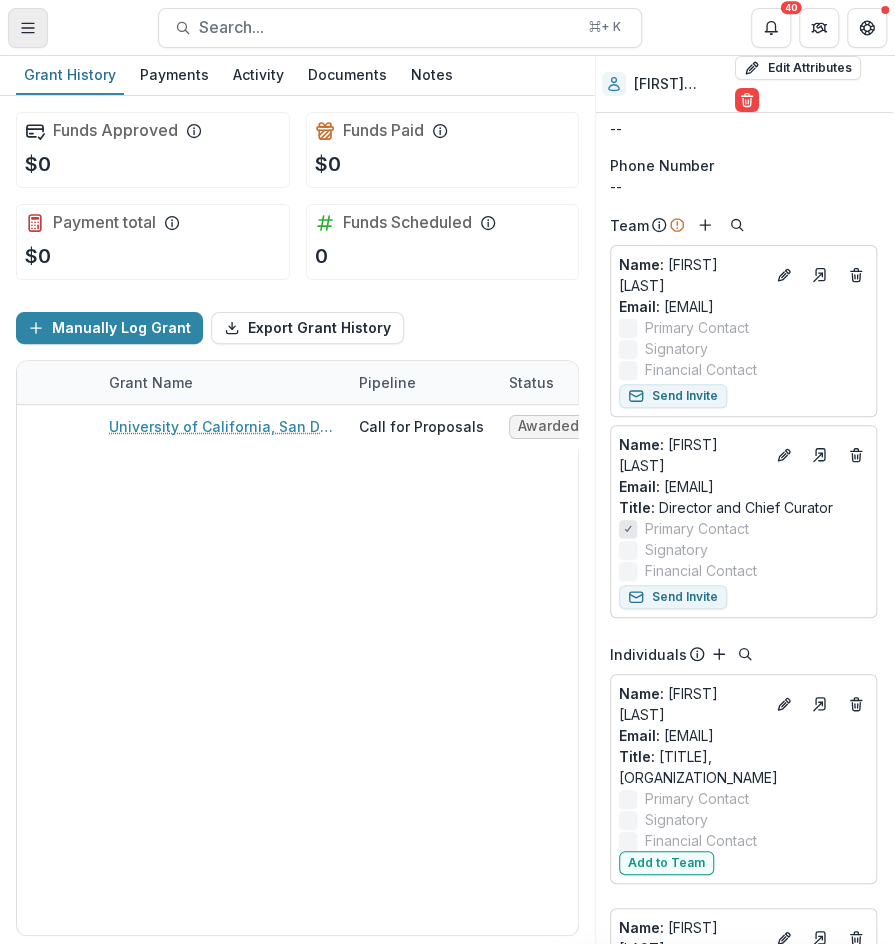click at bounding box center [28, 28] 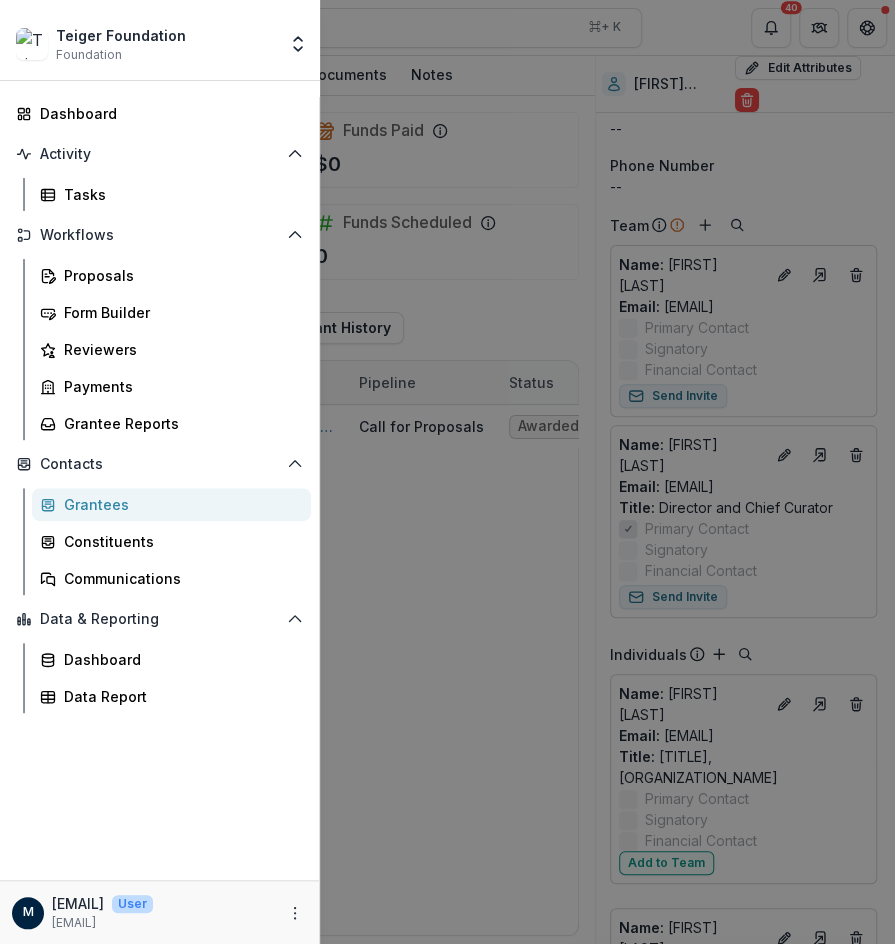 click on "Grantees" at bounding box center [179, 504] 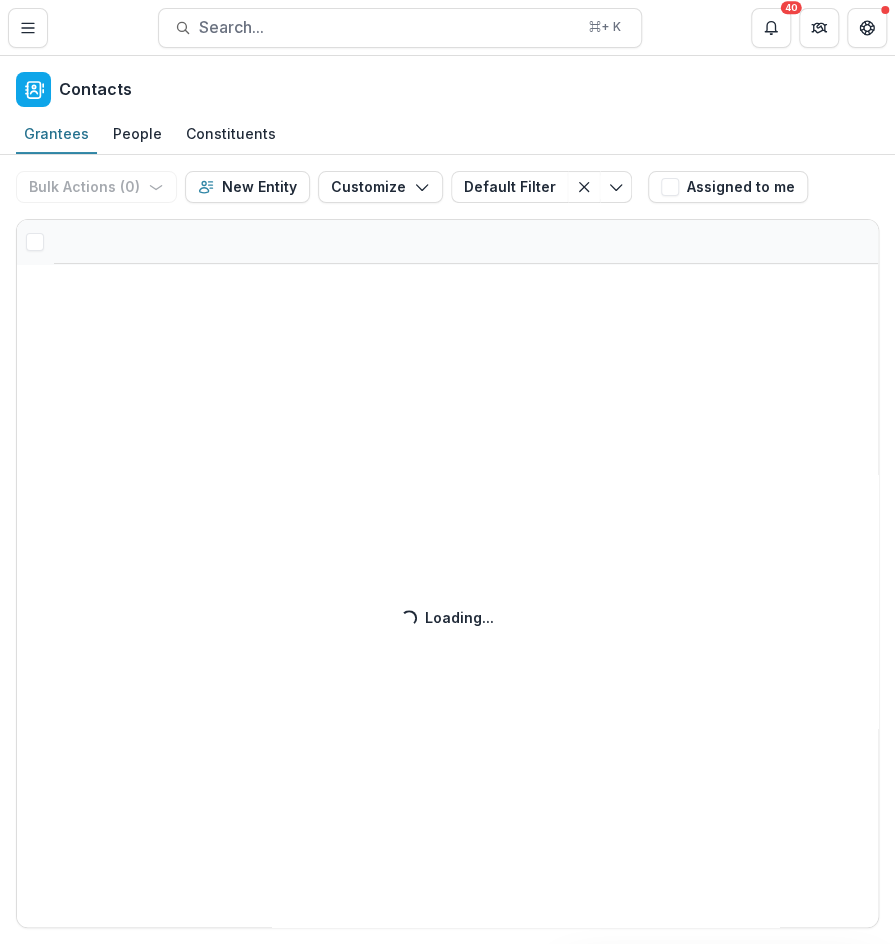 click on "Bulk Actions ( 0 ) Send Email Create Proposals Create Tasks New Entity Customize New Custom Field Manage Custom Fields Manage Grantee Status Default Filter Default Filter New Filter Assigned to me Loading... Loading..." at bounding box center (447, 549) 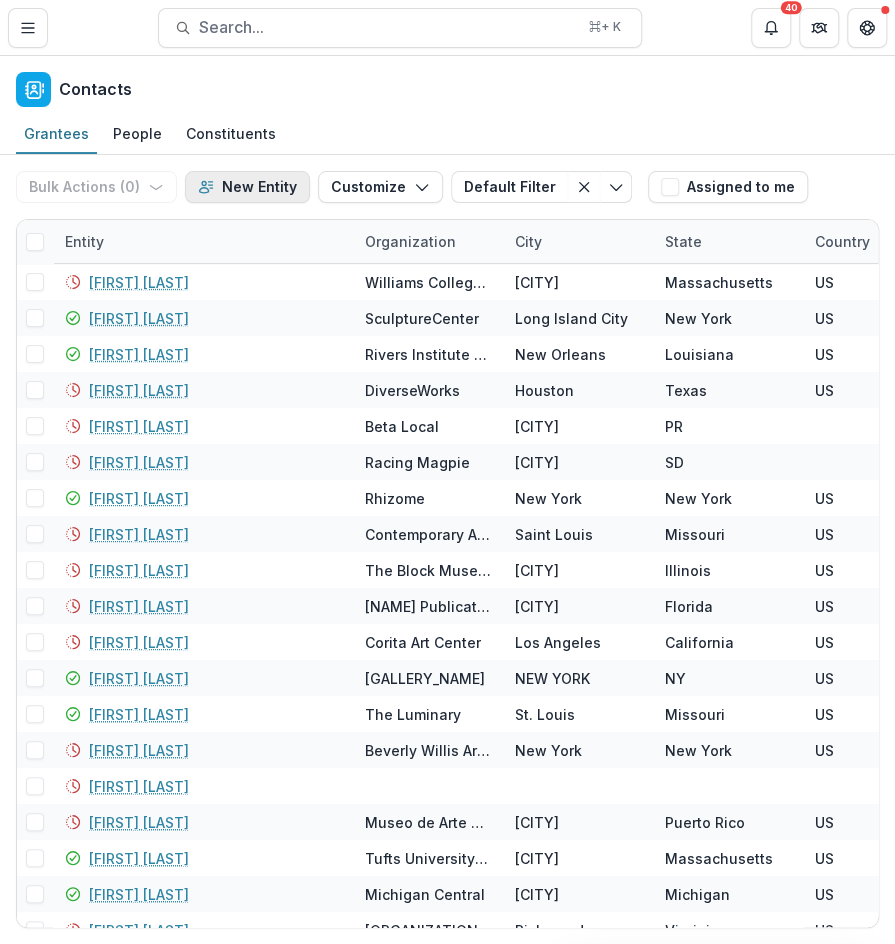 click on "New Entity" at bounding box center [247, 187] 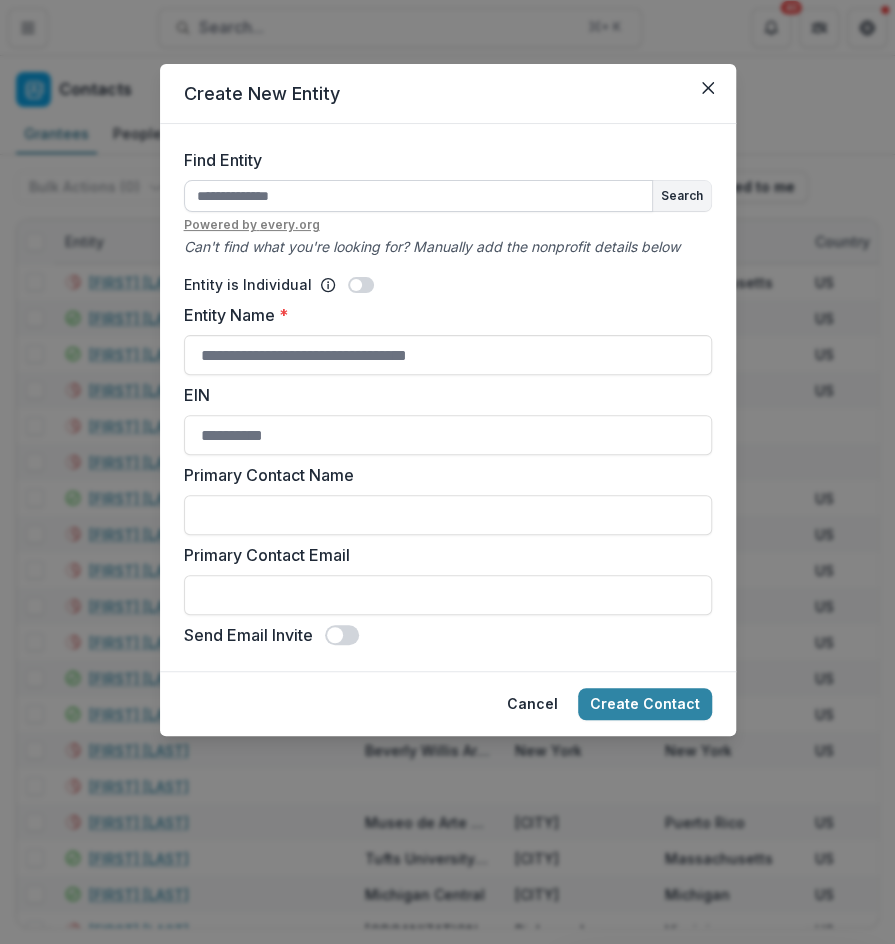 click on "Find Entity" at bounding box center (418, 196) 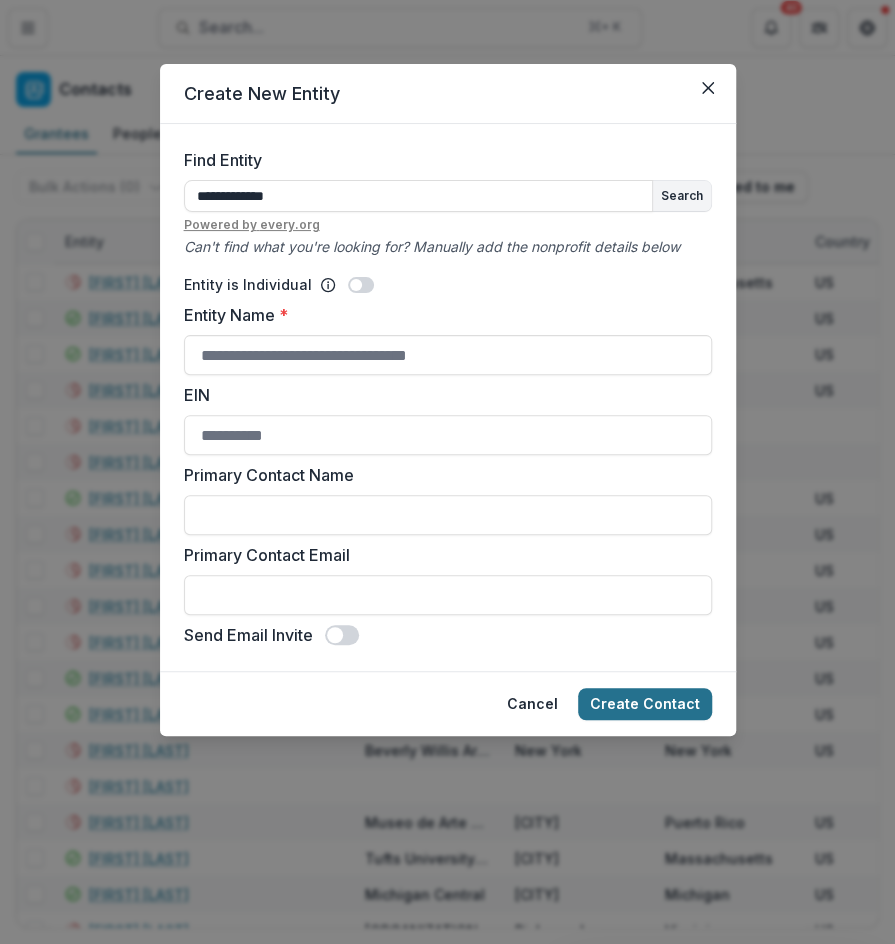 type on "**********" 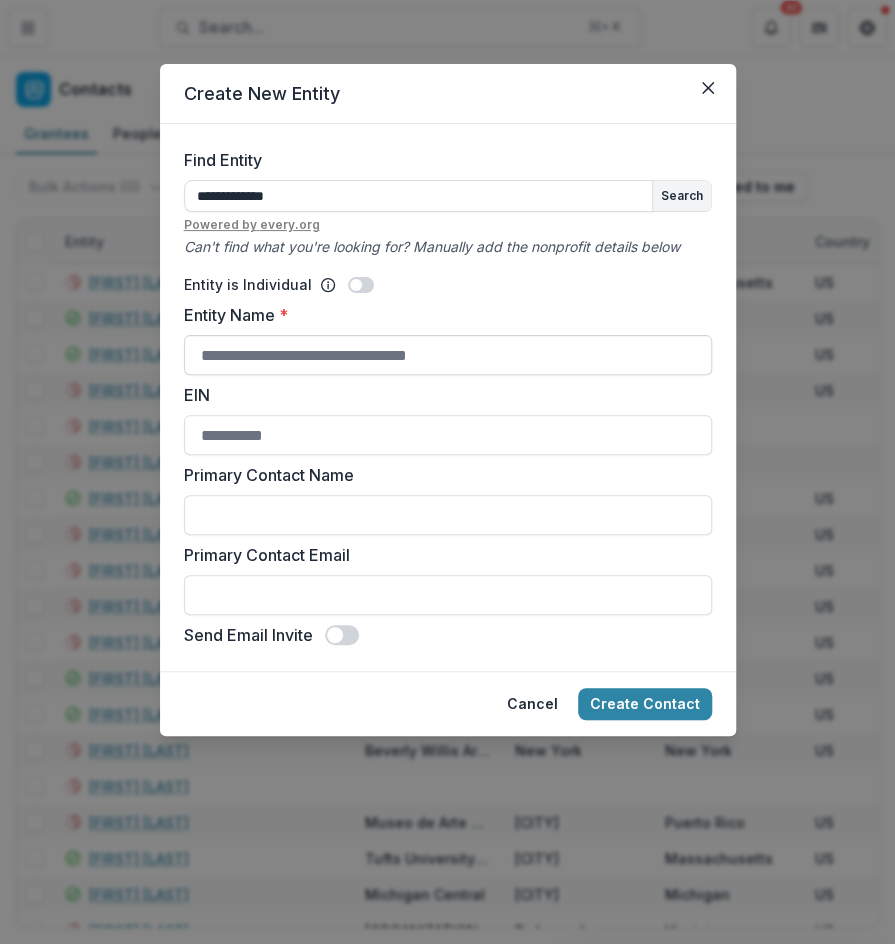 paste on "**********" 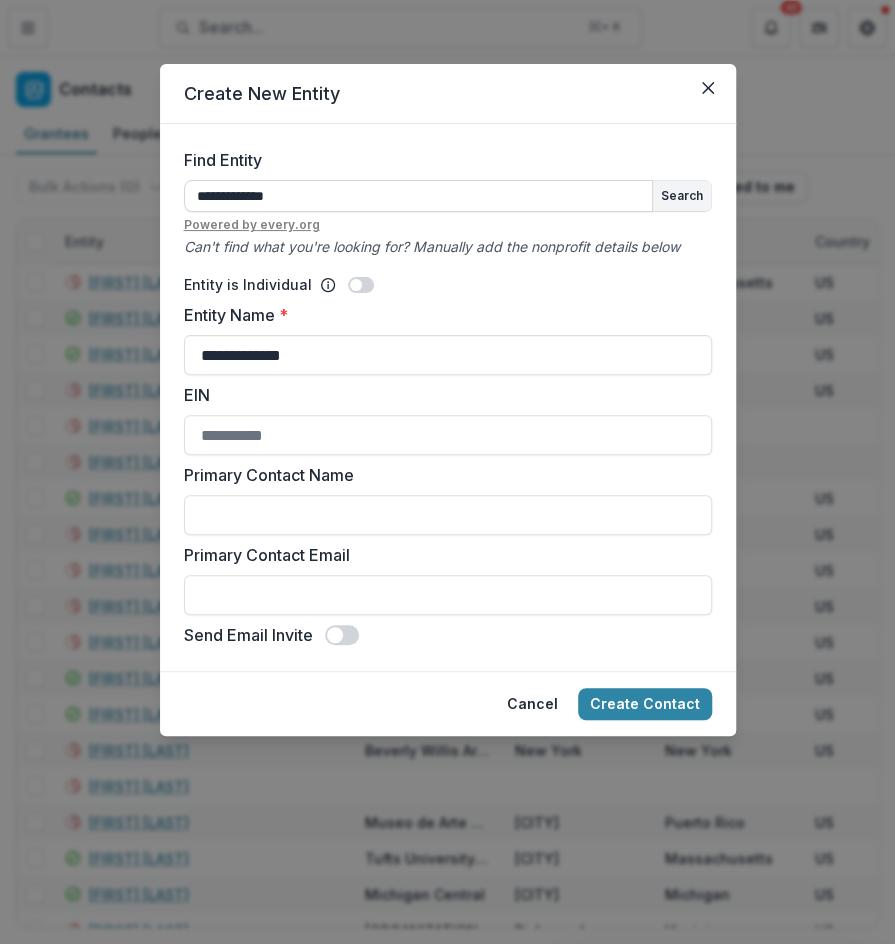type on "**********" 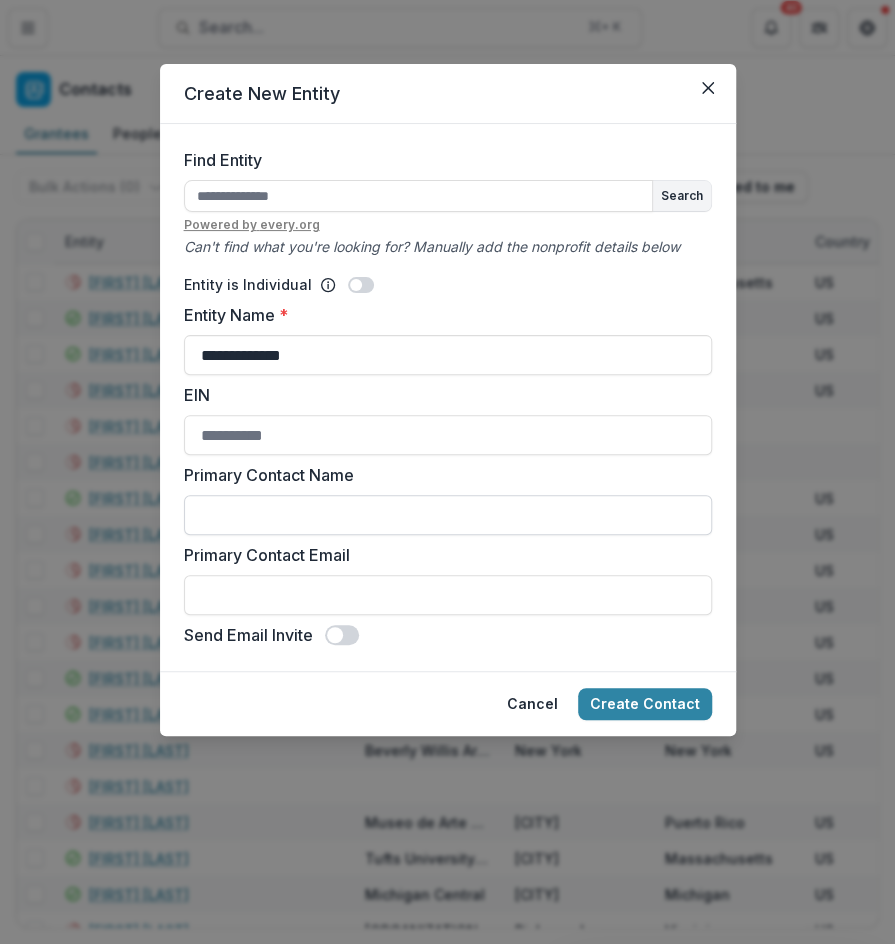 type 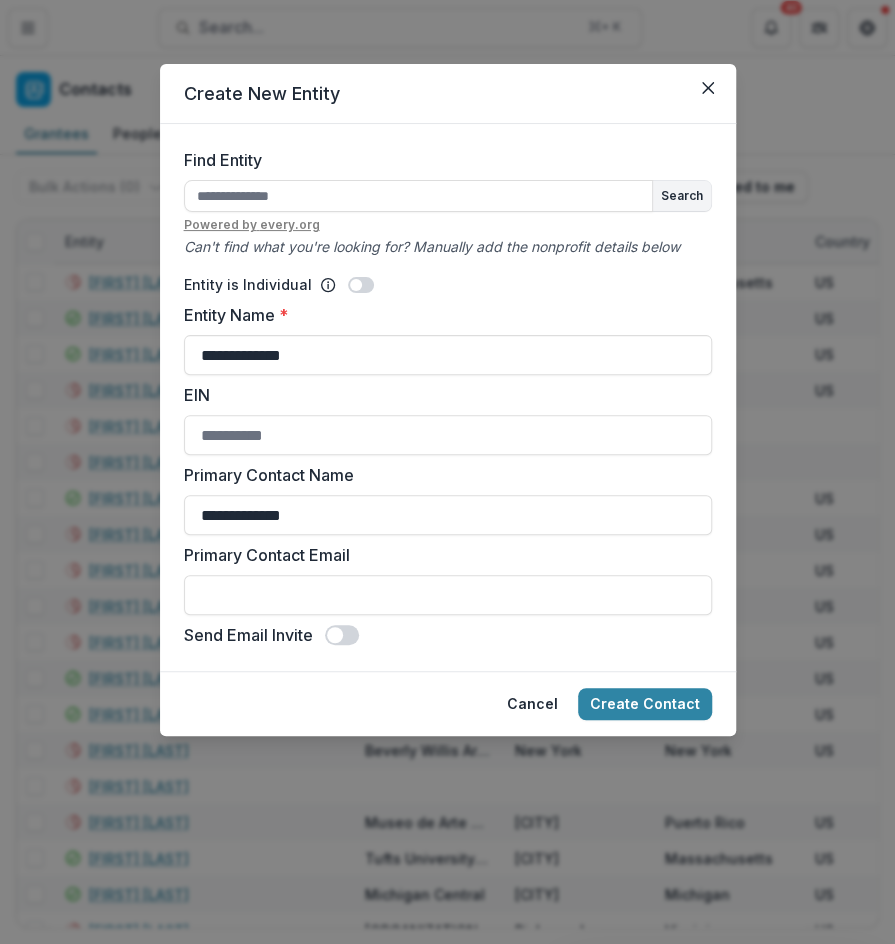 type on "**********" 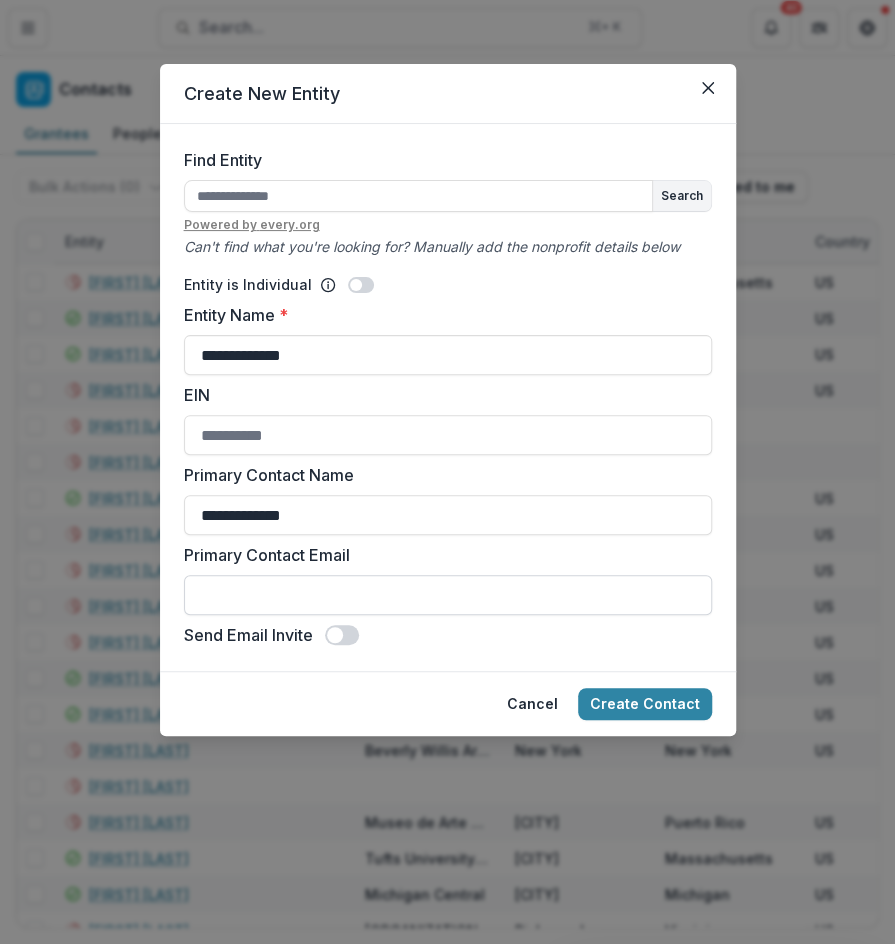 click on "Primary Contact Email" at bounding box center (448, 595) 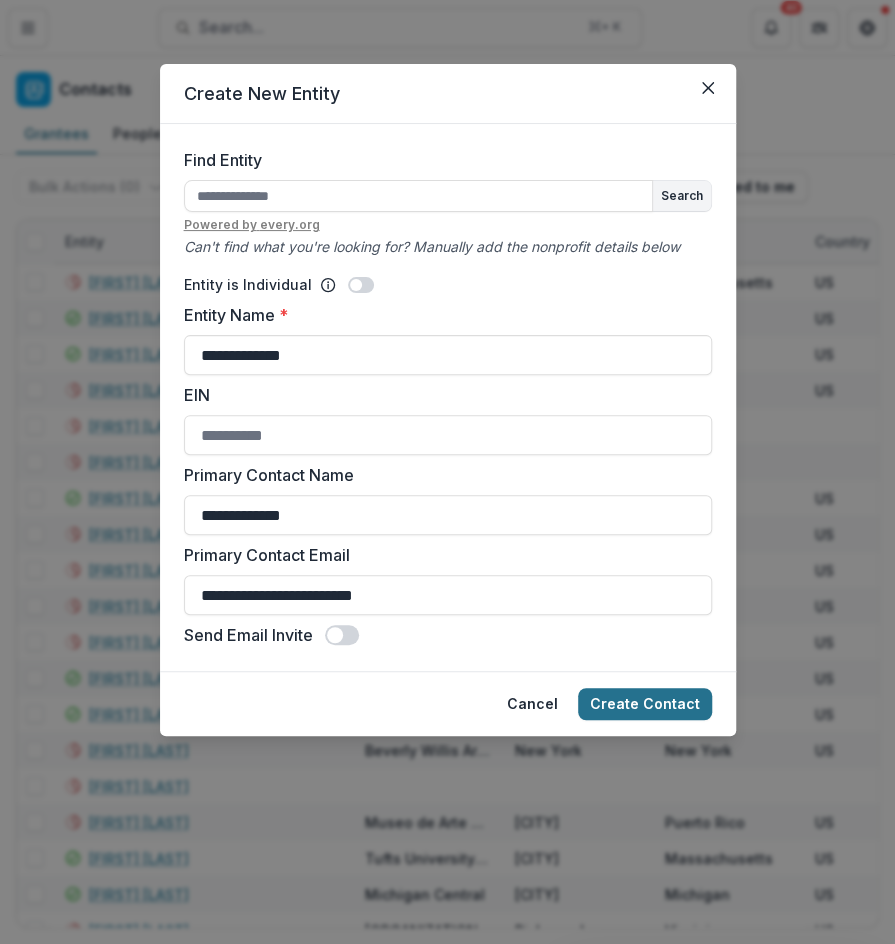 type on "**********" 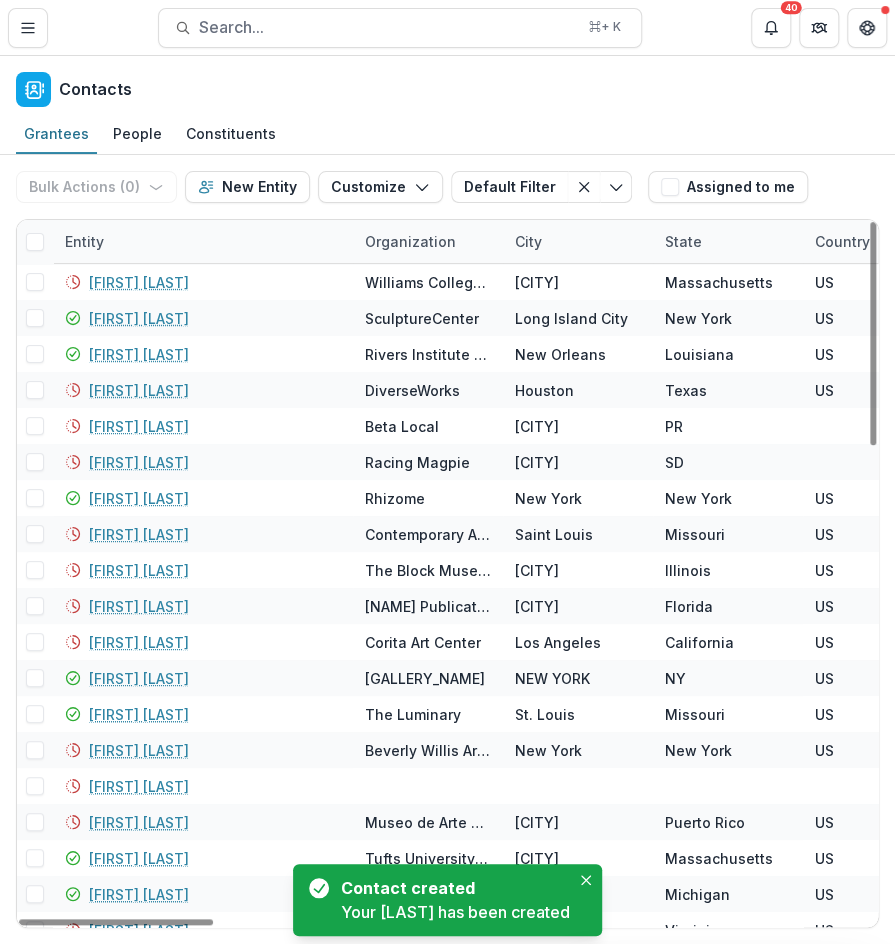 click on "Entity" at bounding box center [203, 241] 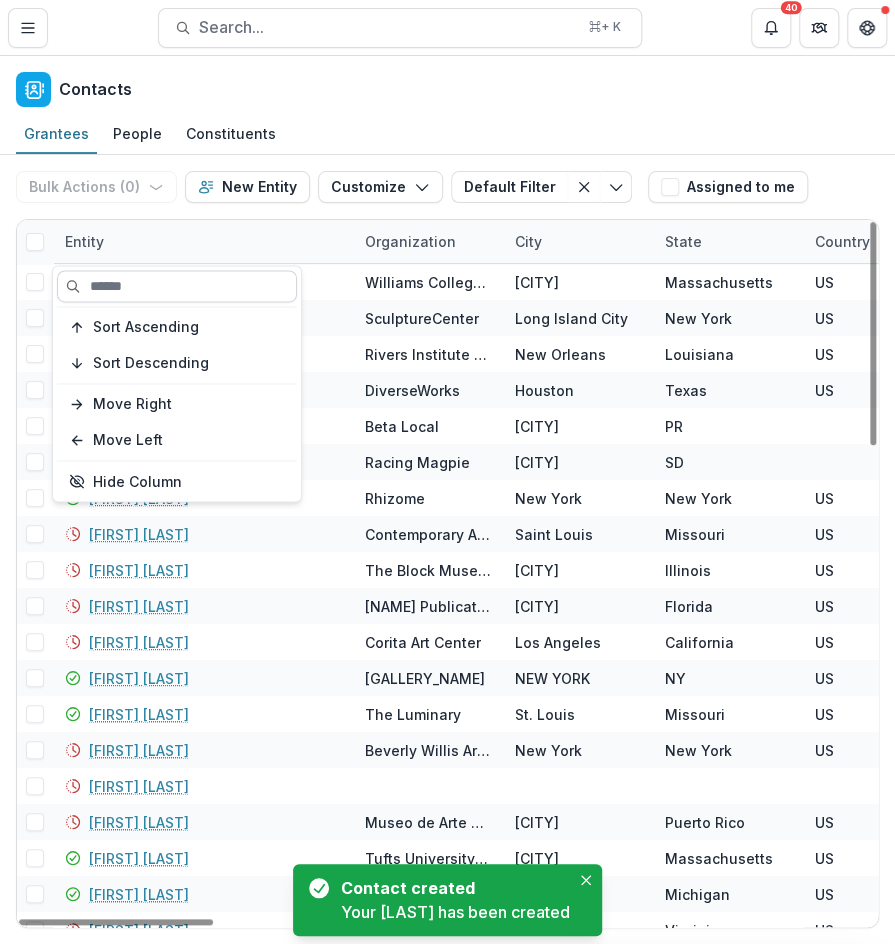 click at bounding box center (177, 286) 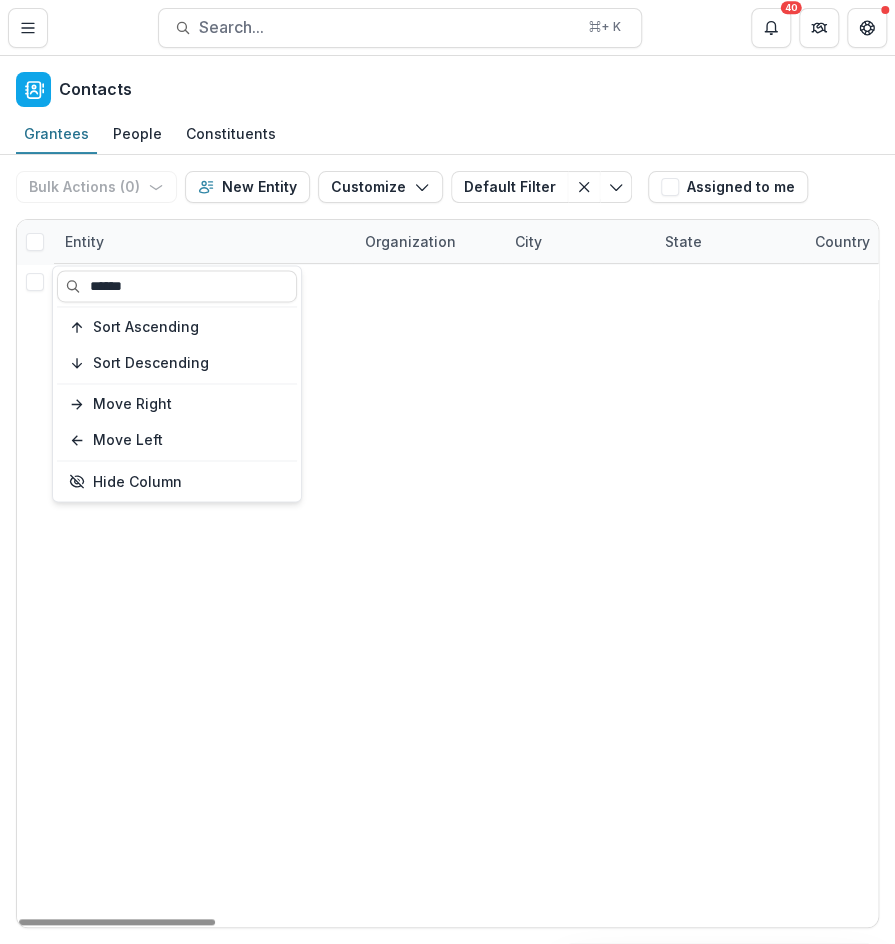 type on "******" 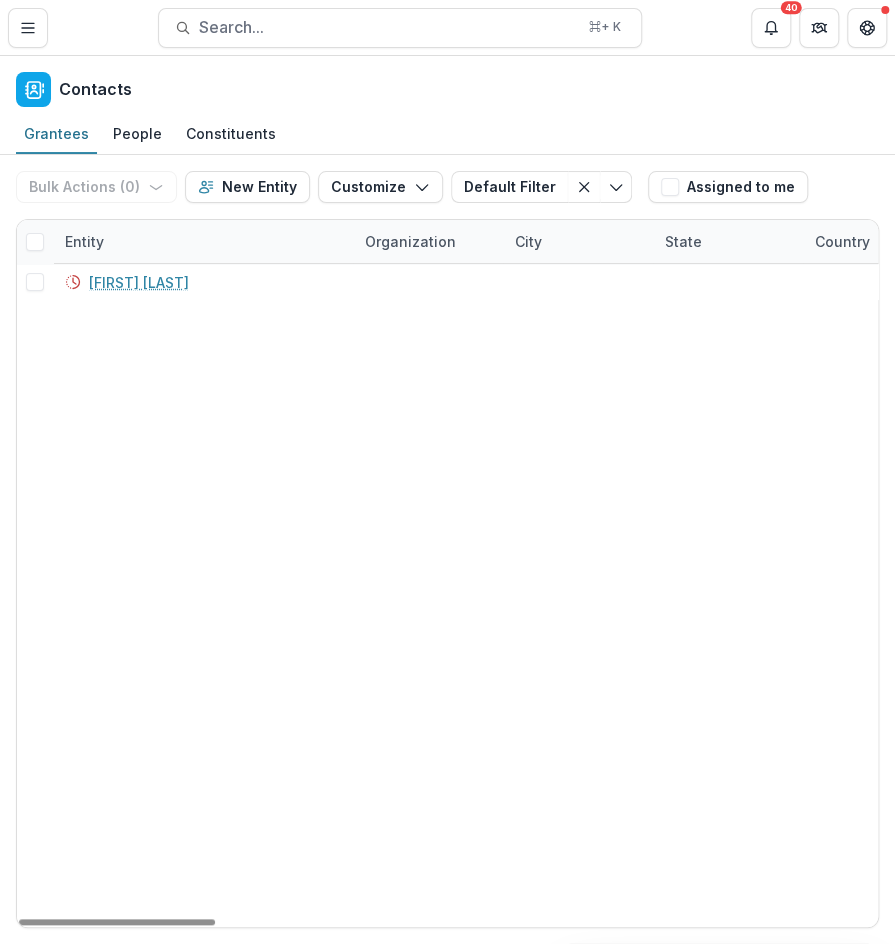 click on "Deidre Hamlar $0 --" at bounding box center (1900, 595) 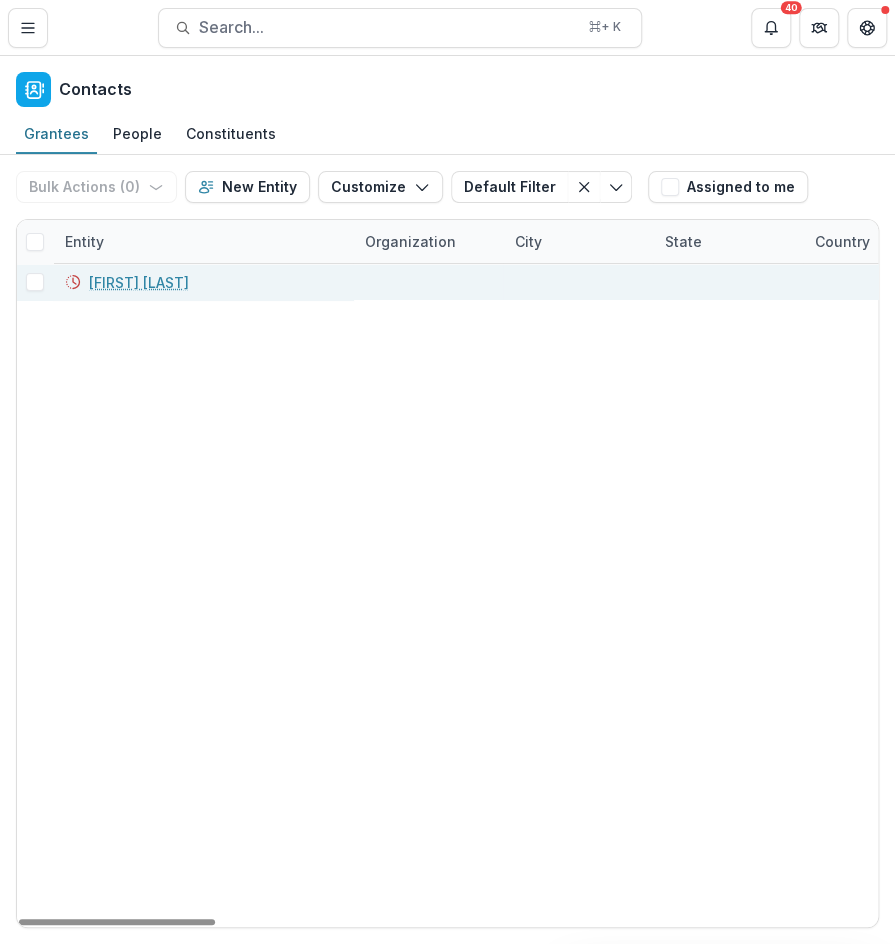 click on "Deidre Hamlar" at bounding box center (139, 282) 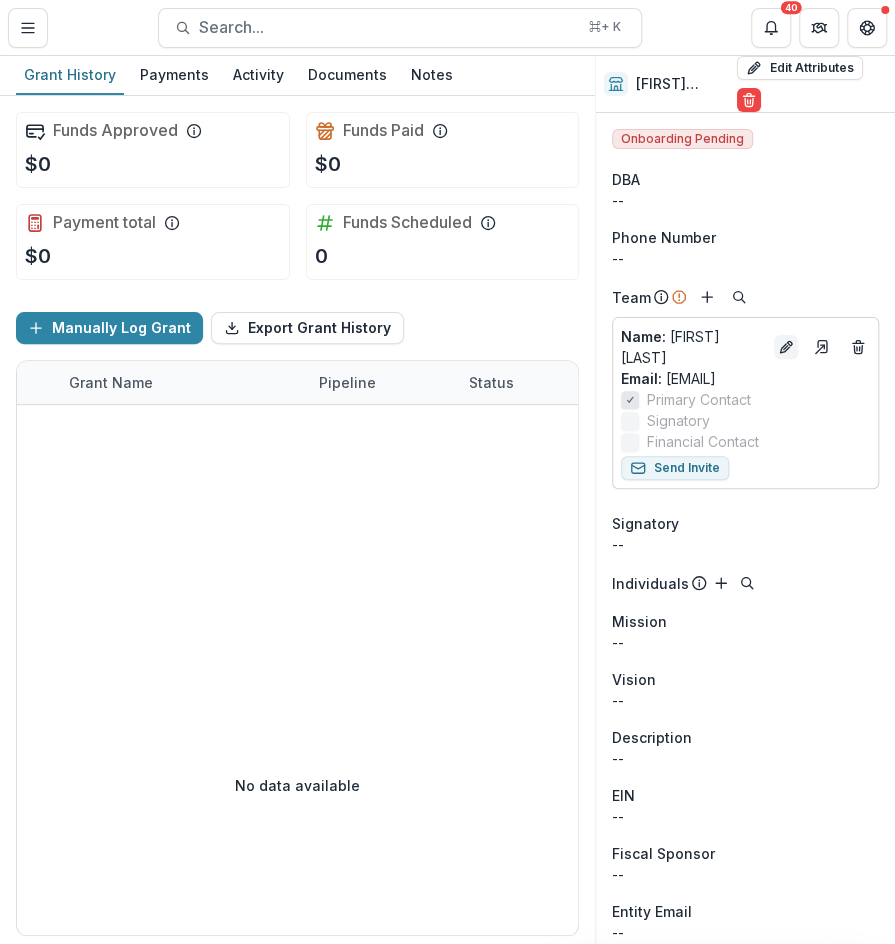 click 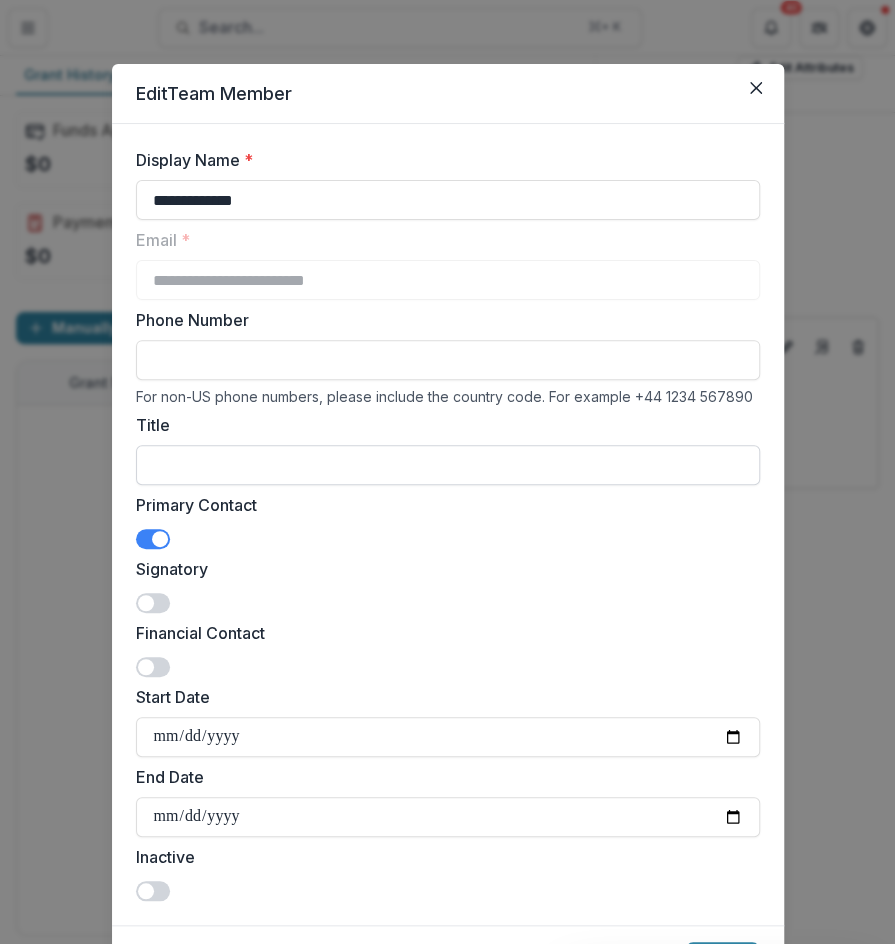 click on "Title" at bounding box center (448, 465) 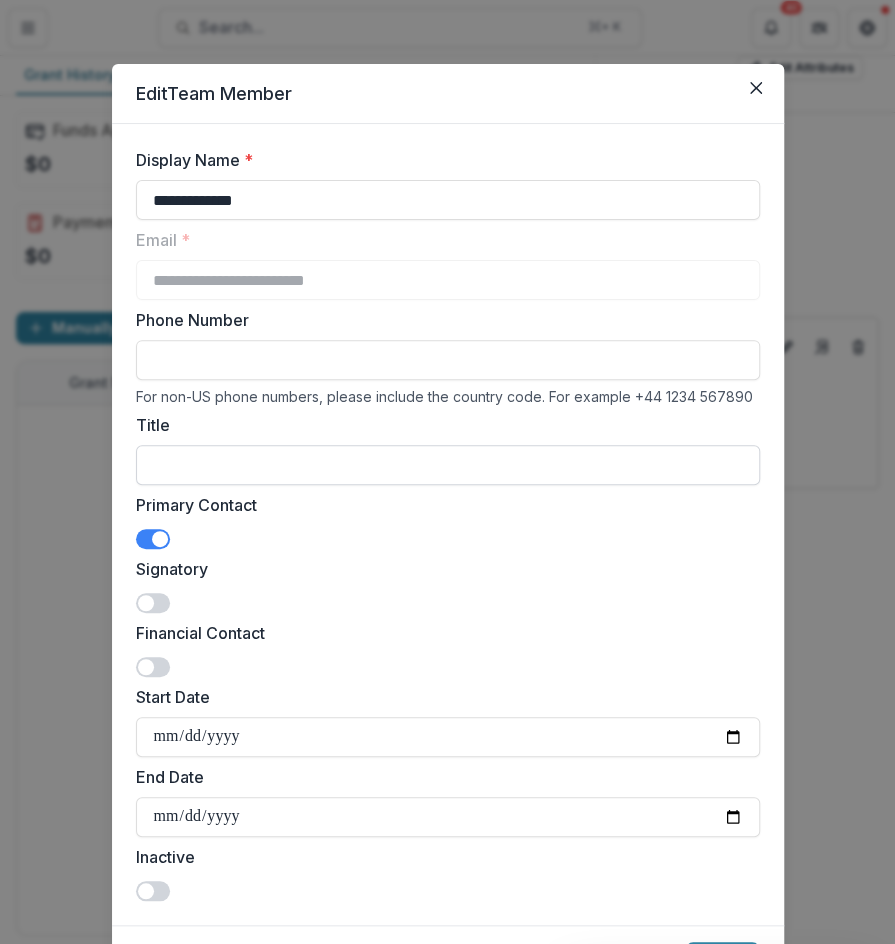 paste on "**********" 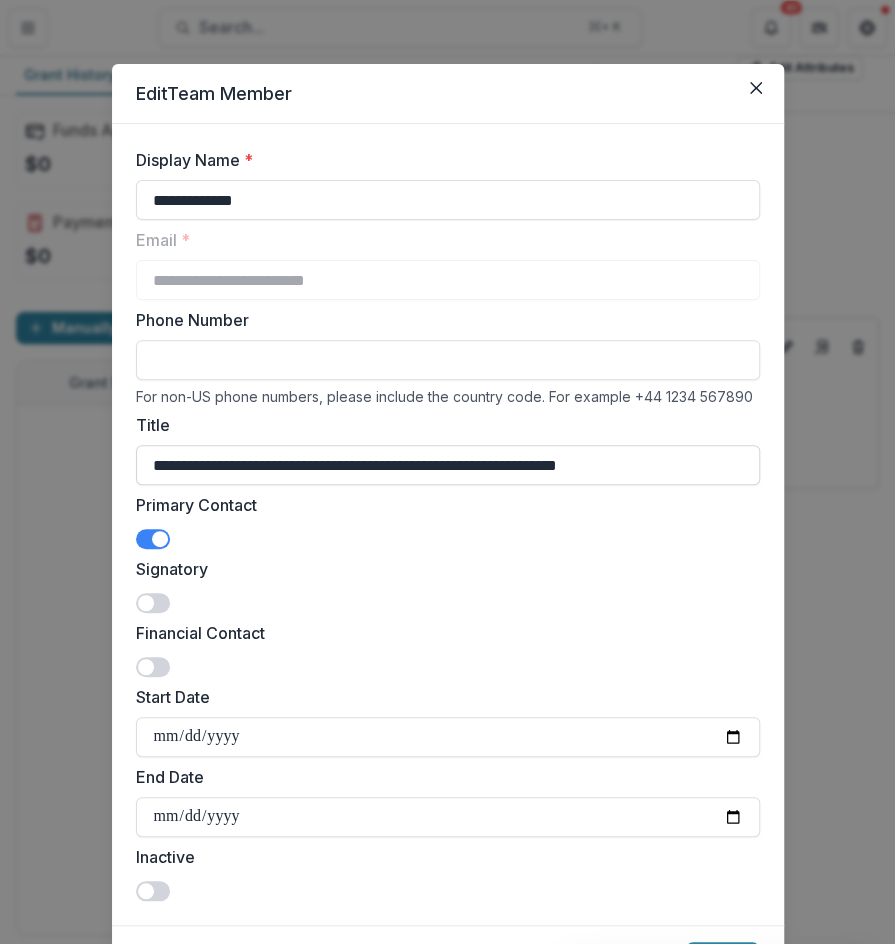 scroll, scrollTop: 109, scrollLeft: 0, axis: vertical 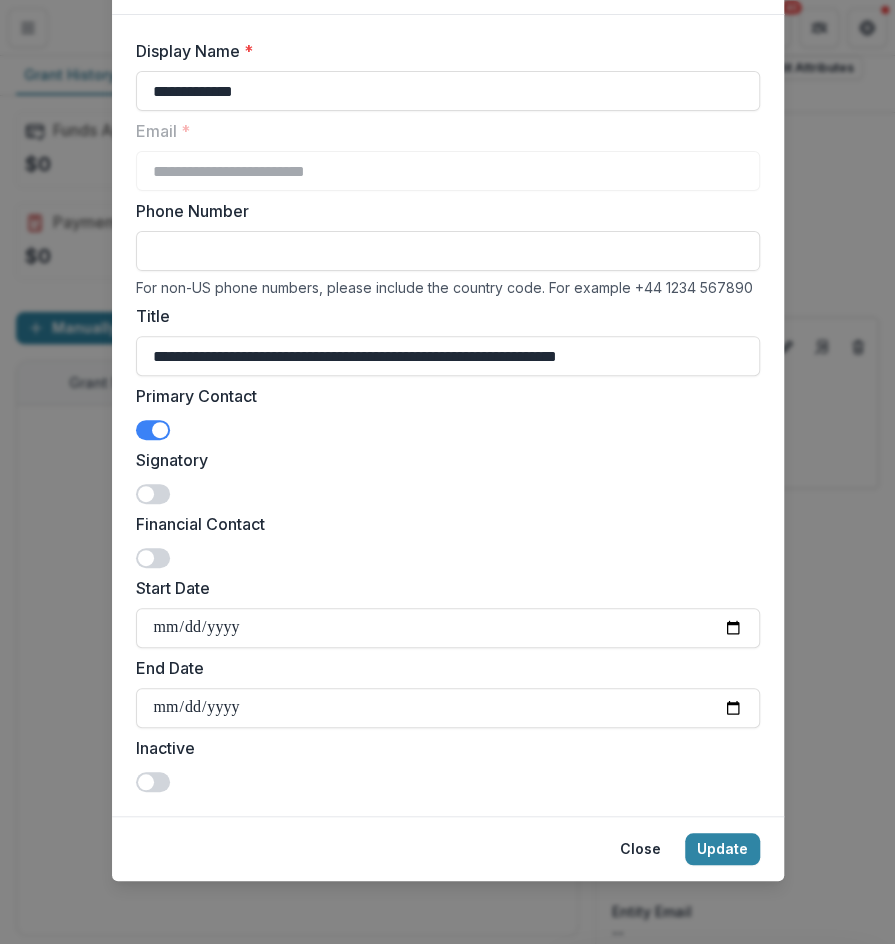 type on "**********" 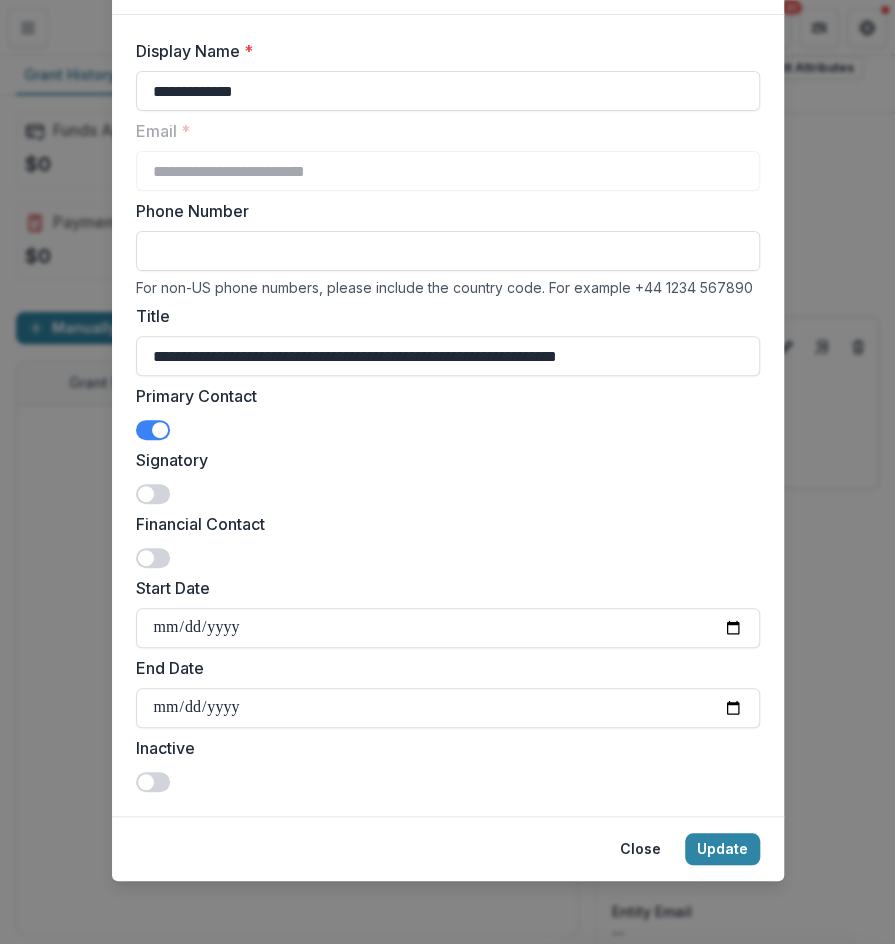 click on "Close Update" at bounding box center [448, 848] 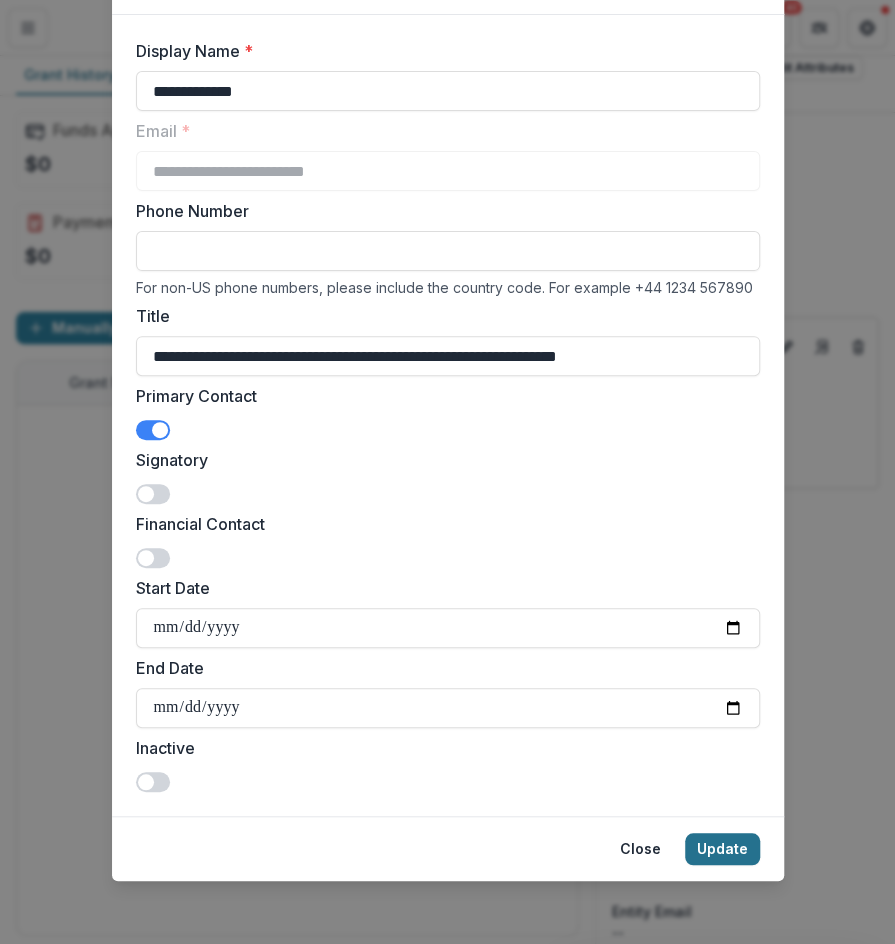 click on "Update" at bounding box center [722, 849] 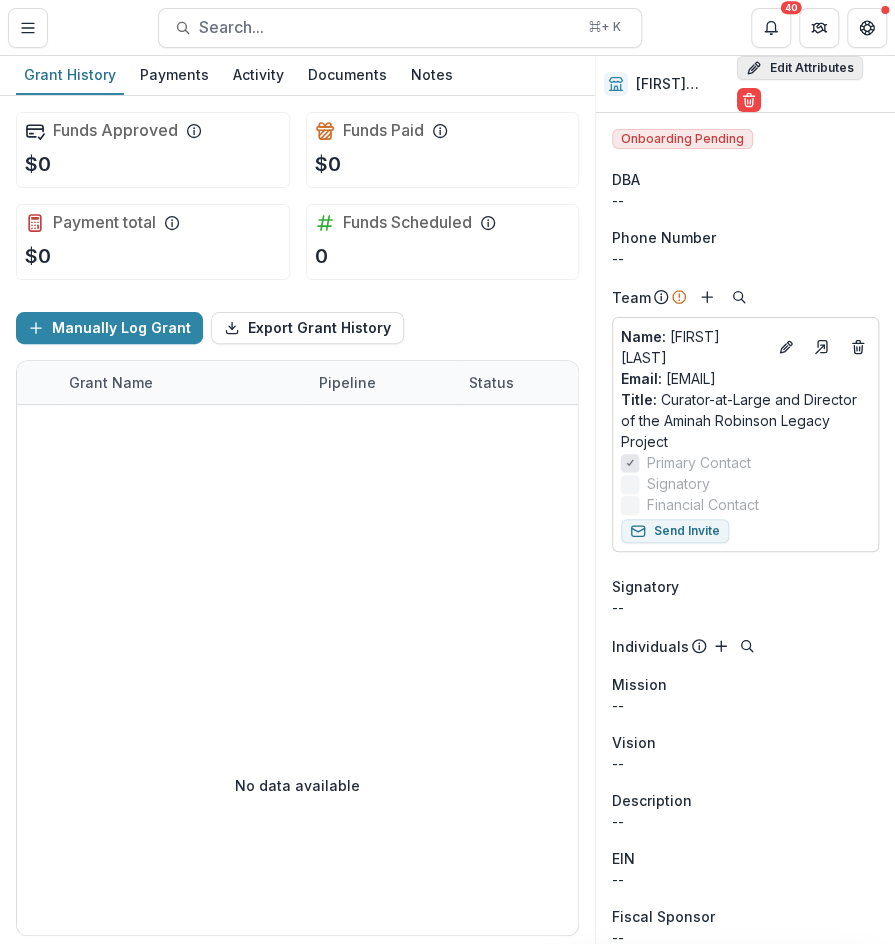 click on "Edit Attributes" at bounding box center (800, 68) 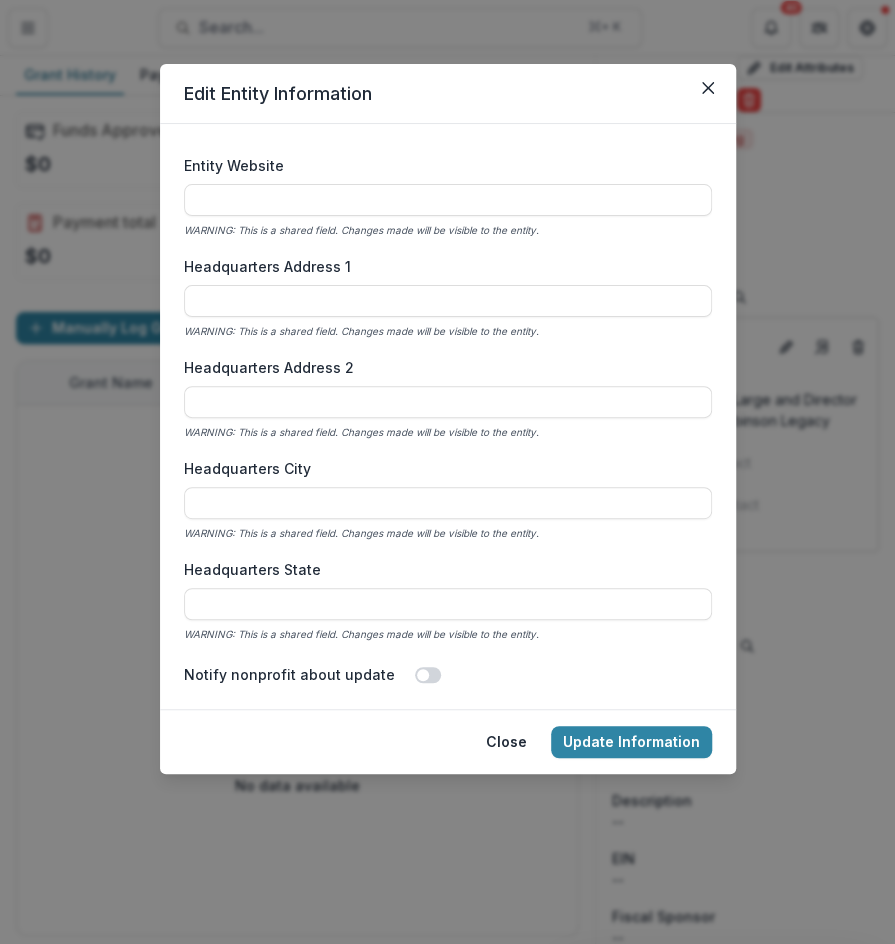 scroll, scrollTop: 884, scrollLeft: 0, axis: vertical 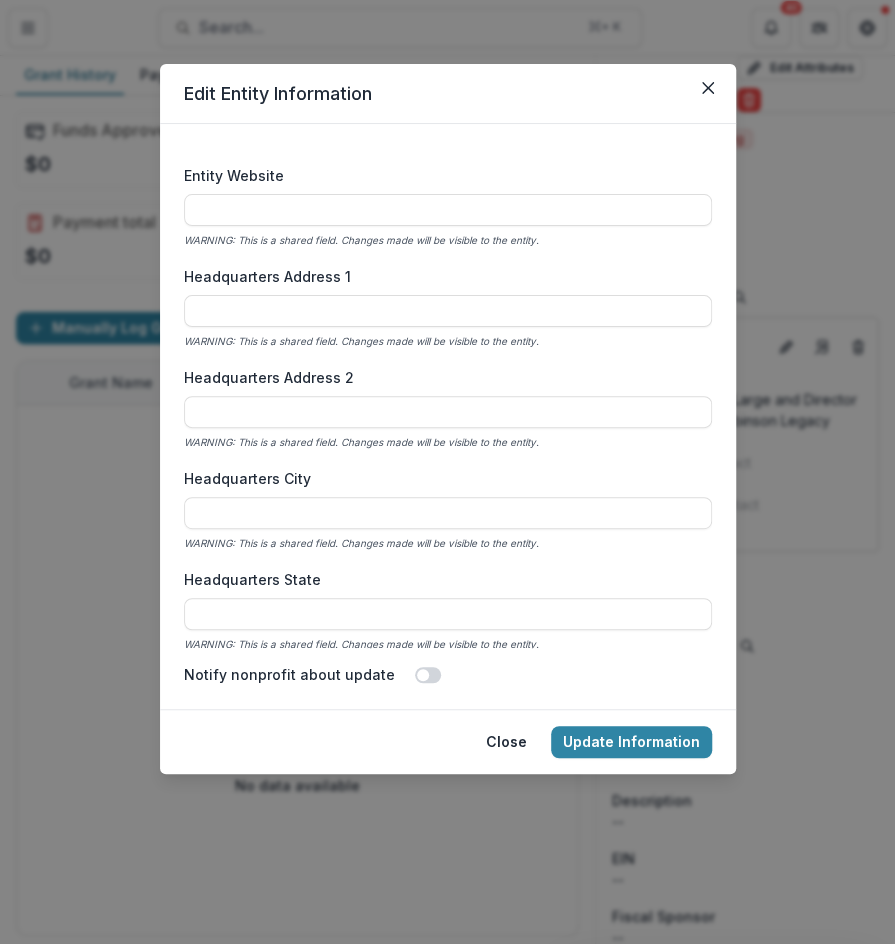 click on "Headquarters Address 1 WARNING: This is a shared field. Changes made will be visible to the entity." at bounding box center (448, 308) 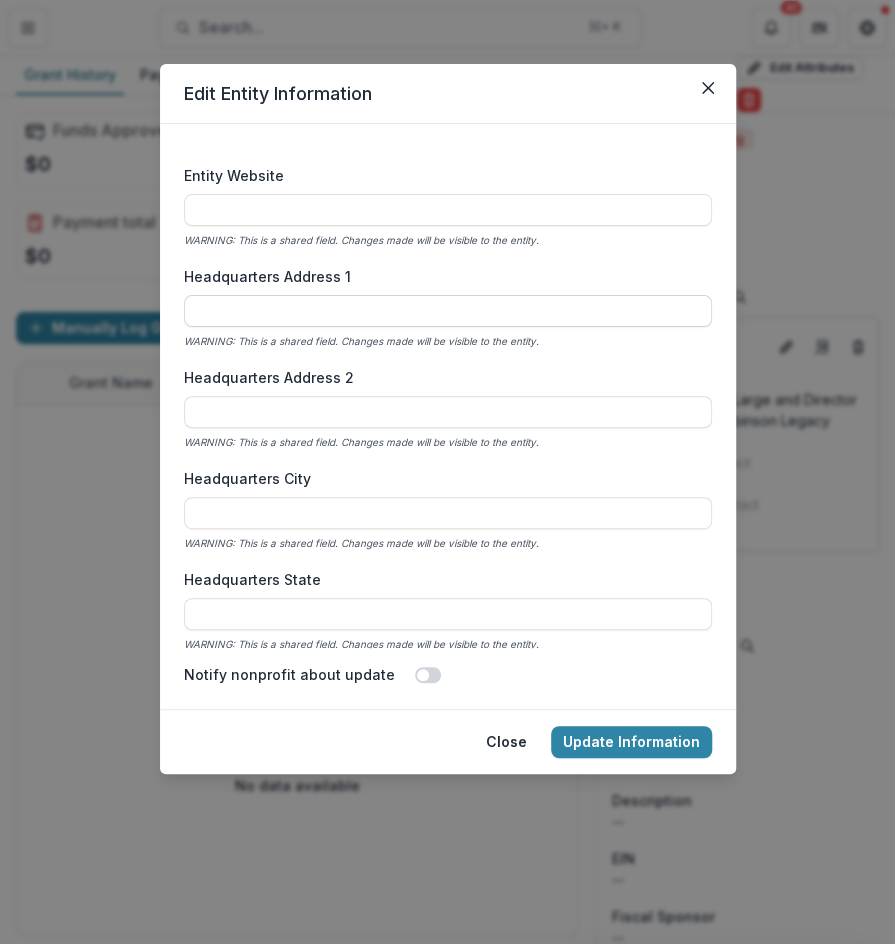 click on "Headquarters Address 1" at bounding box center [448, 311] 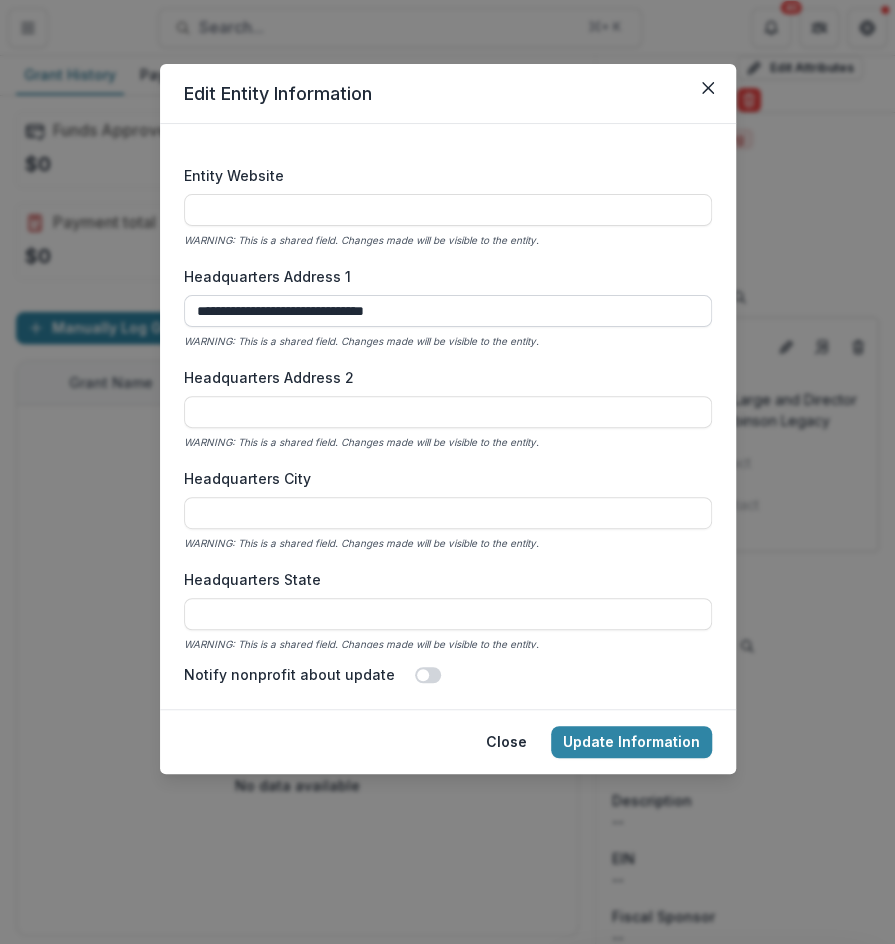 click on "**********" at bounding box center [448, 311] 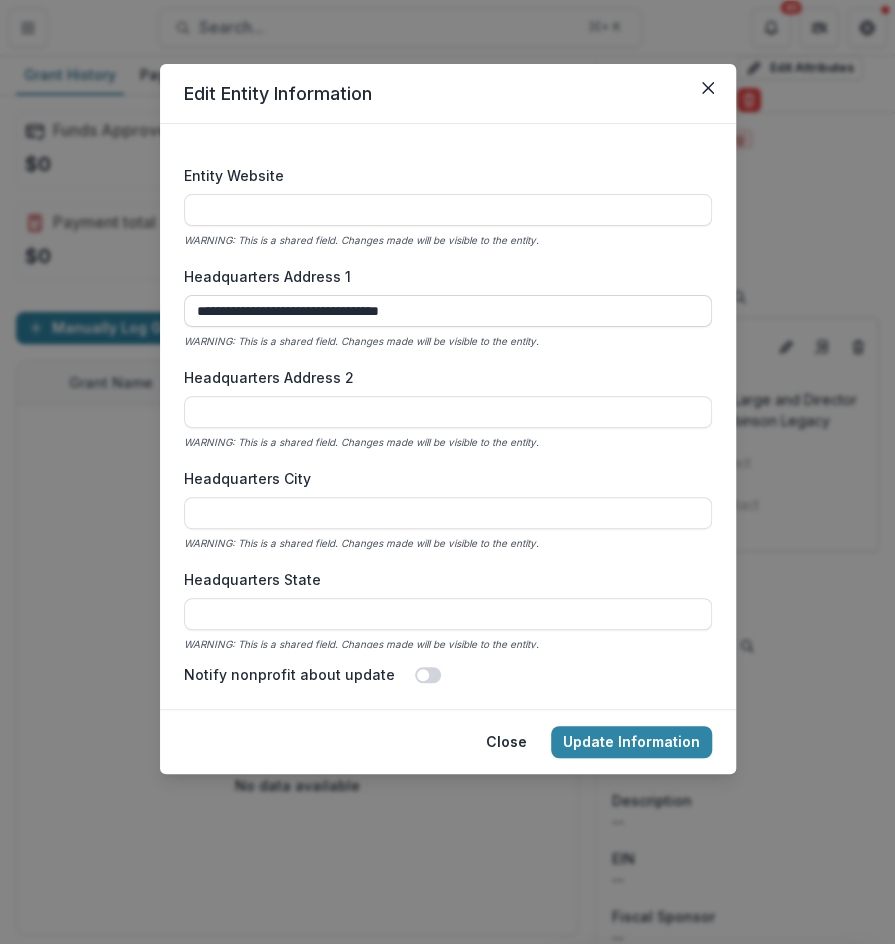 click on "**********" at bounding box center [448, 311] 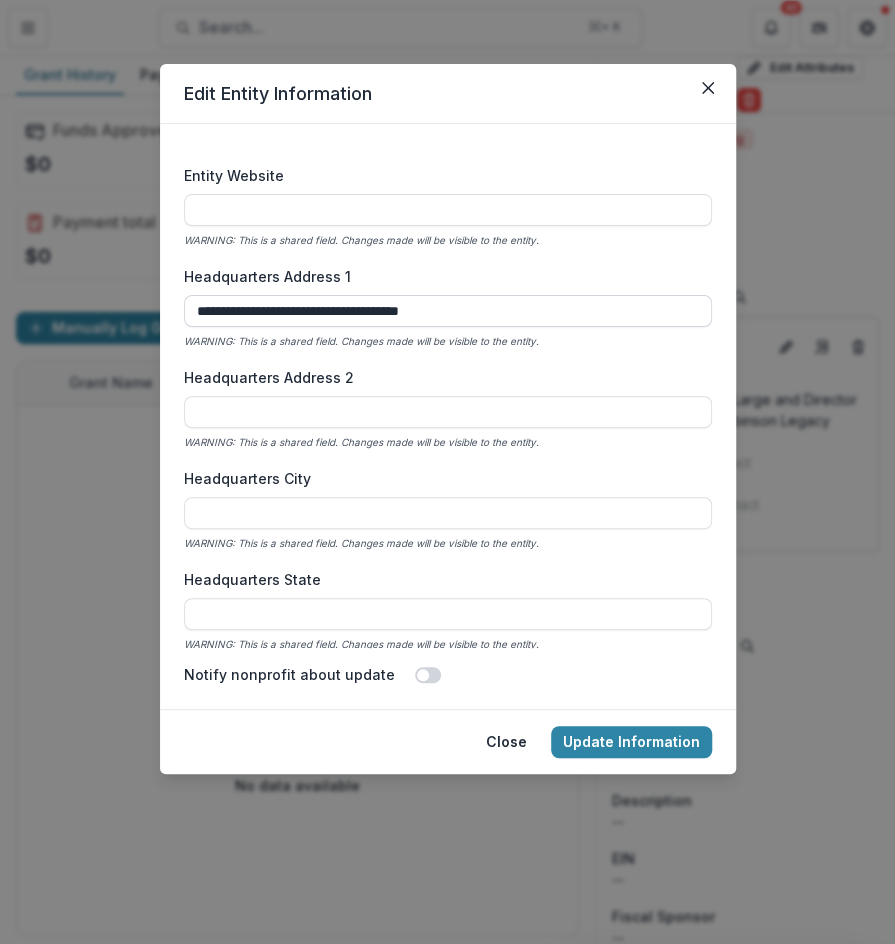 drag, startPoint x: 342, startPoint y: 309, endPoint x: 498, endPoint y: 306, distance: 156.02884 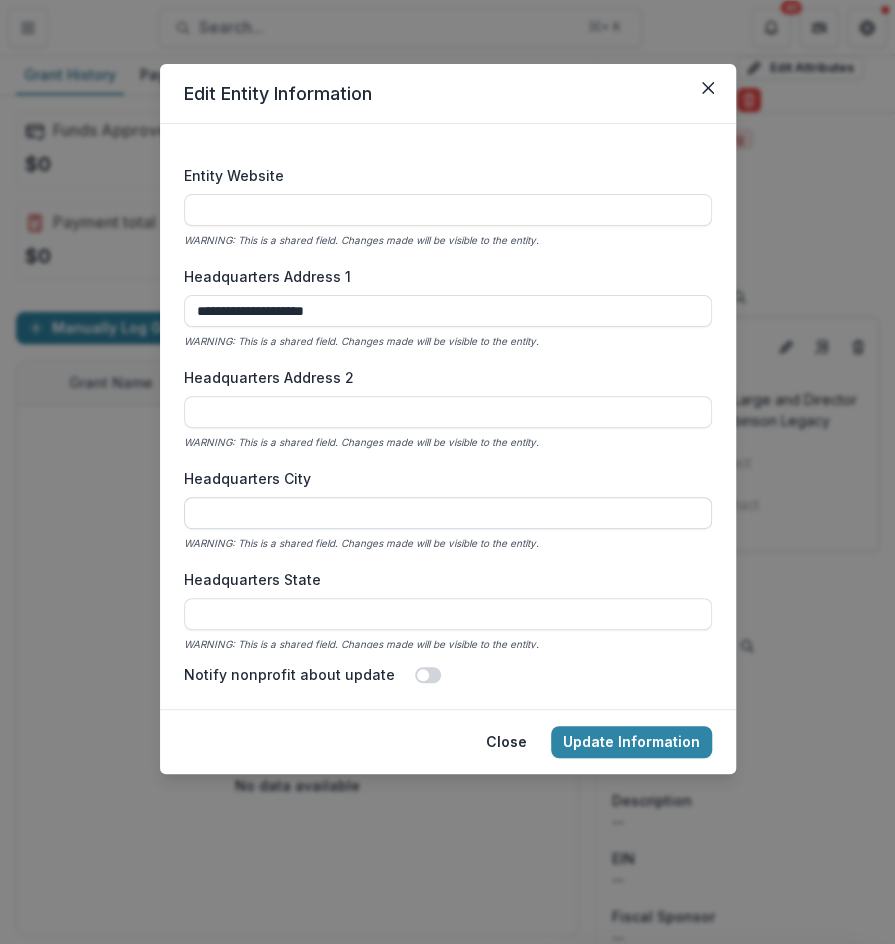 type on "**********" 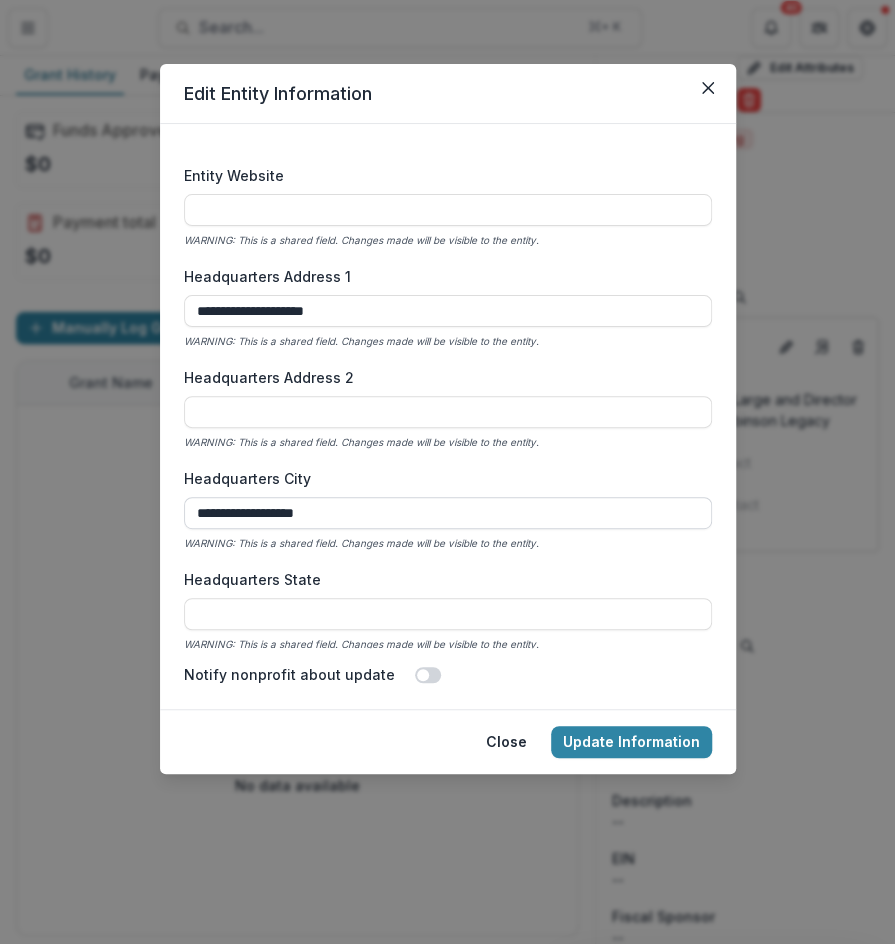 drag, startPoint x: 269, startPoint y: 514, endPoint x: 372, endPoint y: 517, distance: 103.04368 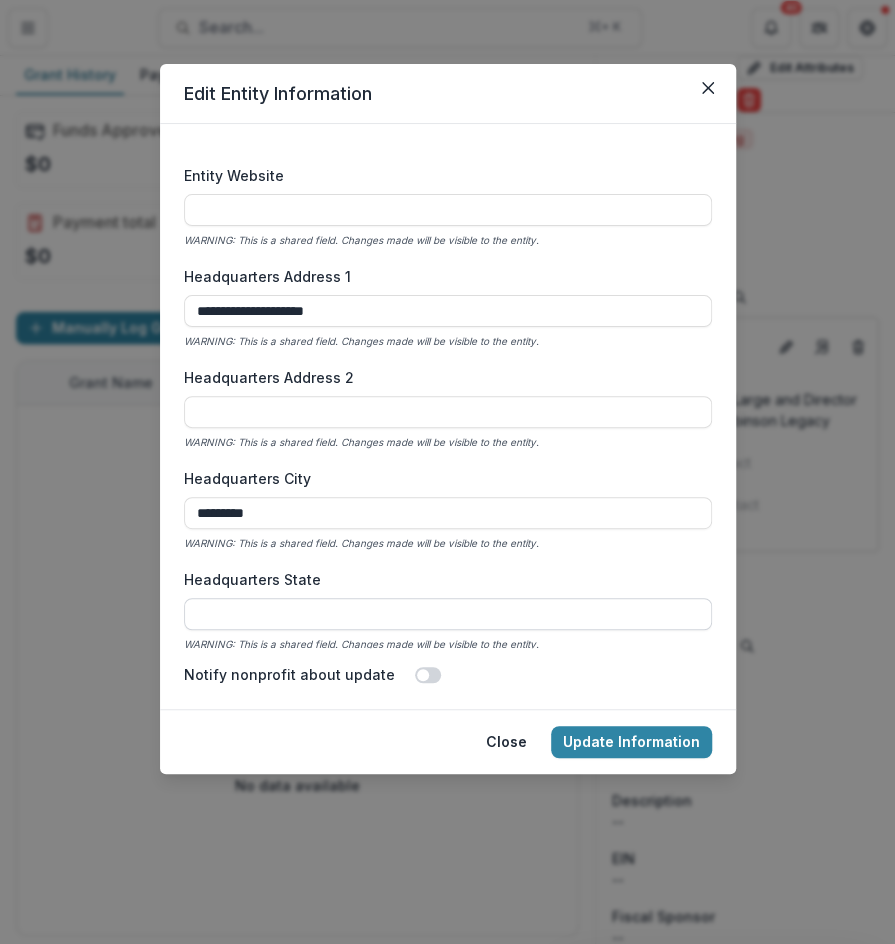 type on "********" 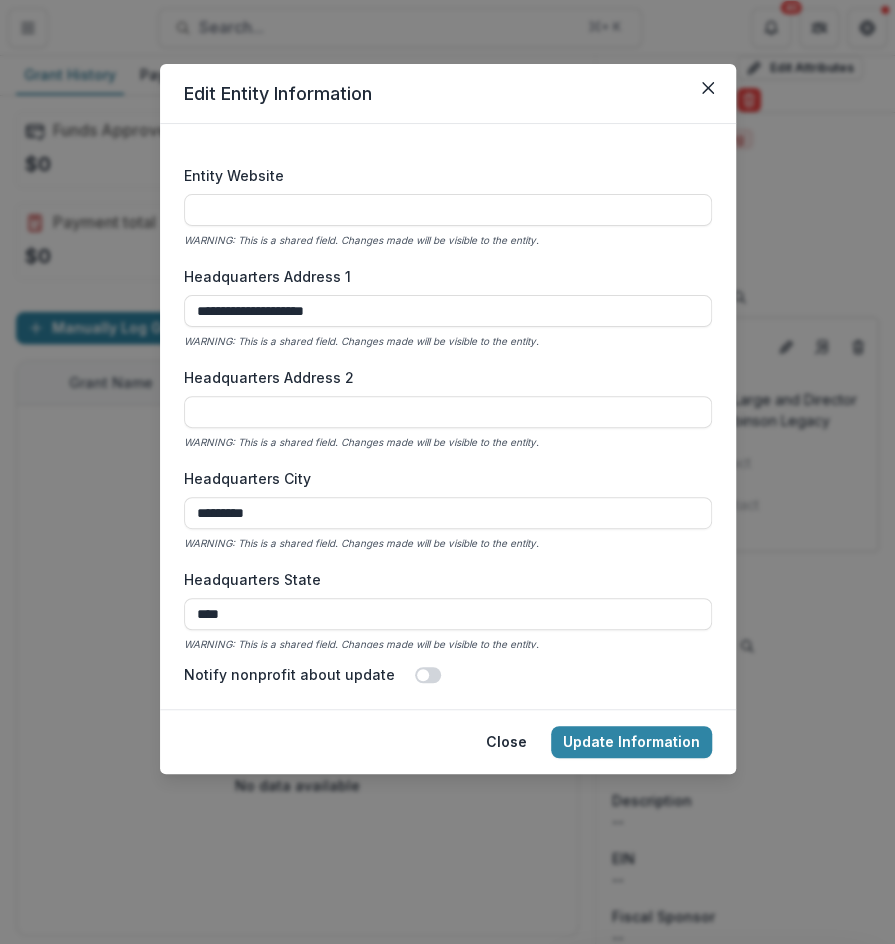 type on "****" 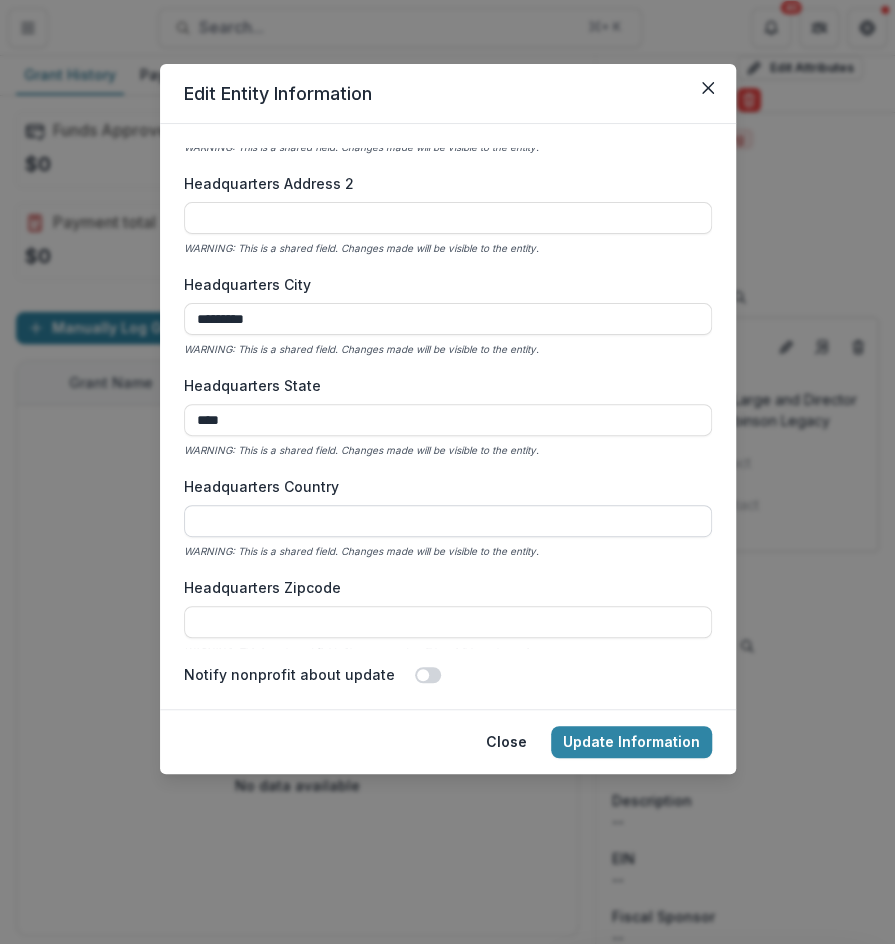 click on "Headquarters Country" at bounding box center (448, 521) 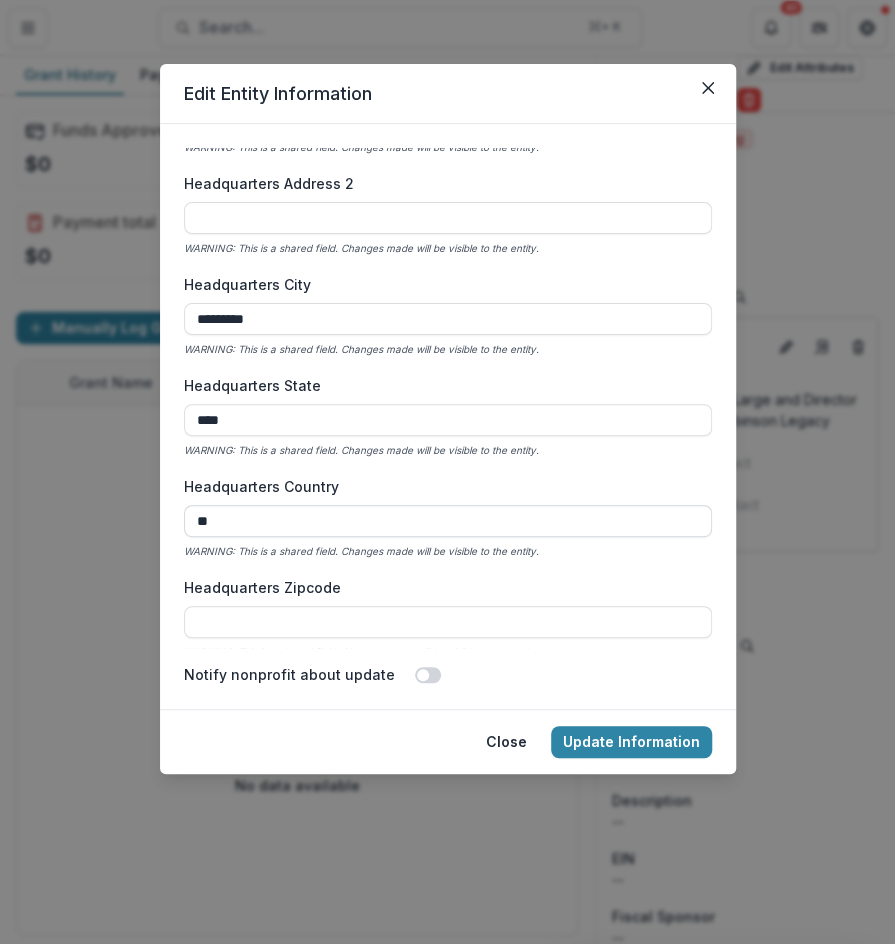 type on "*" 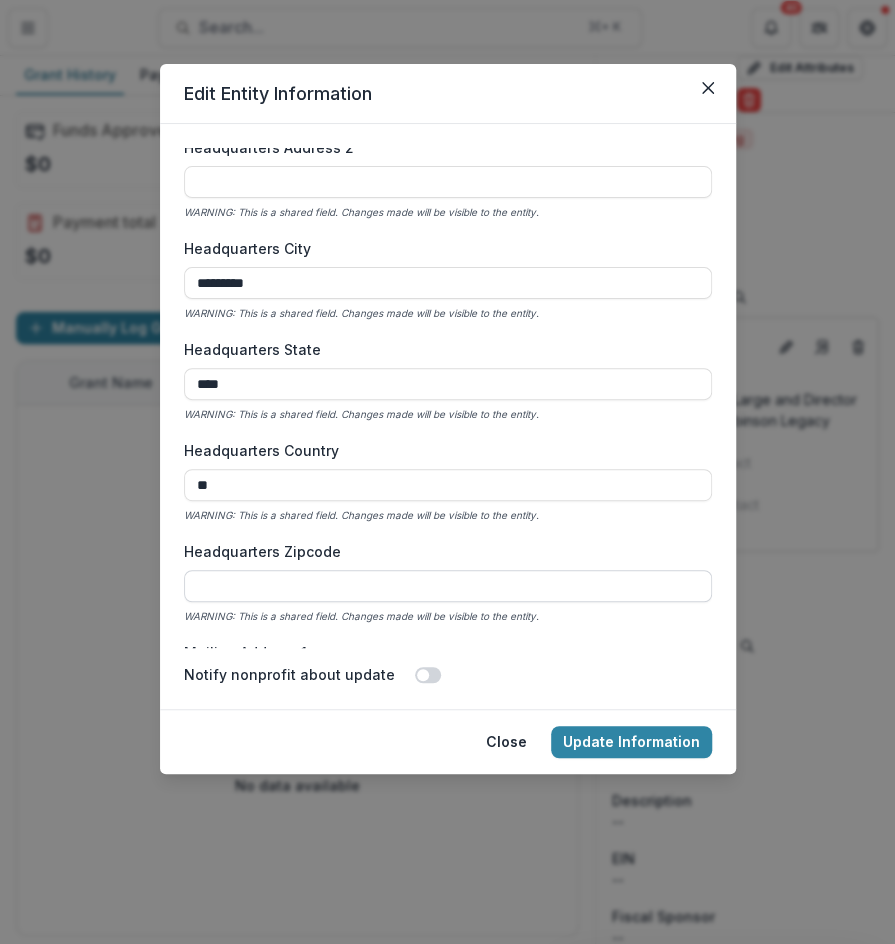 type on "**" 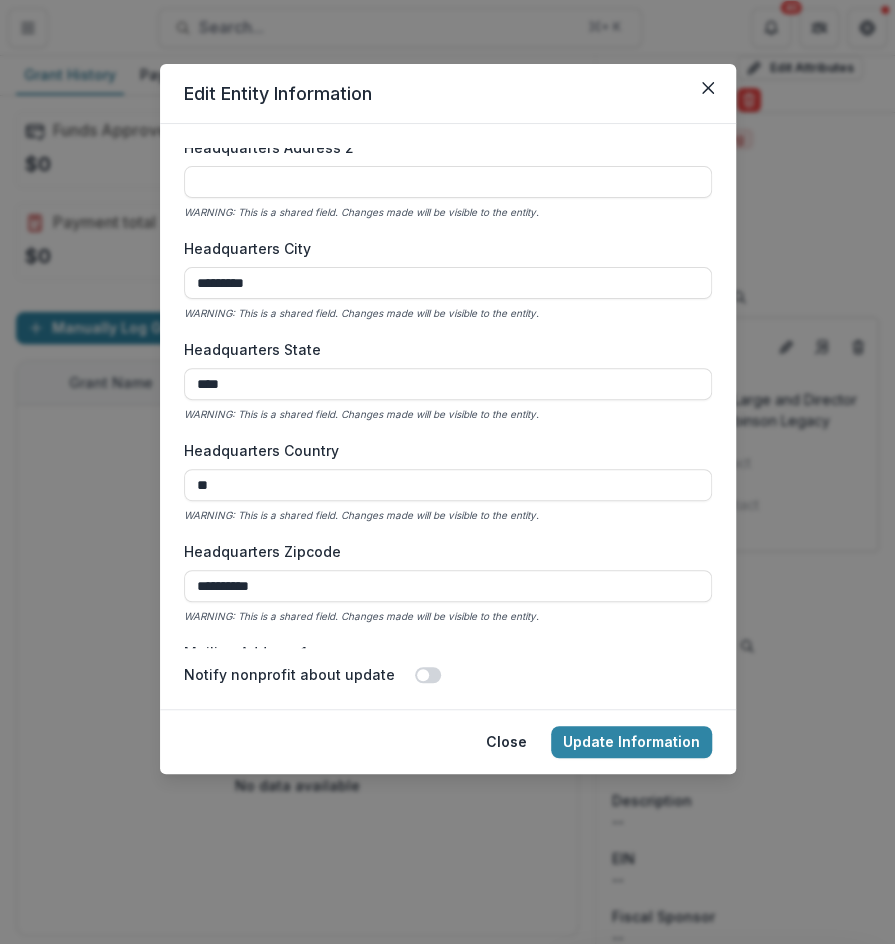 drag, startPoint x: 231, startPoint y: 589, endPoint x: 179, endPoint y: 585, distance: 52.153618 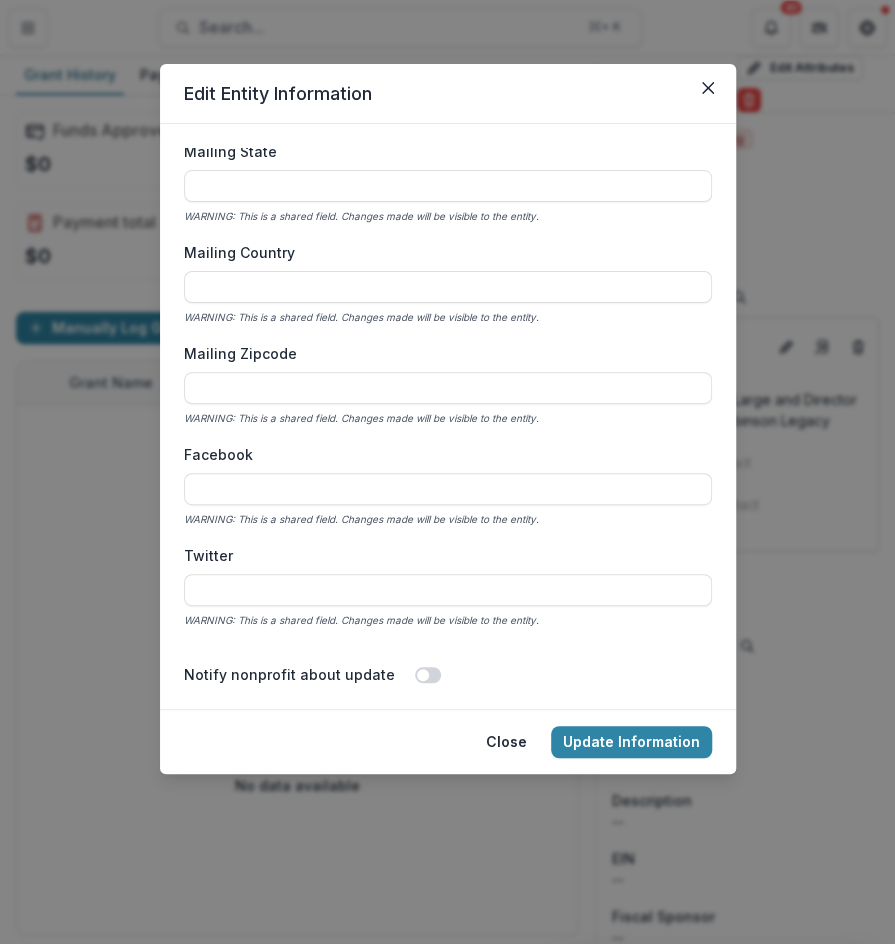 scroll, scrollTop: 2862, scrollLeft: 0, axis: vertical 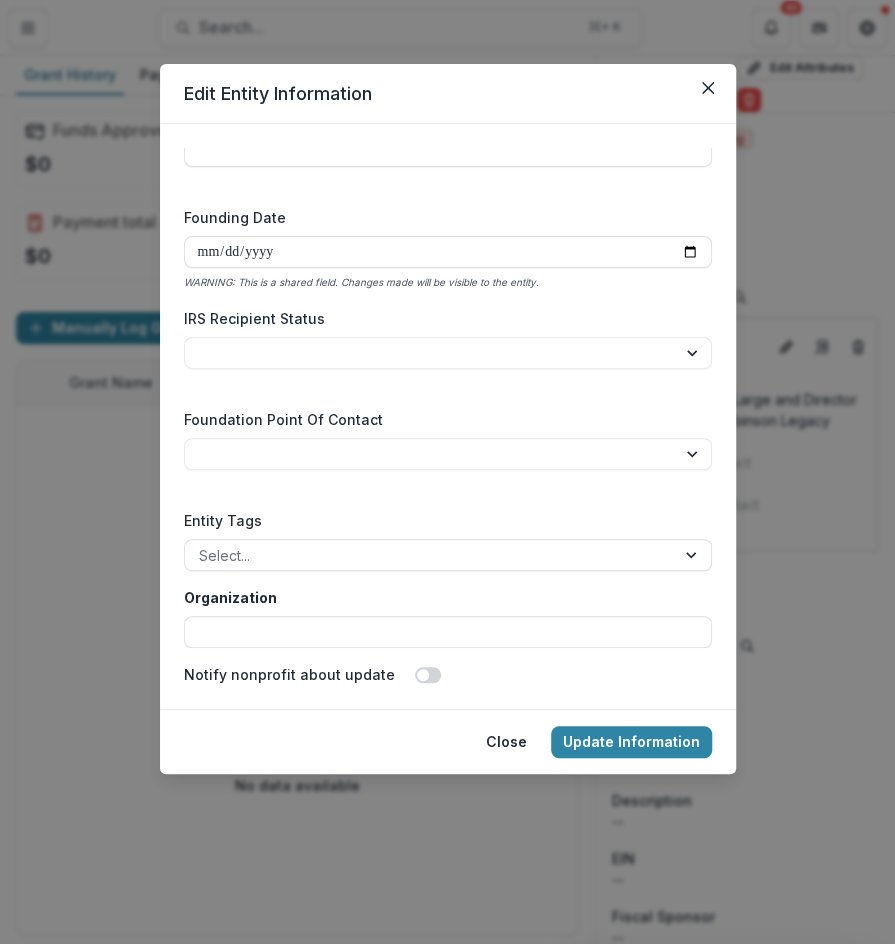 type on "*****" 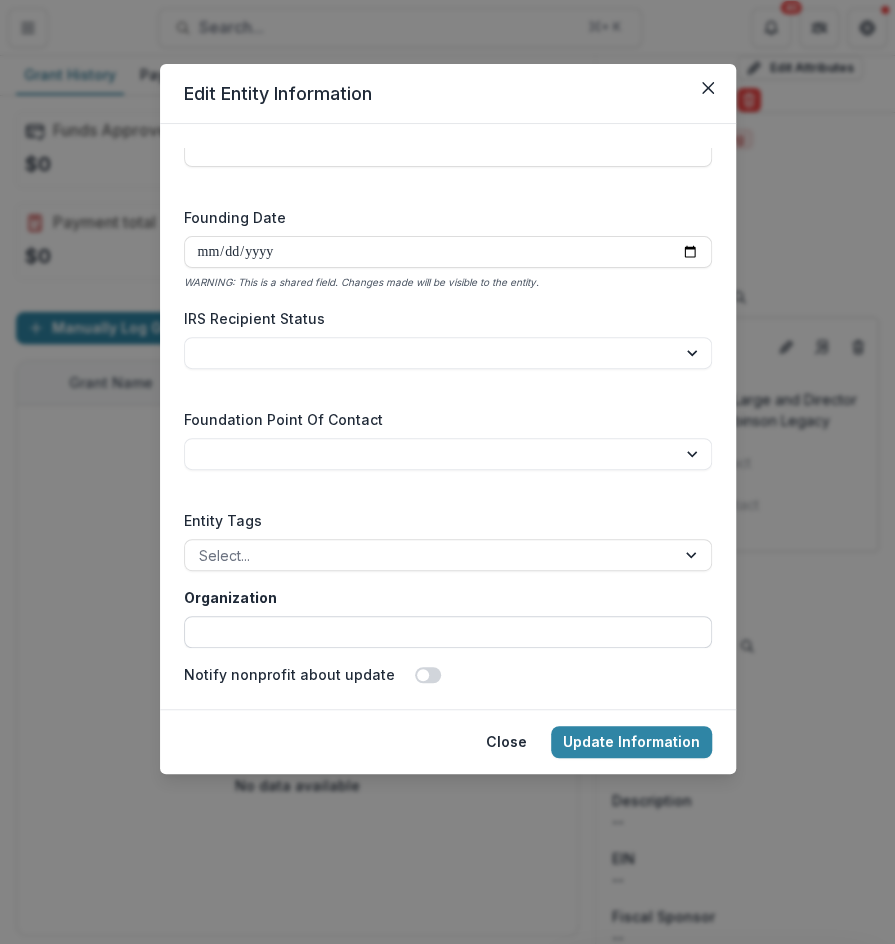 click on "Organization" at bounding box center (448, 632) 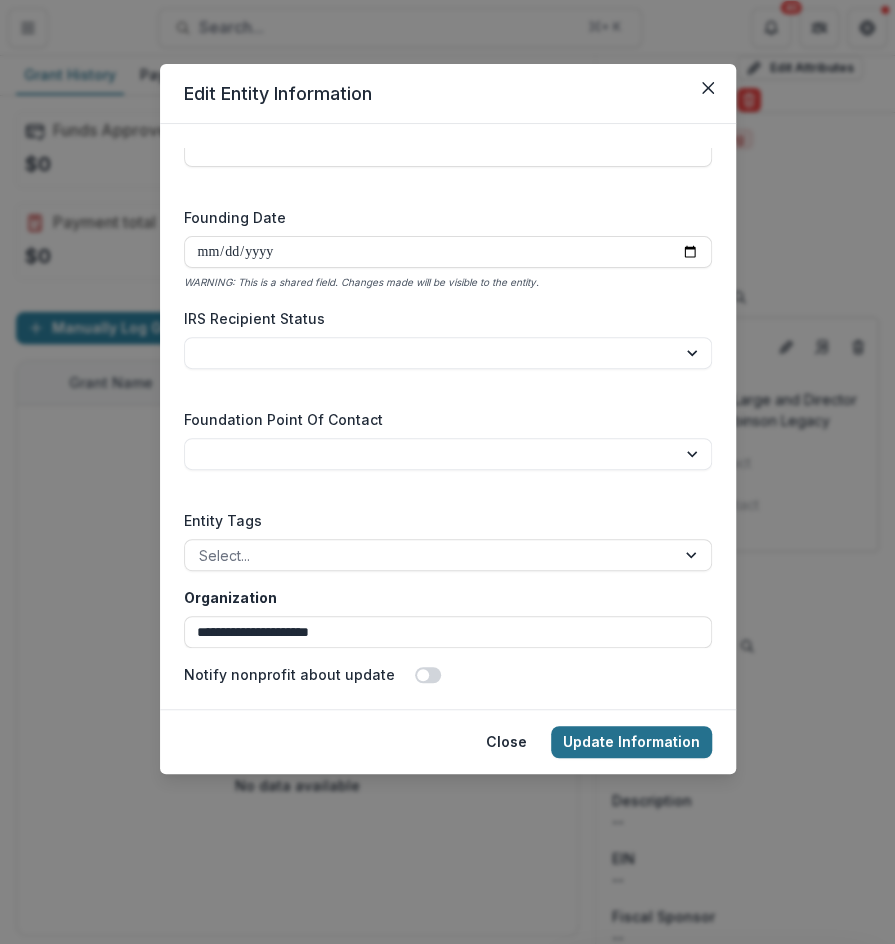 type on "**********" 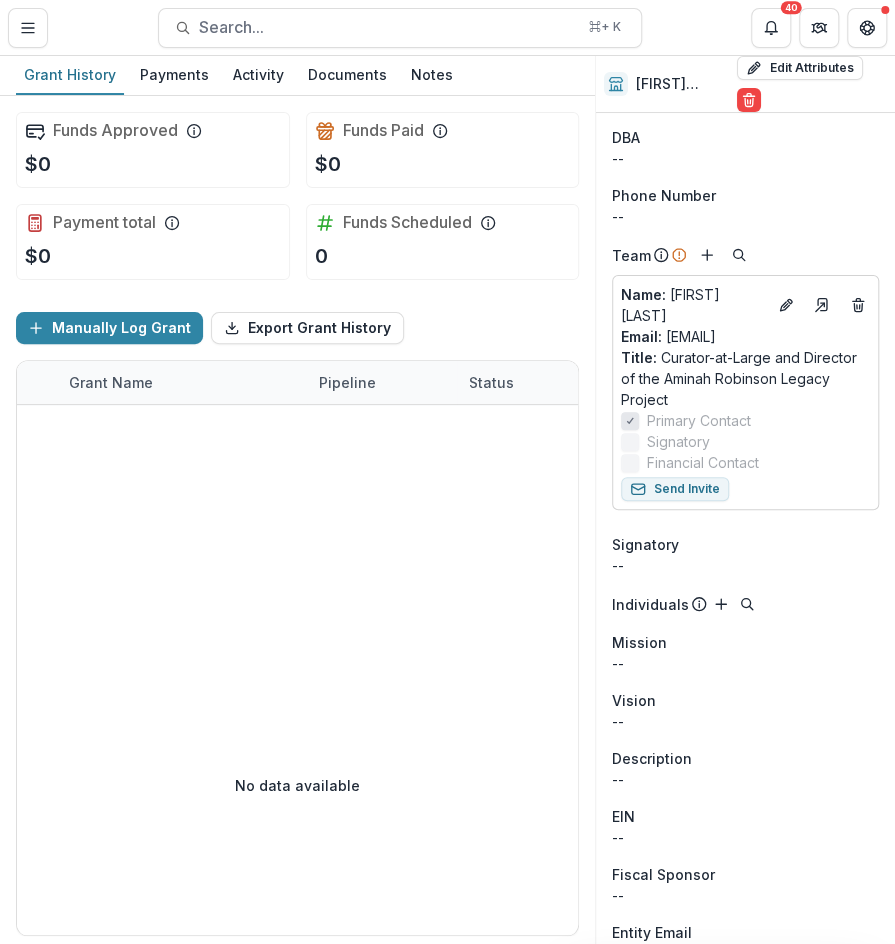 scroll, scrollTop: 0, scrollLeft: 0, axis: both 